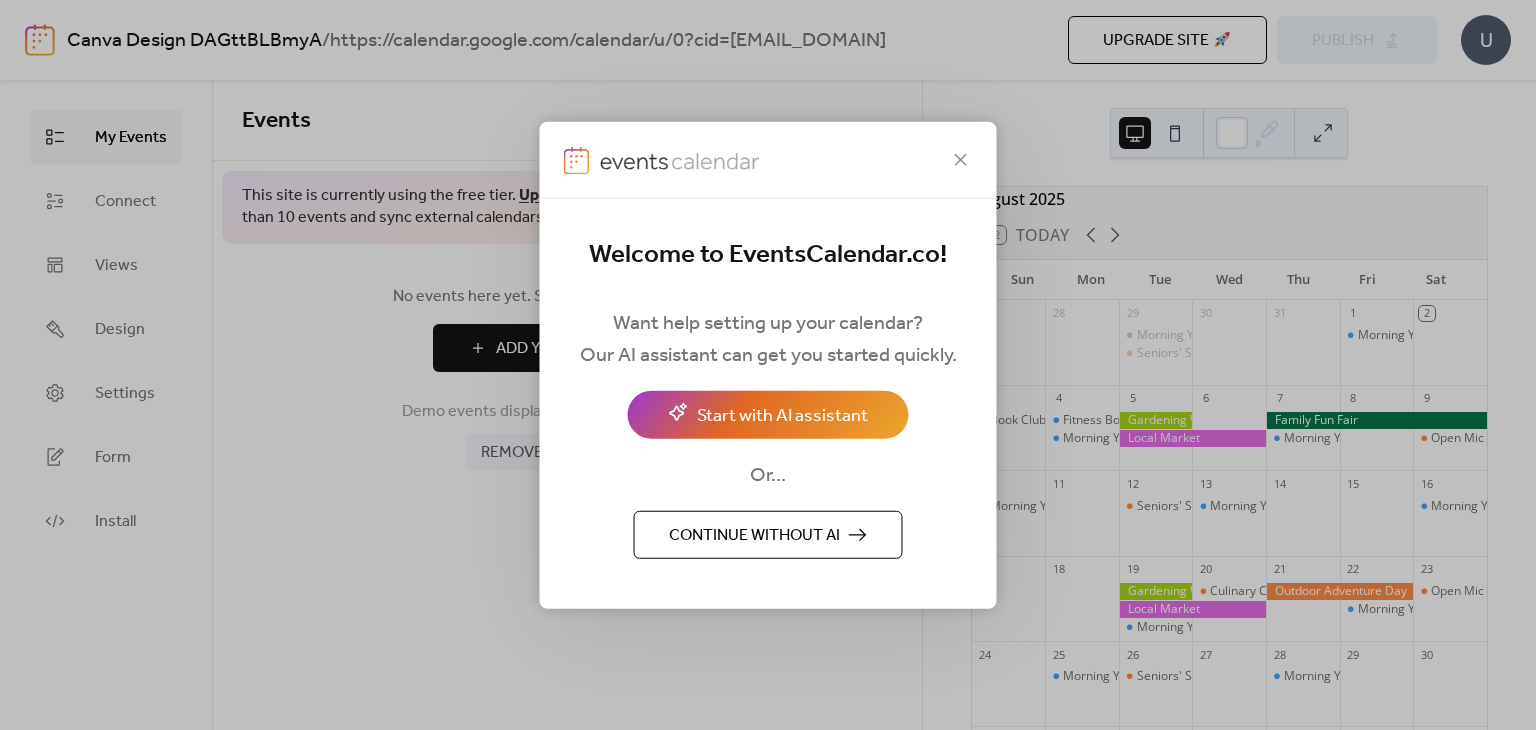 scroll, scrollTop: 0, scrollLeft: 0, axis: both 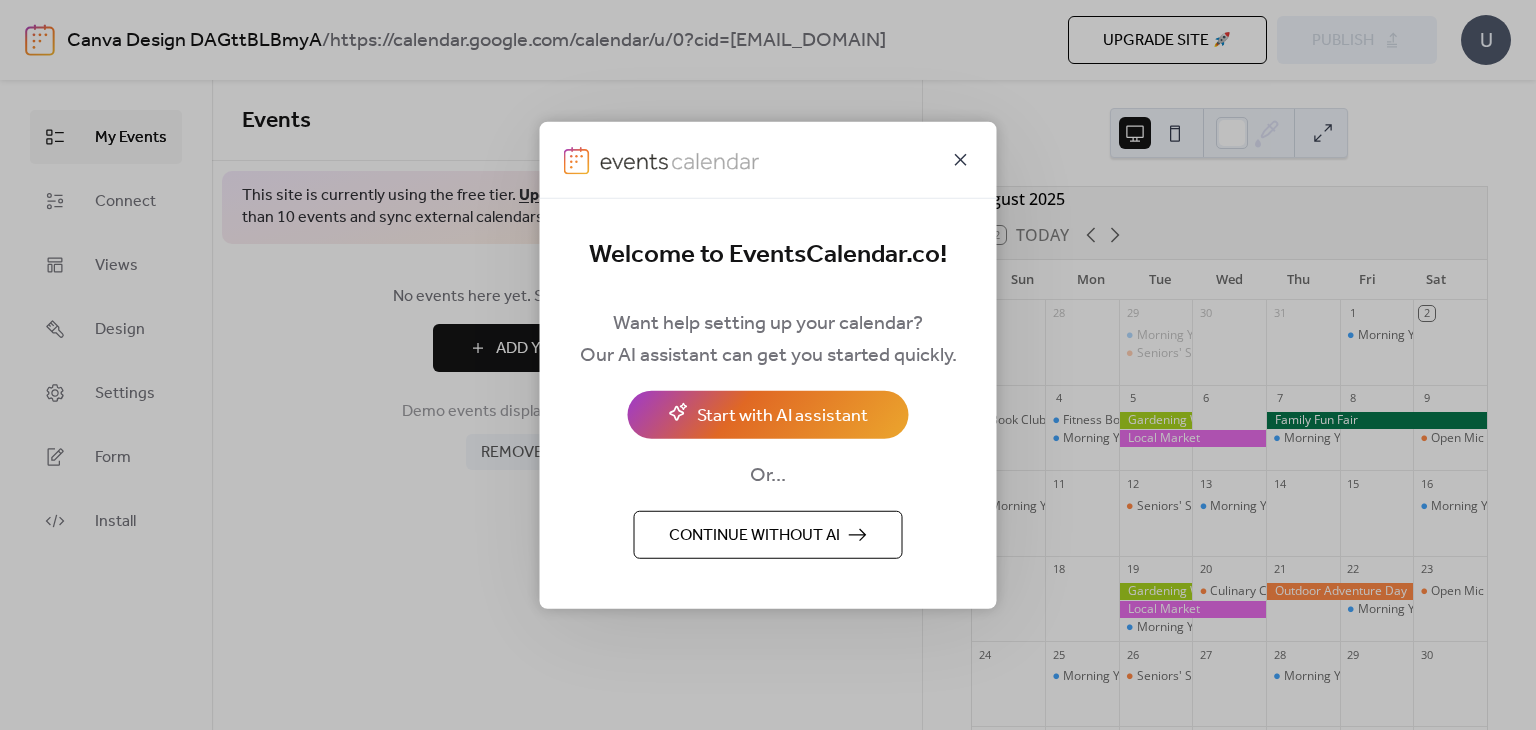 click 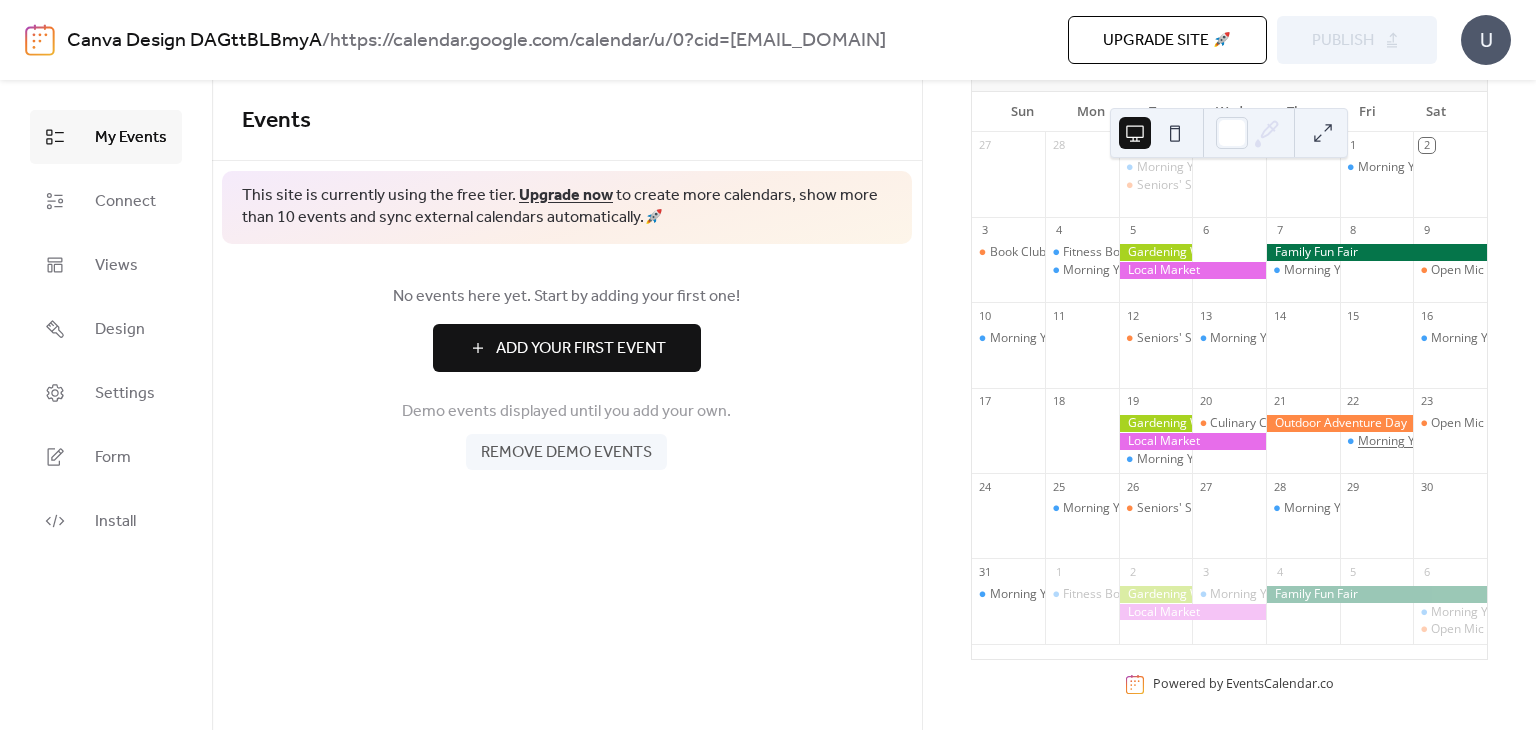 scroll, scrollTop: 186, scrollLeft: 0, axis: vertical 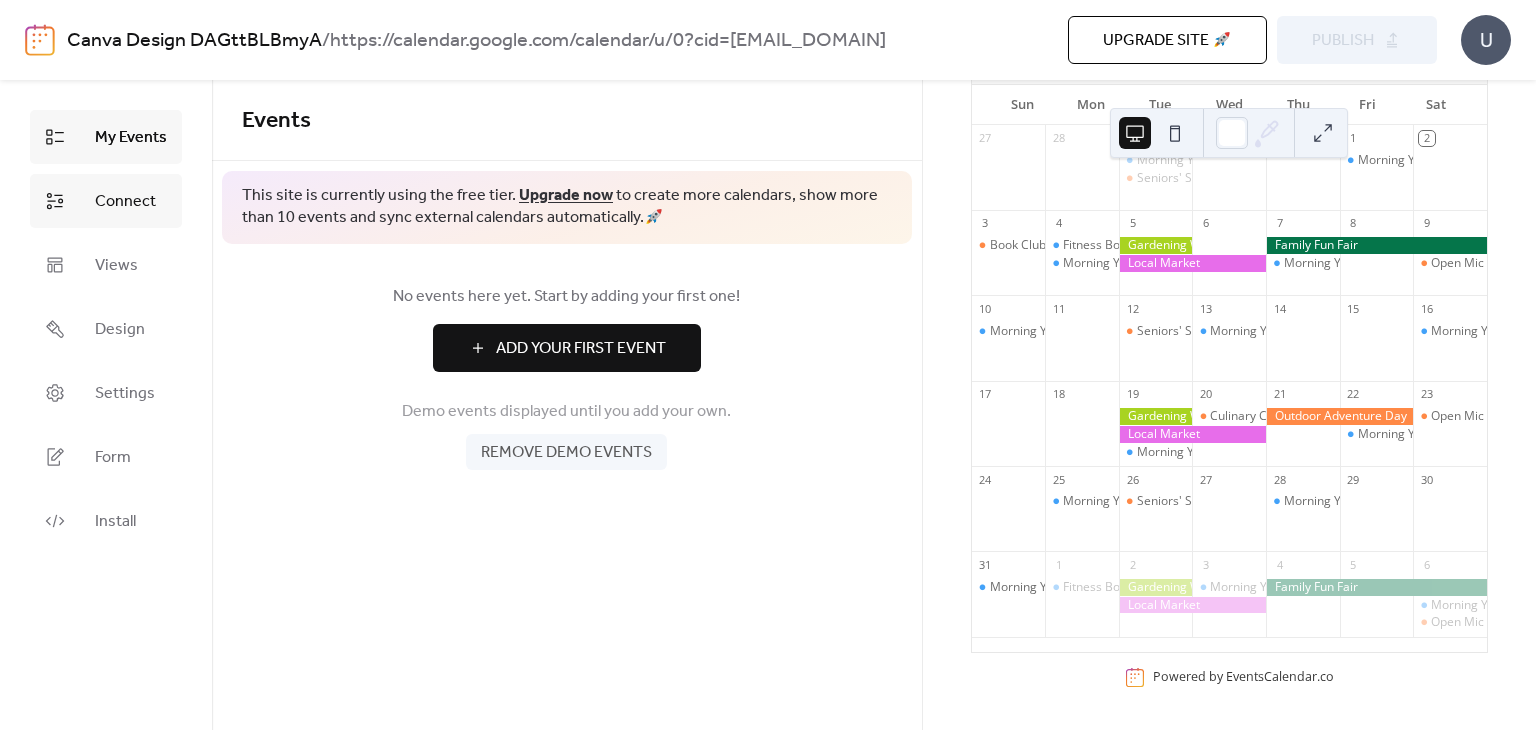 click on "Connect" at bounding box center [125, 202] 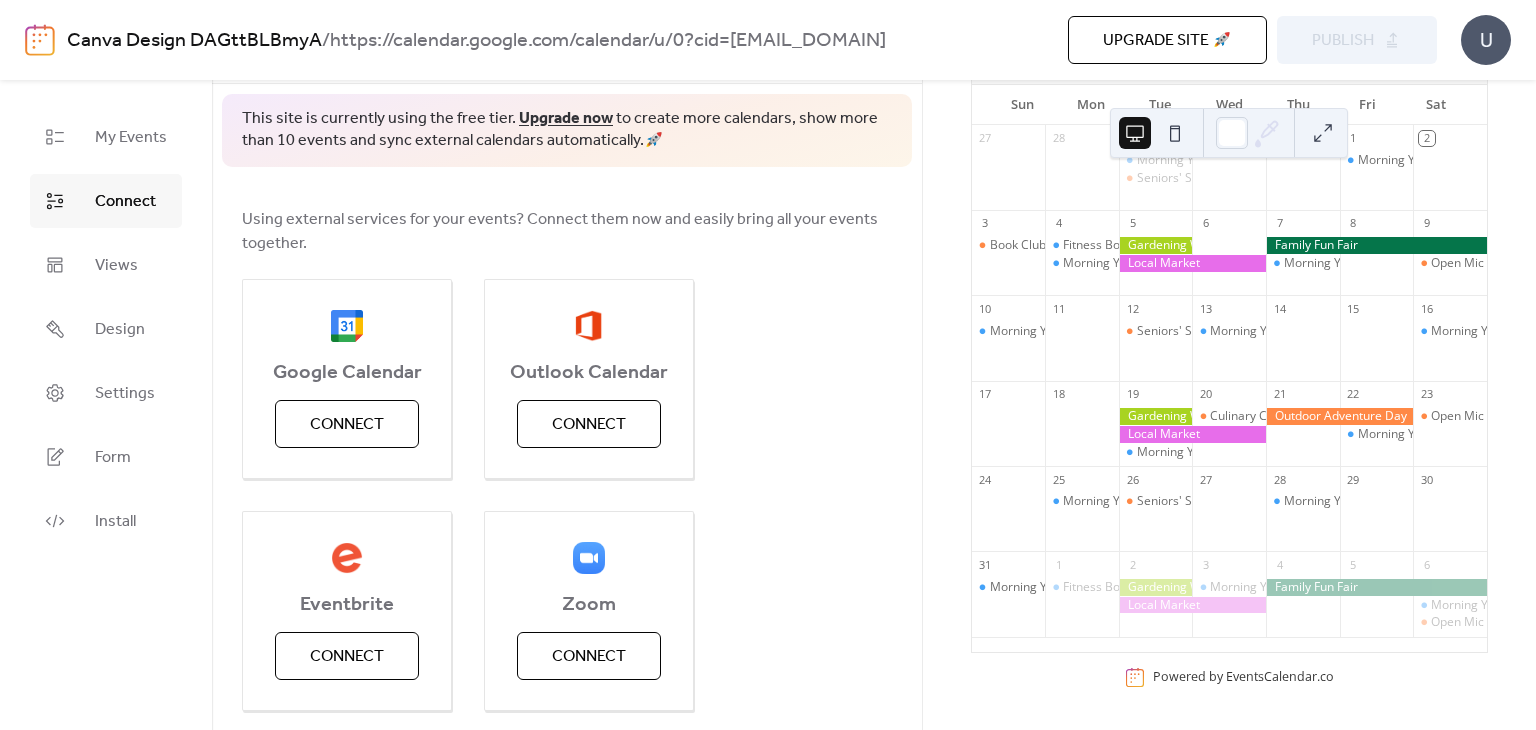 scroll, scrollTop: 100, scrollLeft: 0, axis: vertical 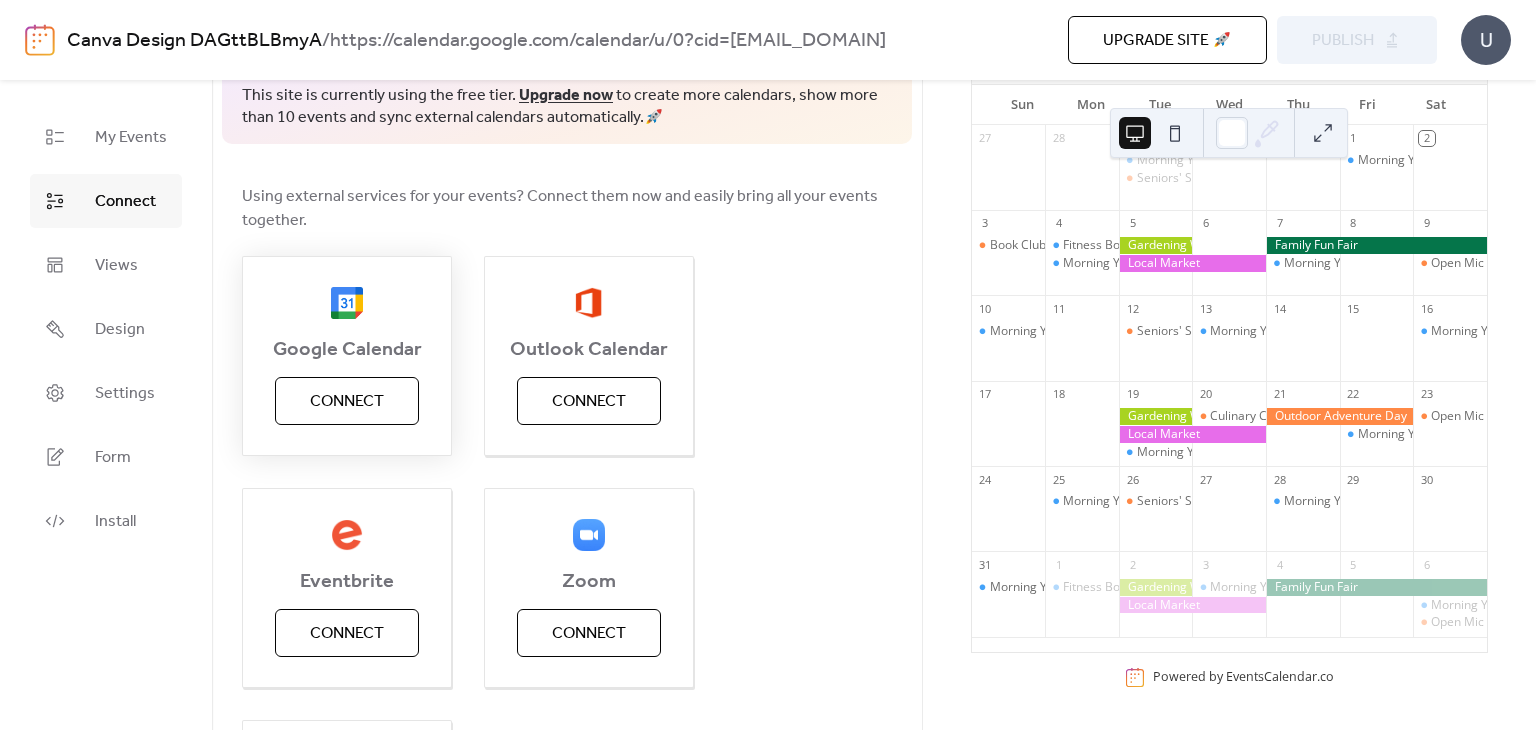 click on "Connect" at bounding box center (347, 402) 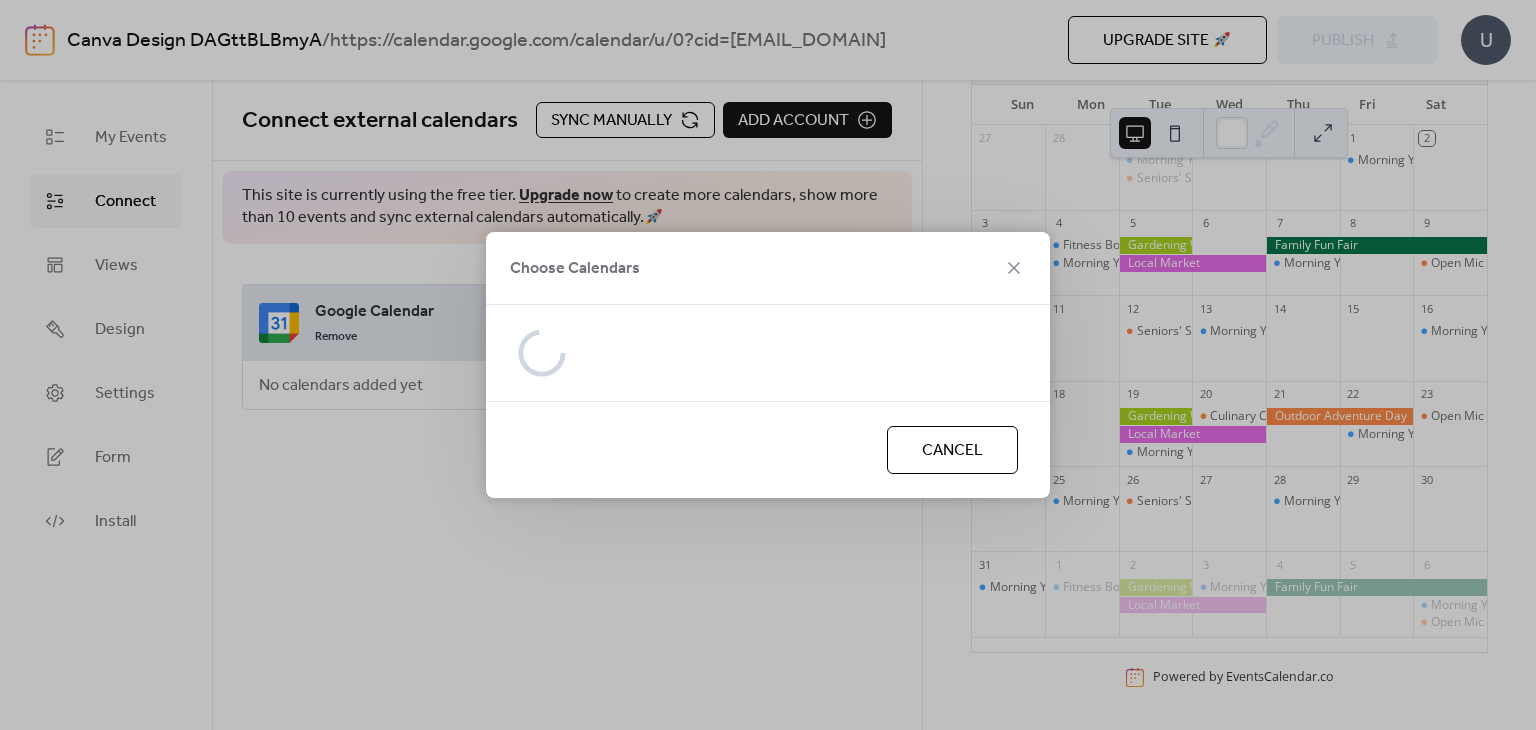 scroll, scrollTop: 0, scrollLeft: 0, axis: both 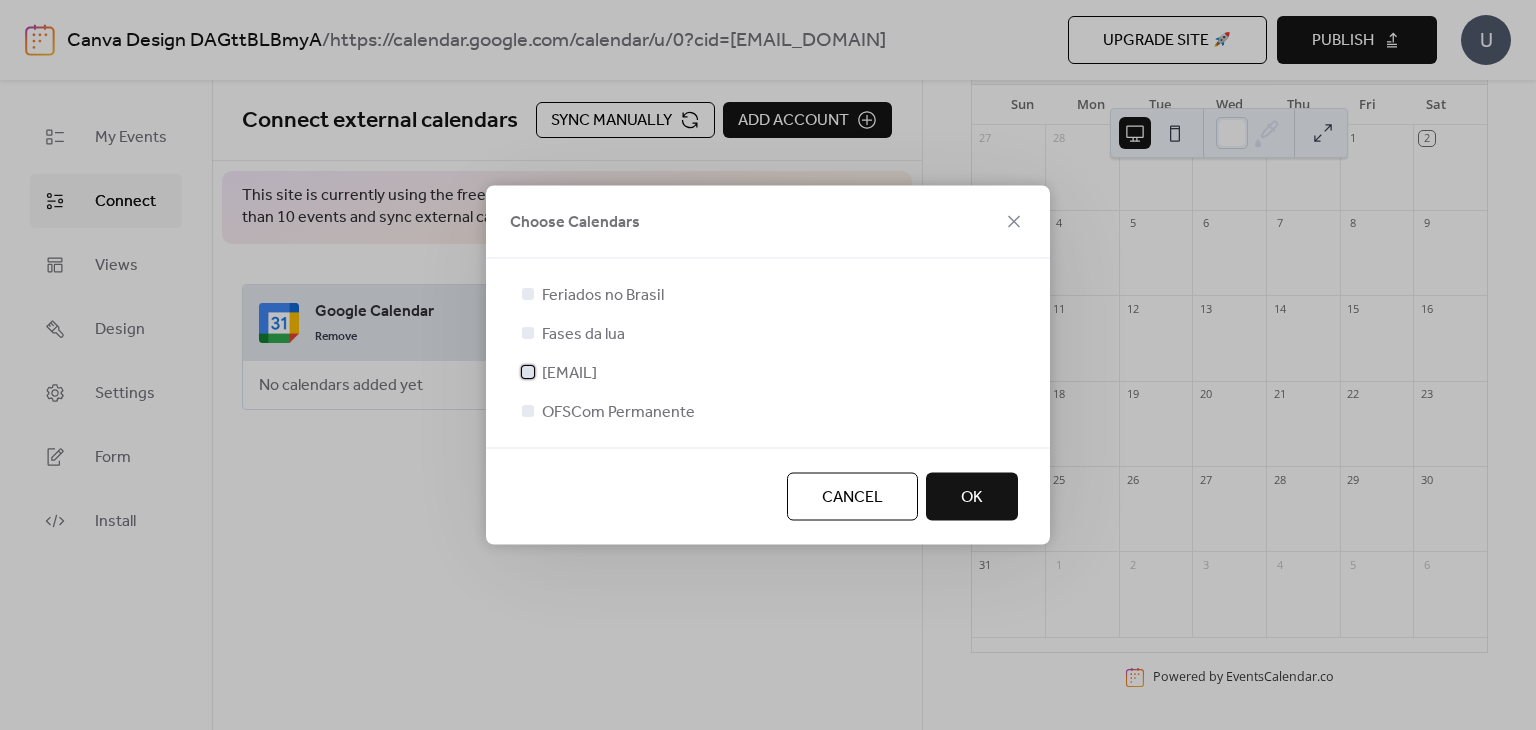 click on "comunicacao@ofs.org.br" at bounding box center (569, 374) 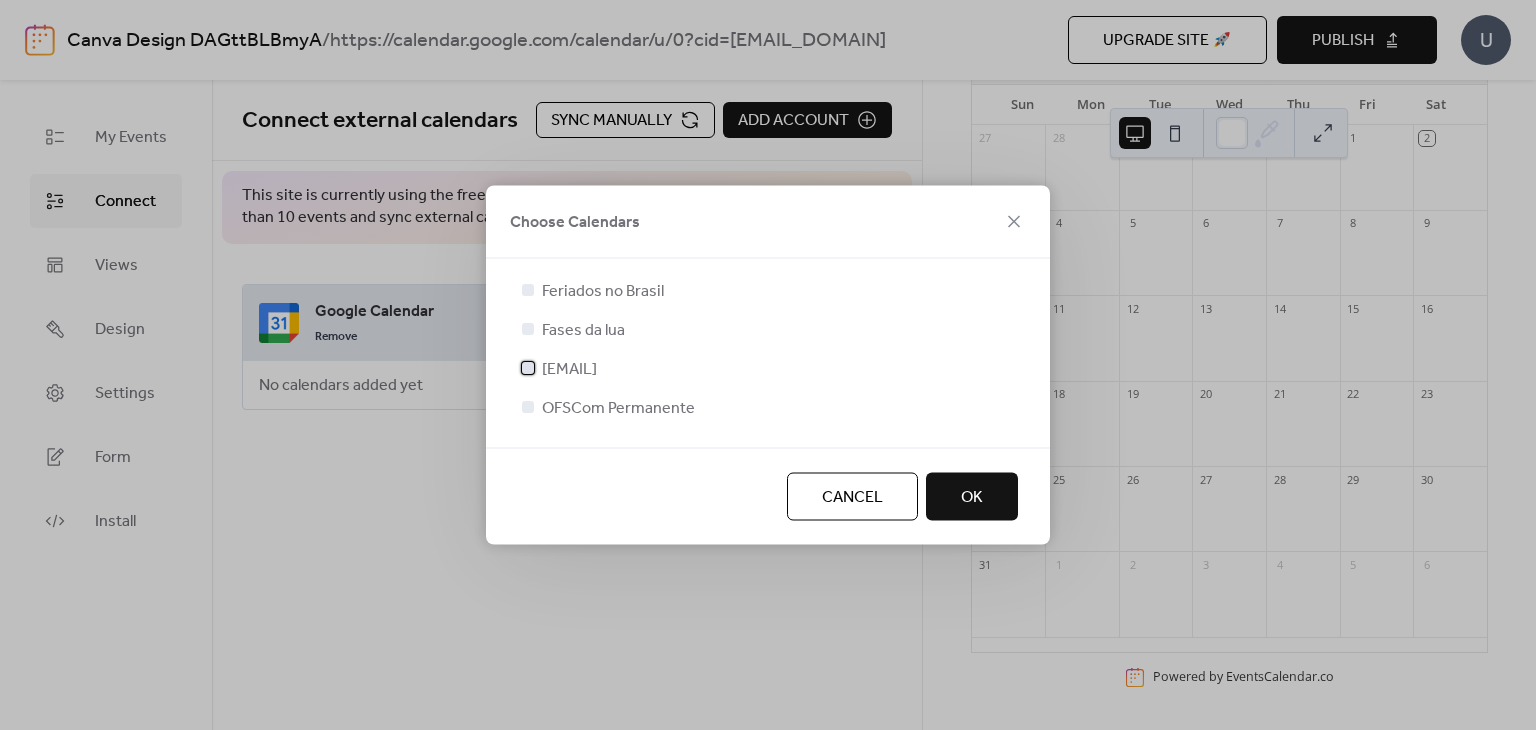 scroll, scrollTop: 4, scrollLeft: 0, axis: vertical 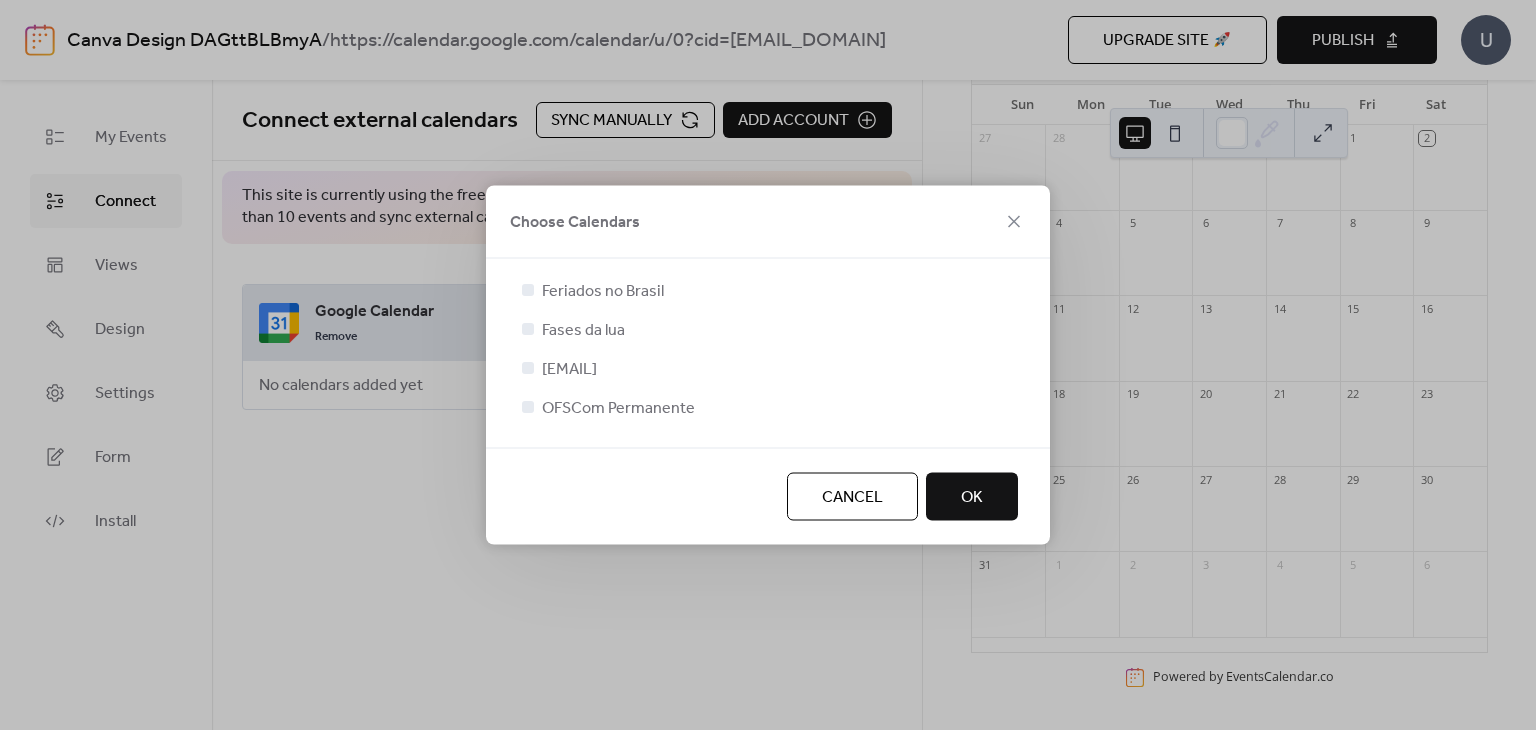 click on "OK" at bounding box center [972, 498] 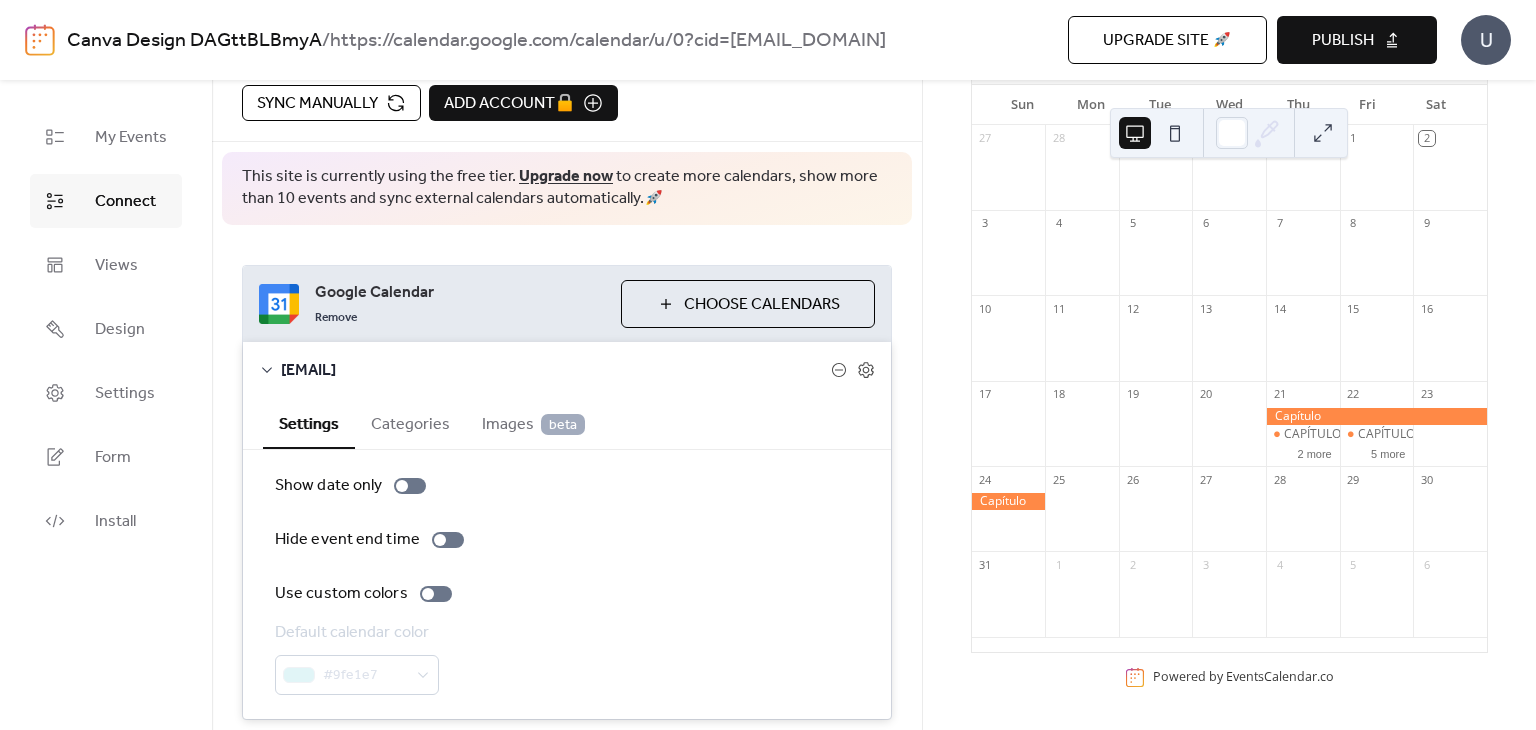 scroll, scrollTop: 100, scrollLeft: 0, axis: vertical 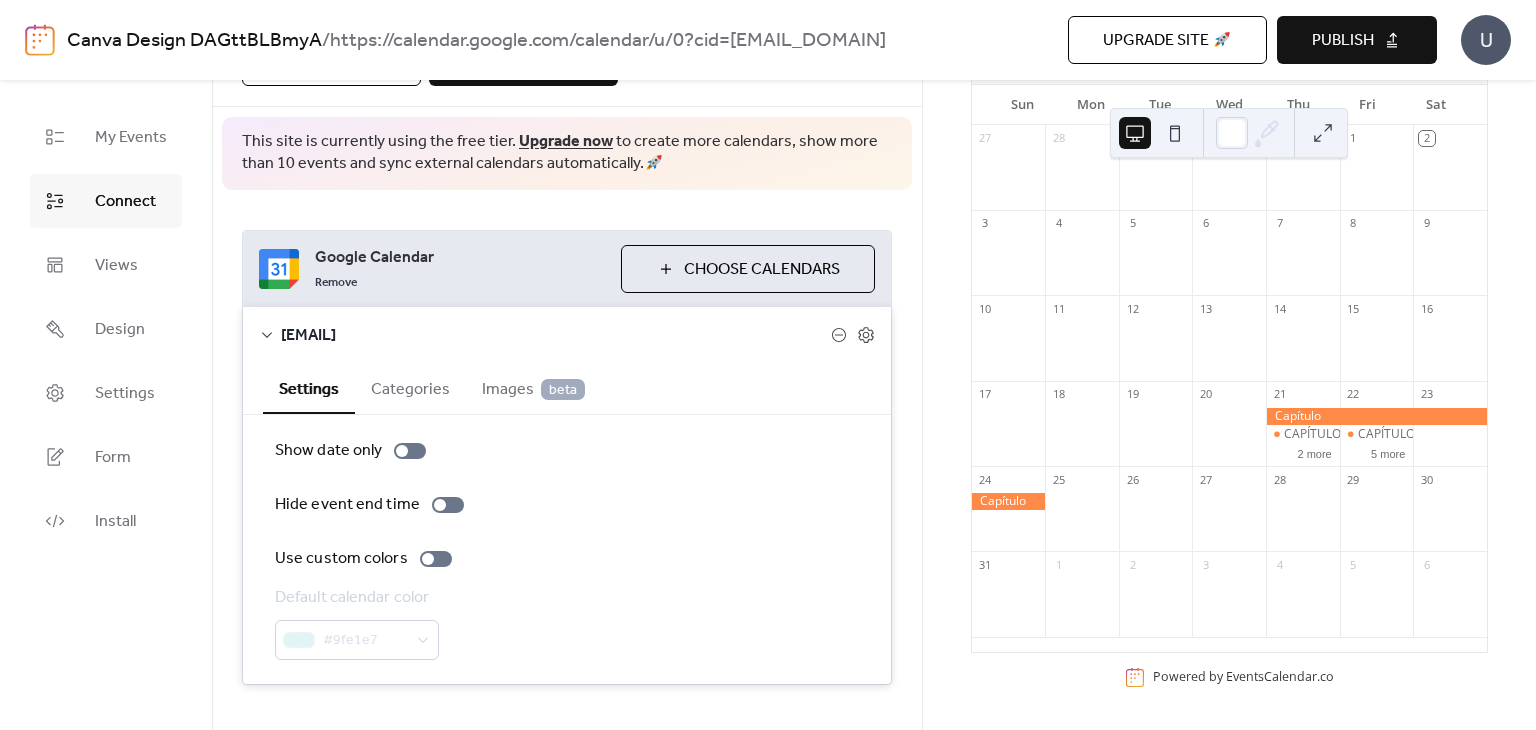 click on "Categories" at bounding box center [410, 387] 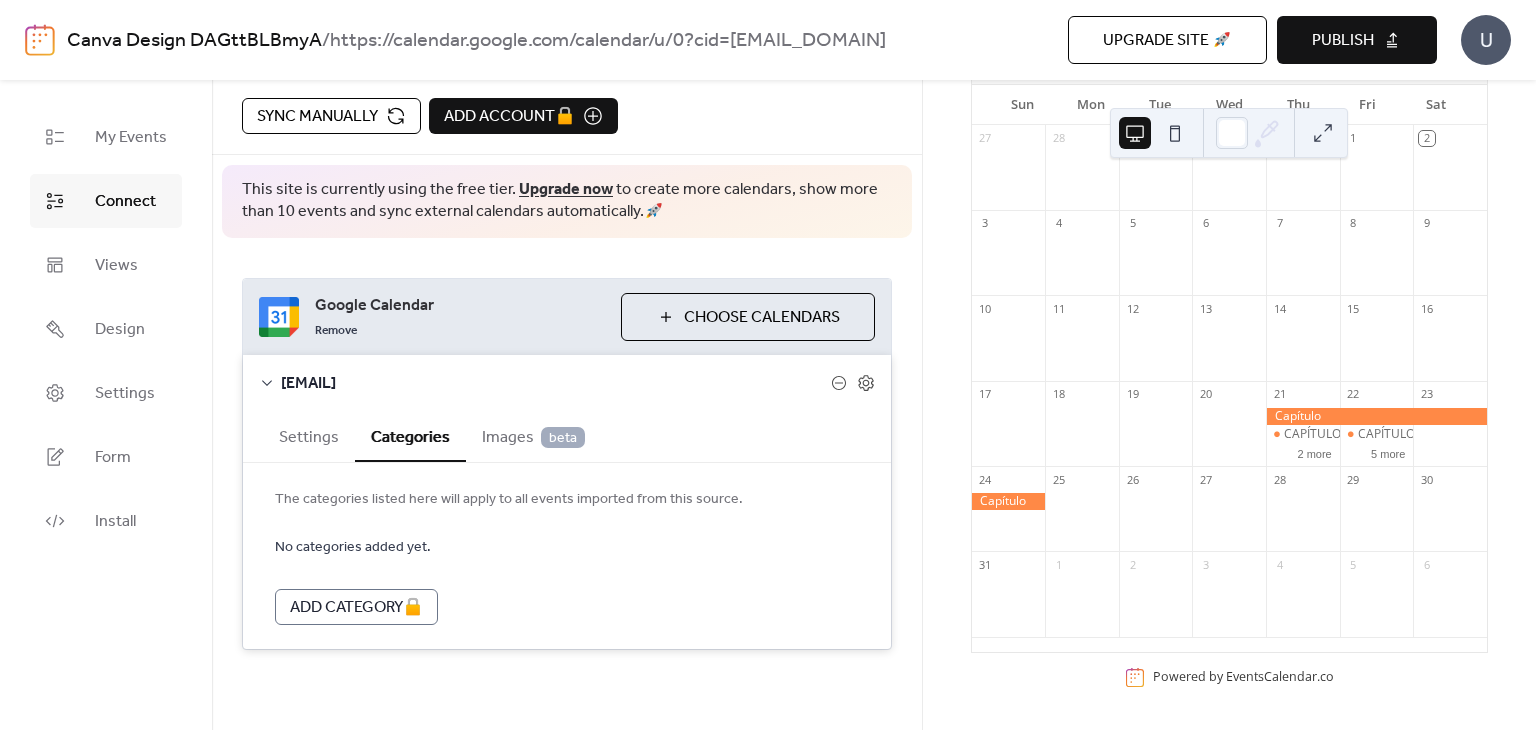 scroll, scrollTop: 51, scrollLeft: 0, axis: vertical 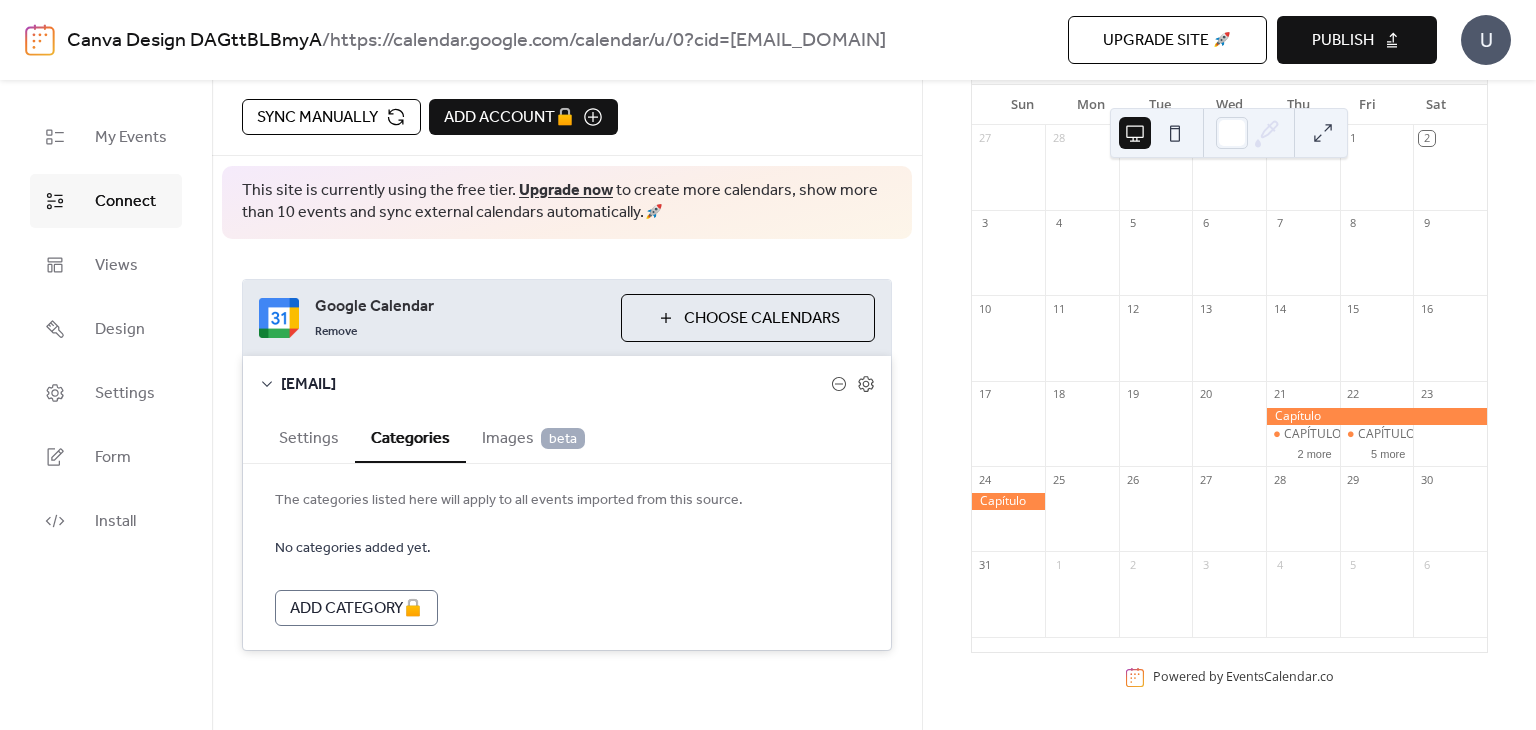 click on "Images   beta" at bounding box center (533, 439) 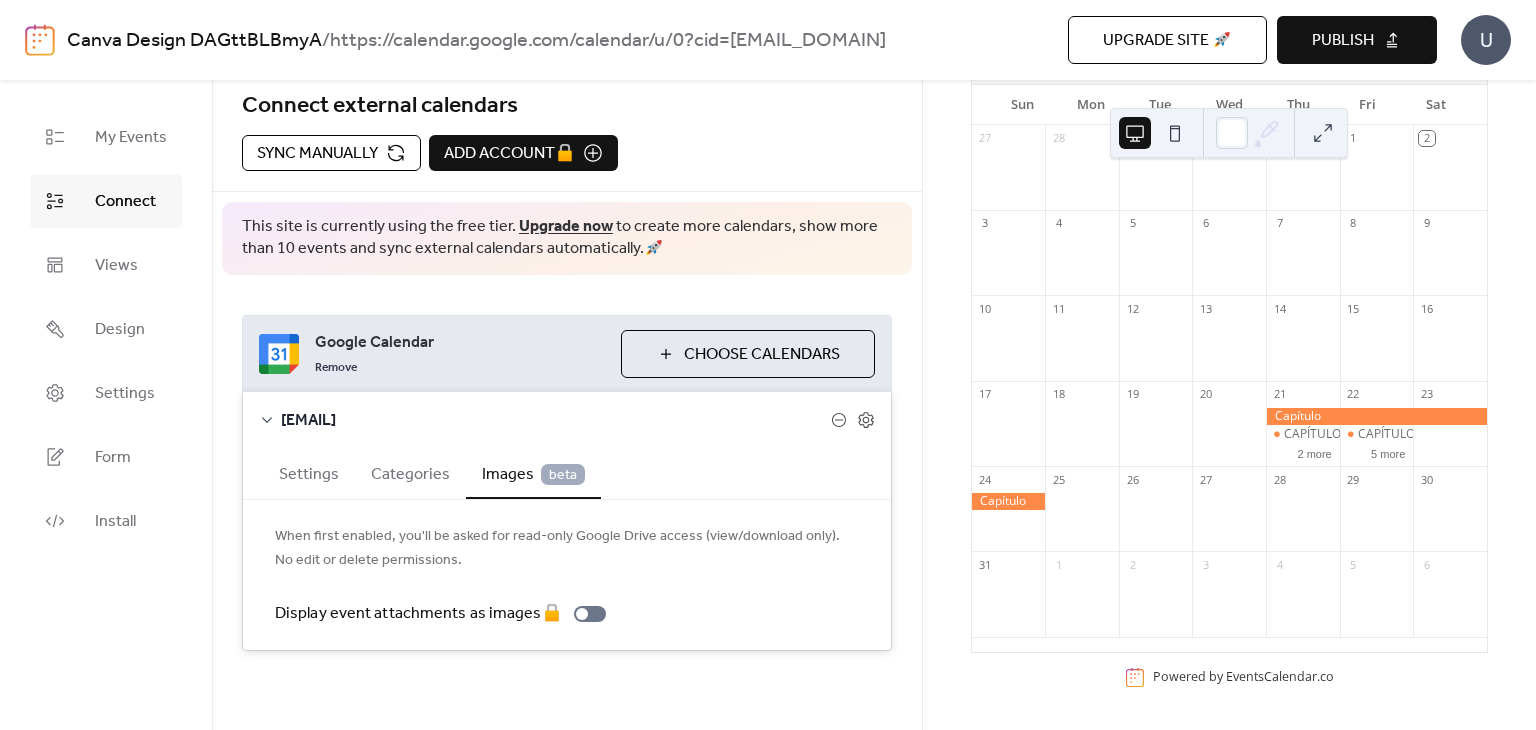 click on "Settings" at bounding box center [309, 472] 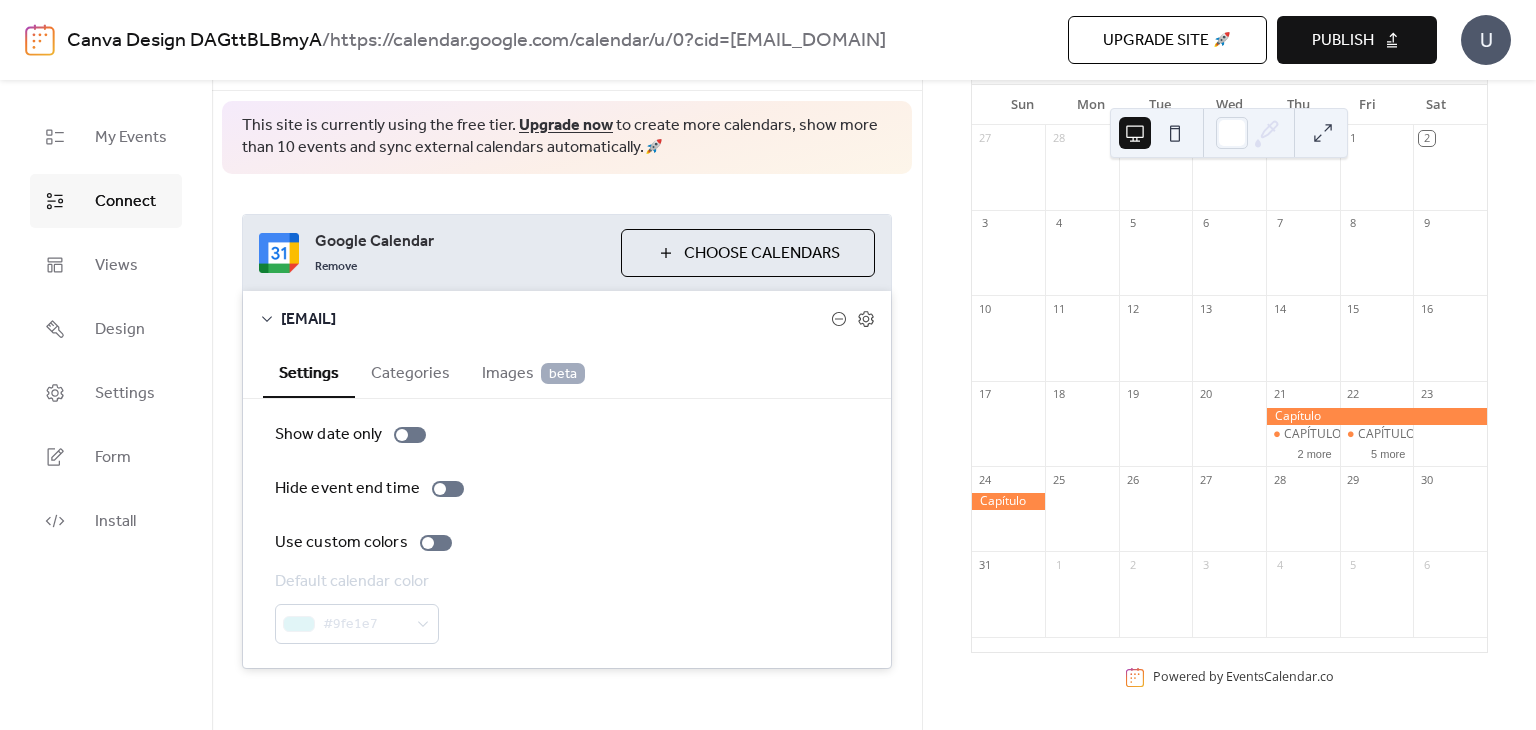 scroll, scrollTop: 134, scrollLeft: 0, axis: vertical 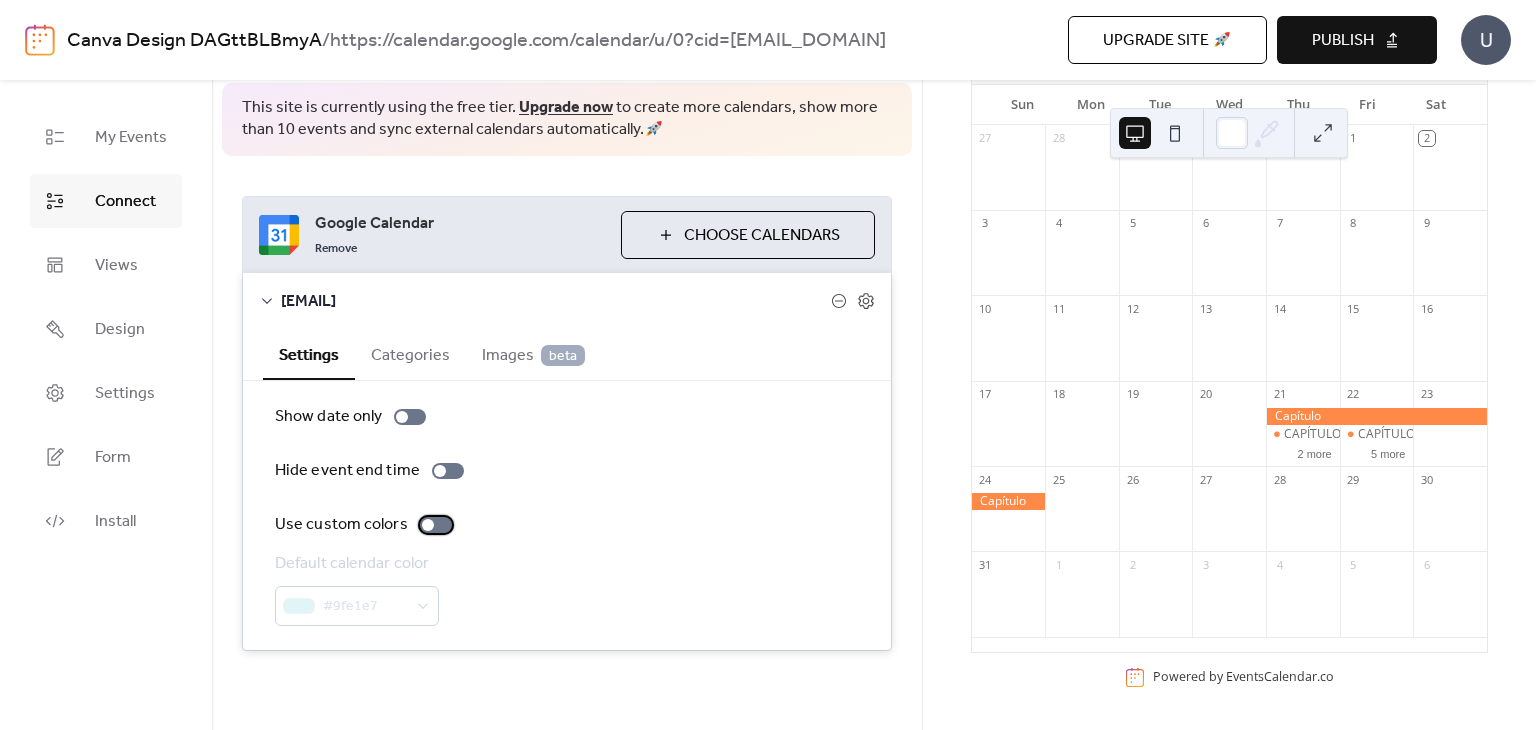 click at bounding box center (436, 525) 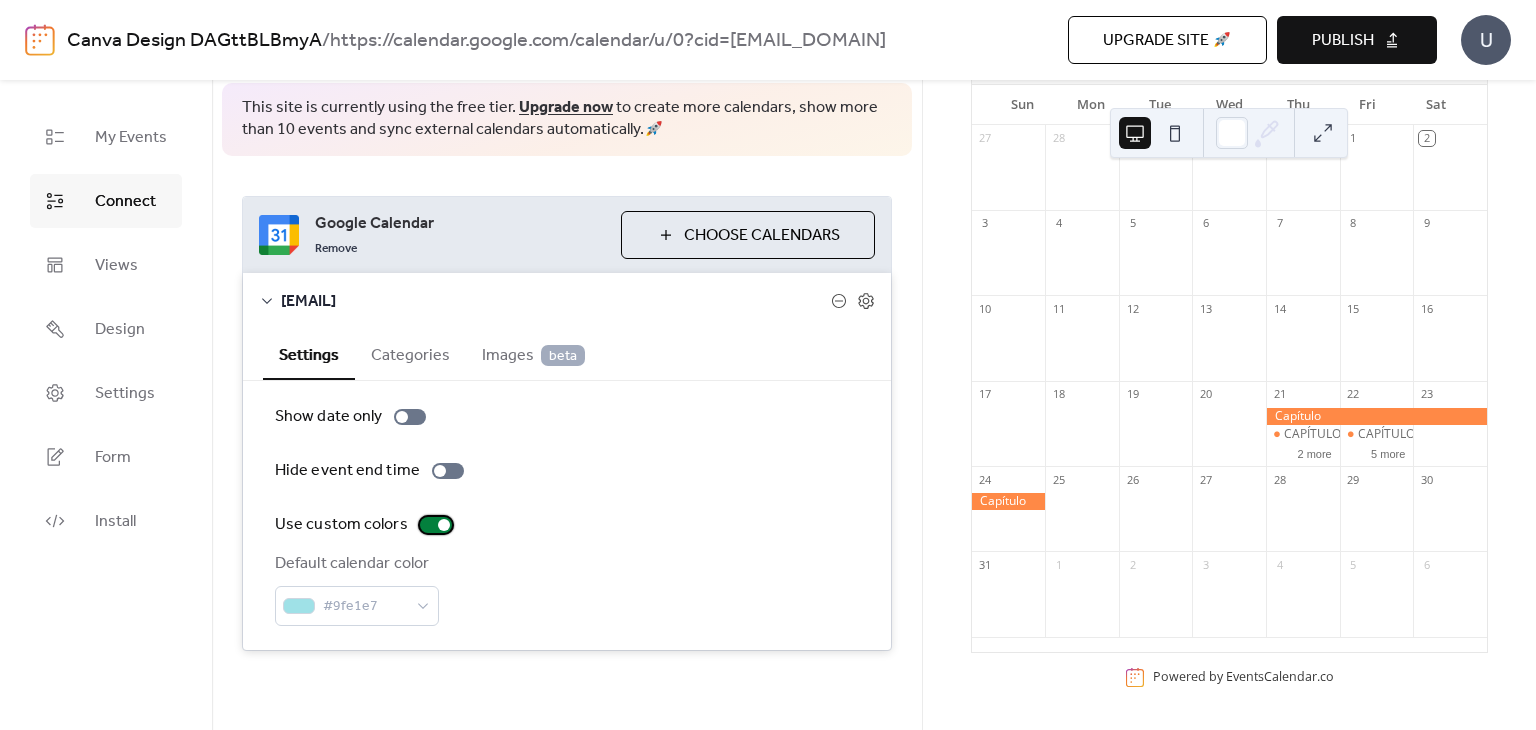 click at bounding box center (436, 525) 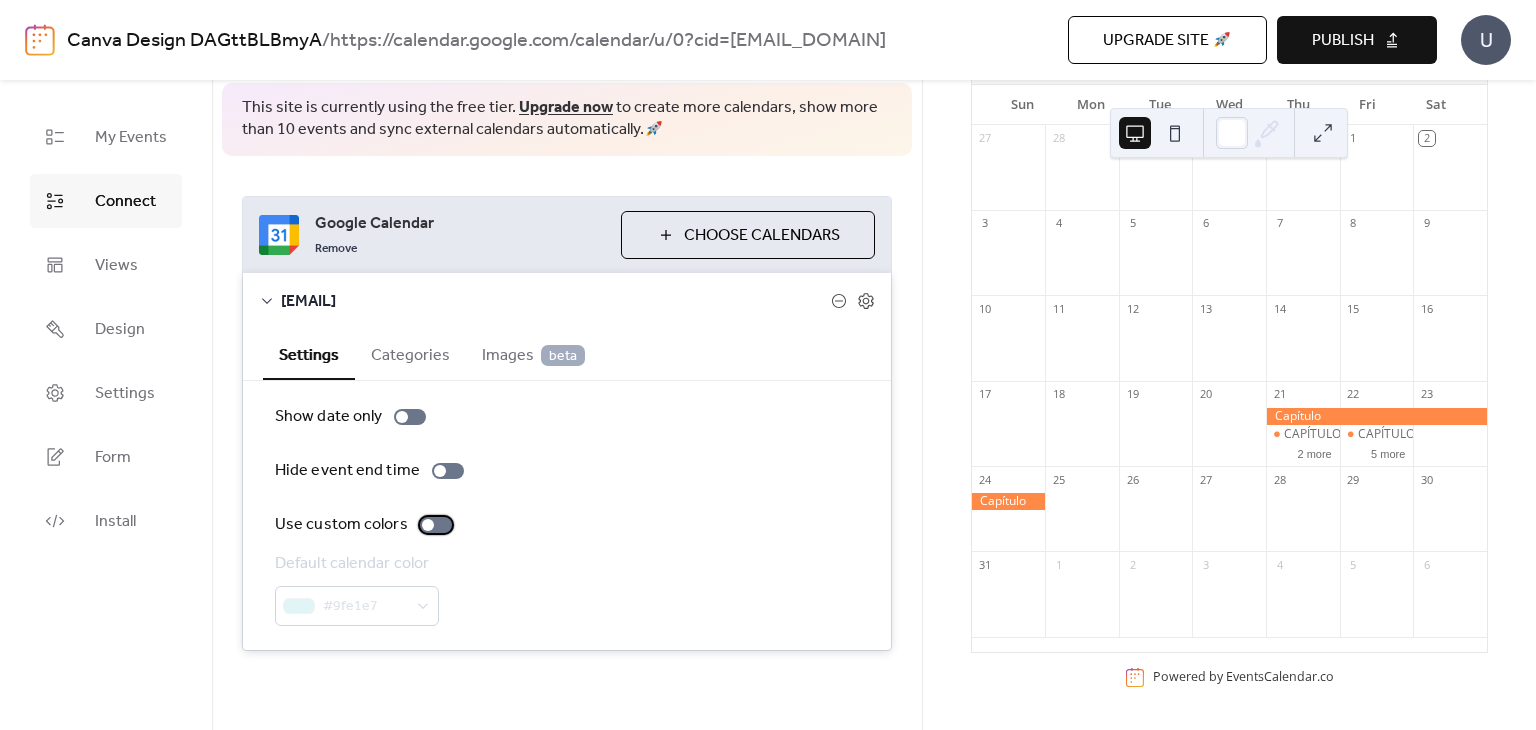 click at bounding box center (436, 525) 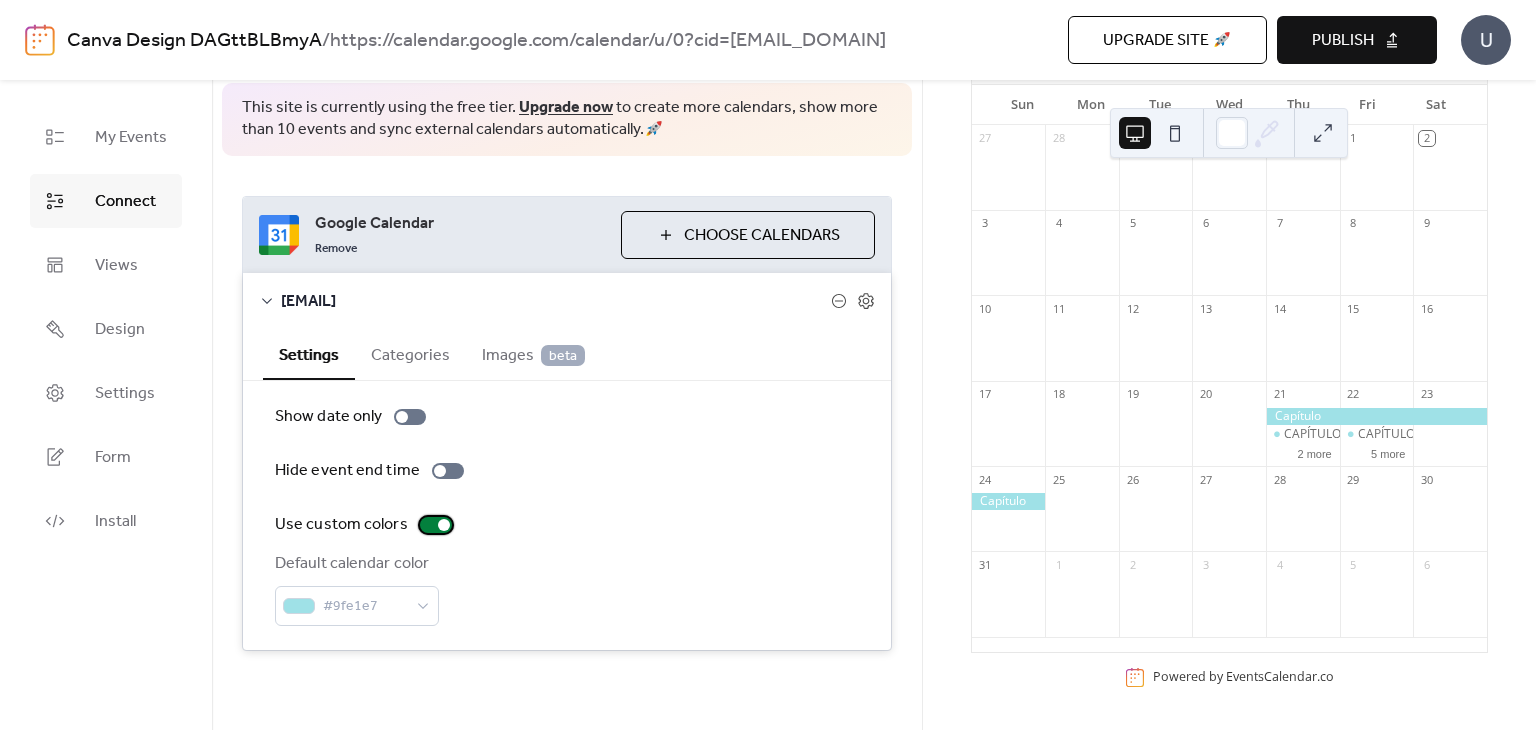 click at bounding box center [444, 525] 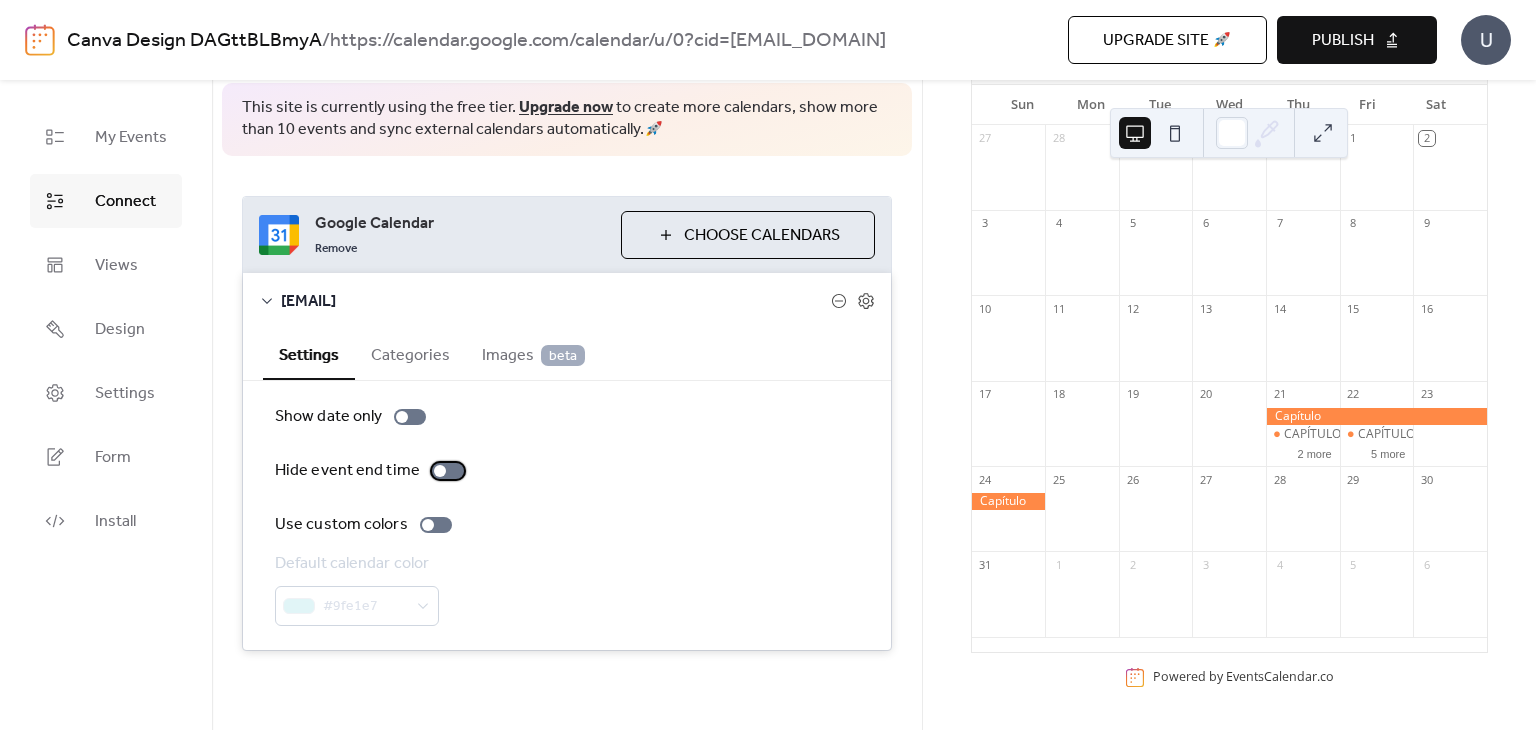 click at bounding box center [448, 471] 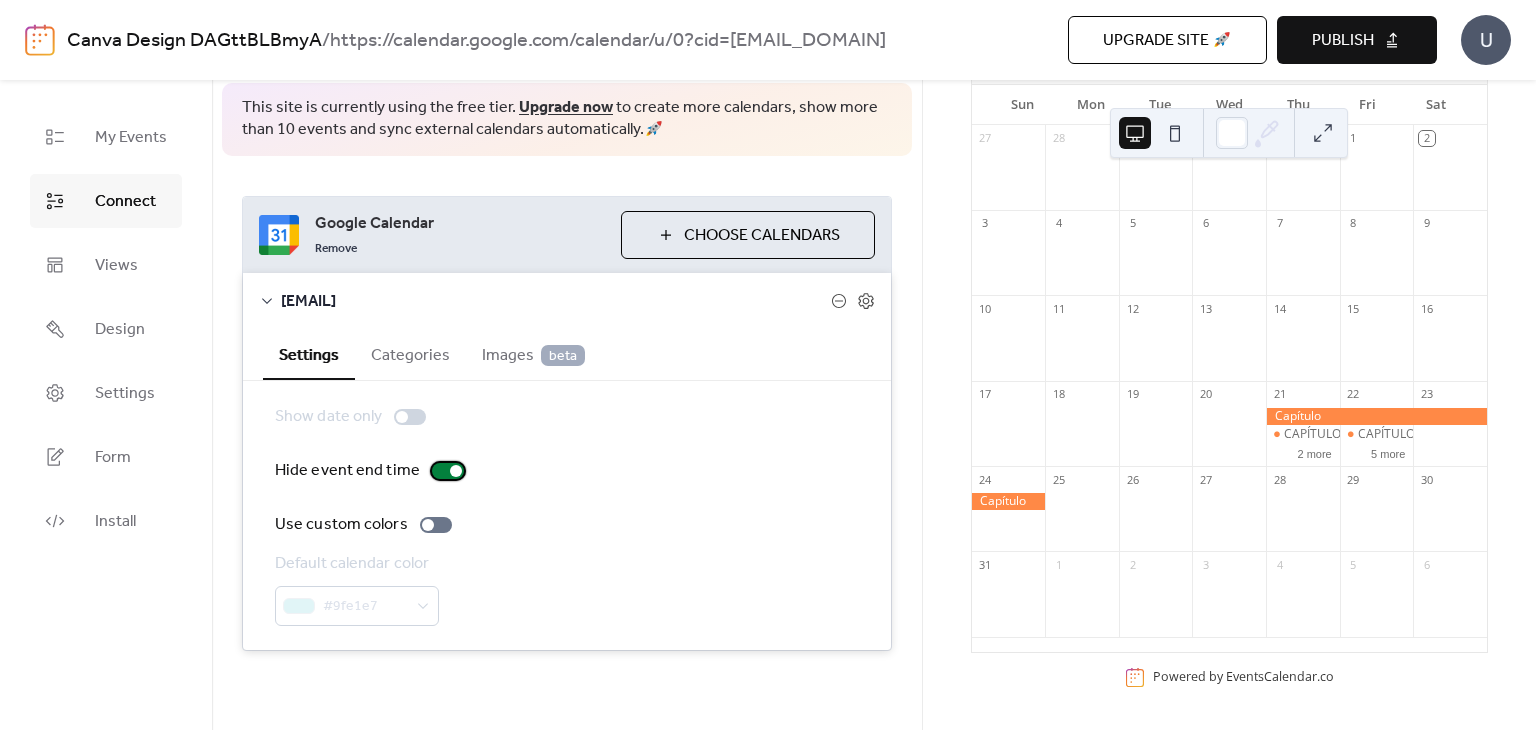 click at bounding box center [448, 471] 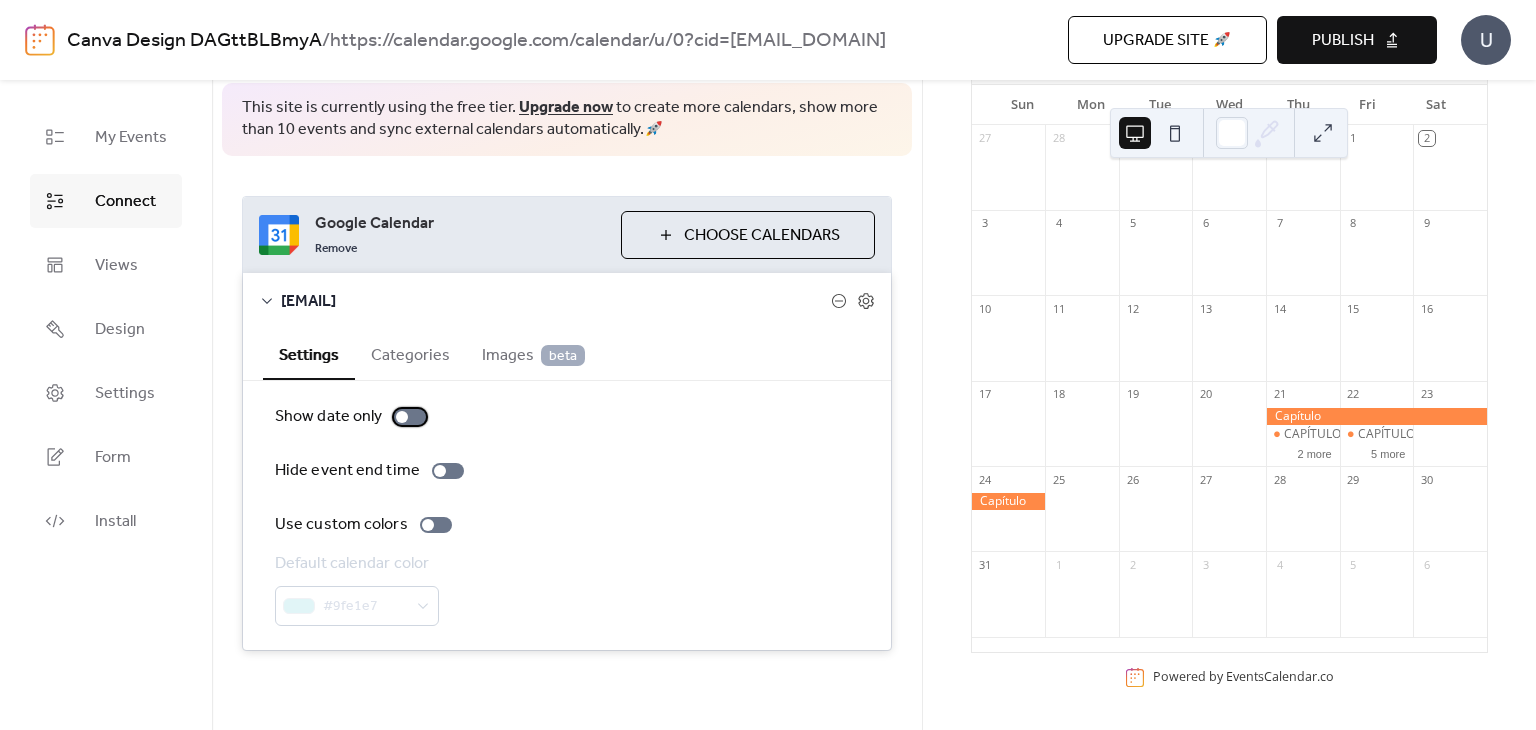 click at bounding box center (410, 417) 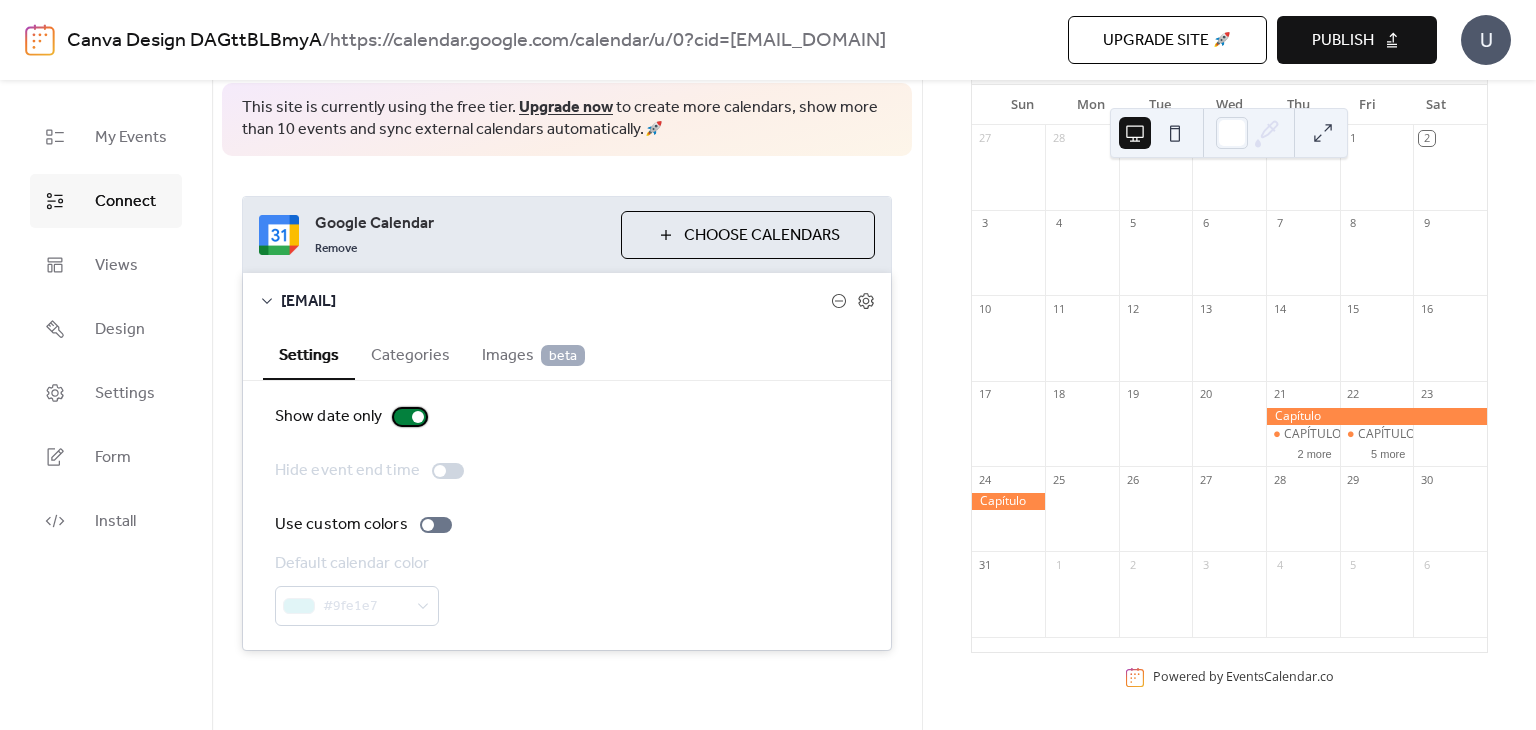 click at bounding box center [418, 417] 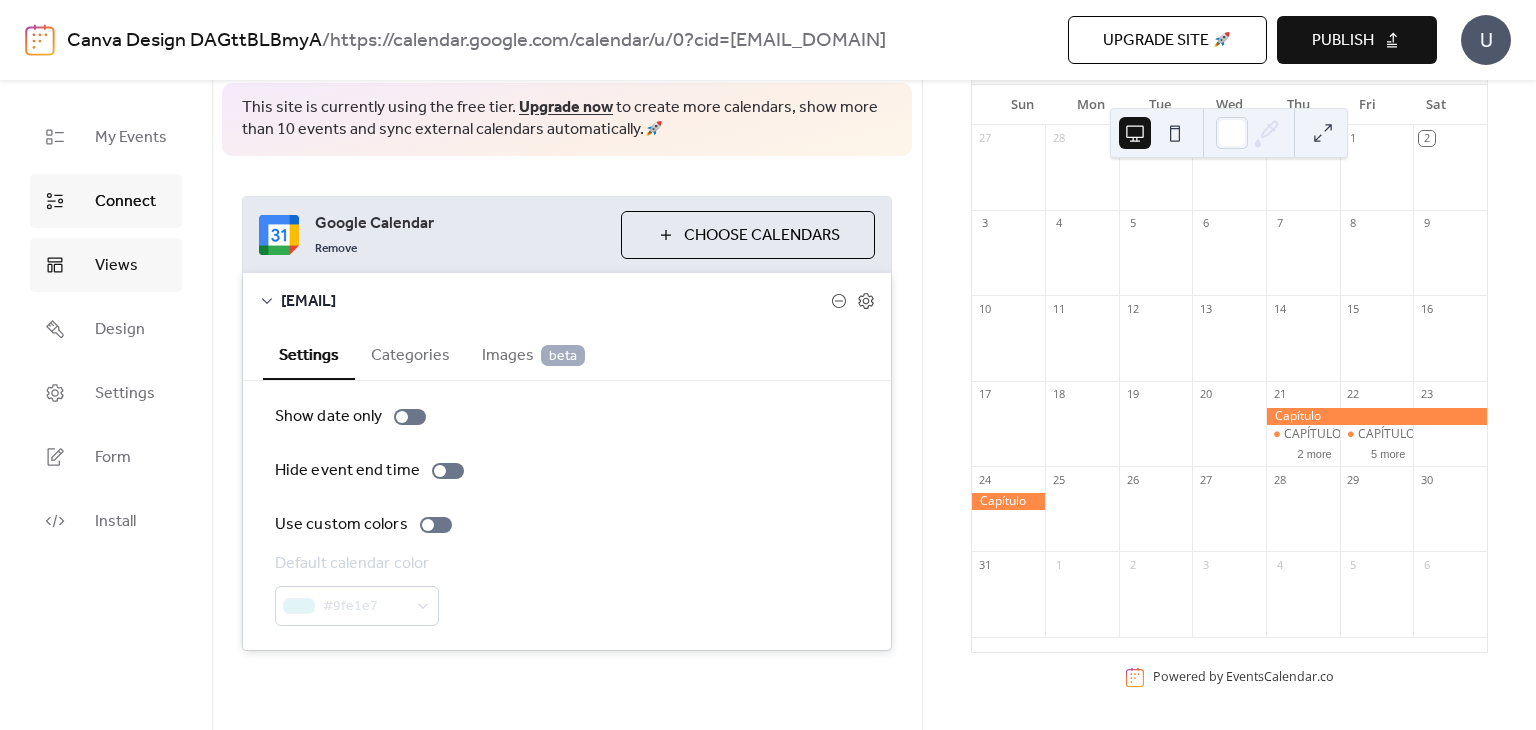 click on "Views" at bounding box center (116, 266) 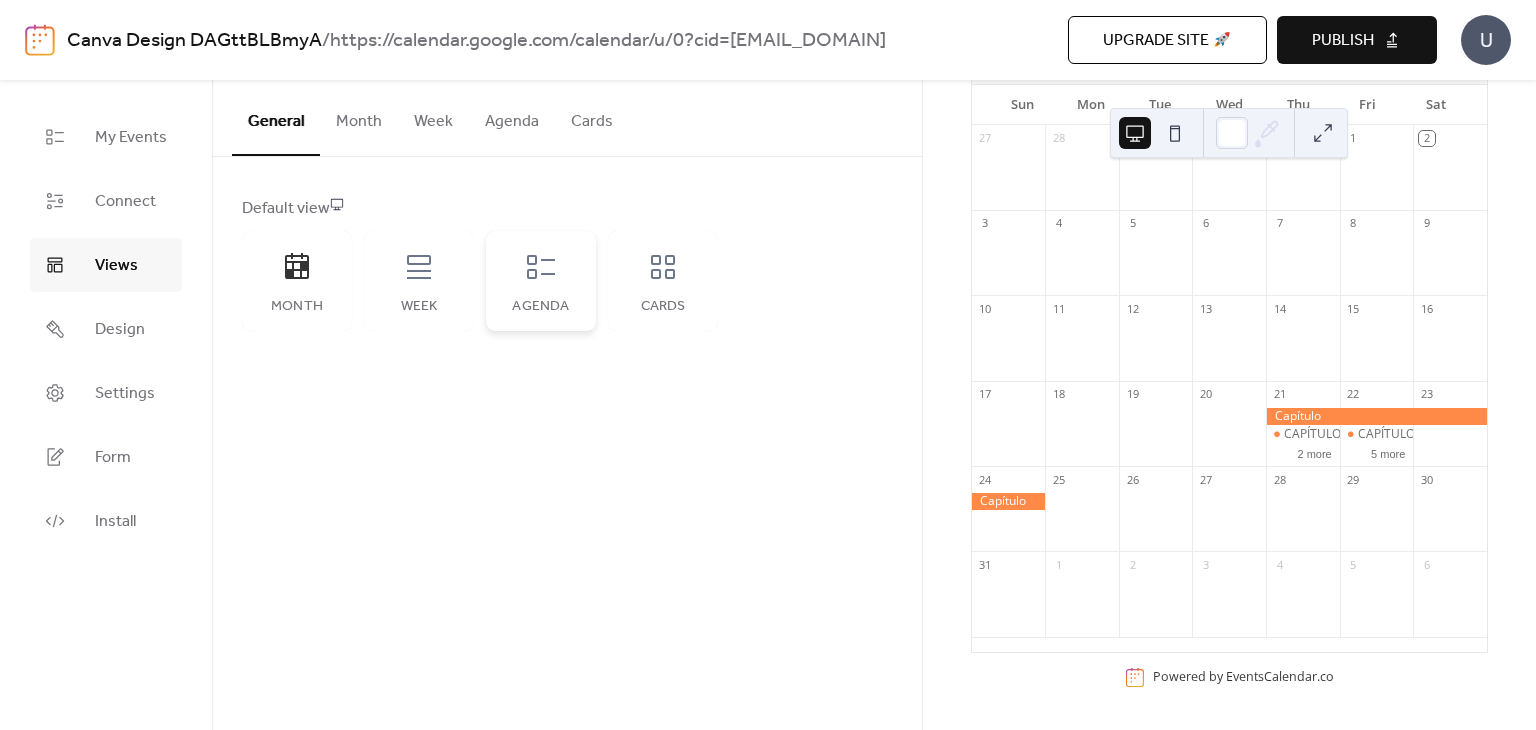 click on "Agenda" at bounding box center (541, 307) 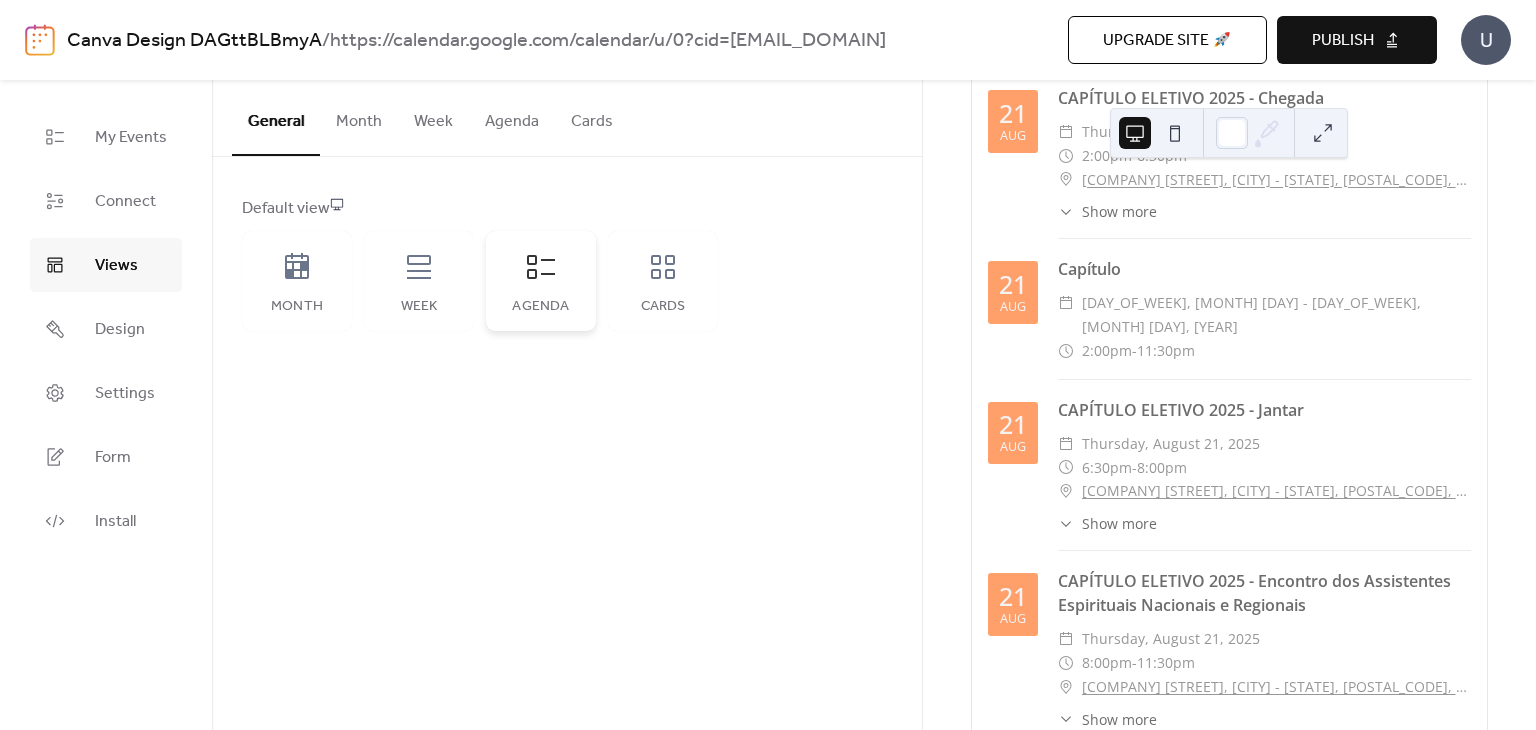 scroll, scrollTop: 0, scrollLeft: 0, axis: both 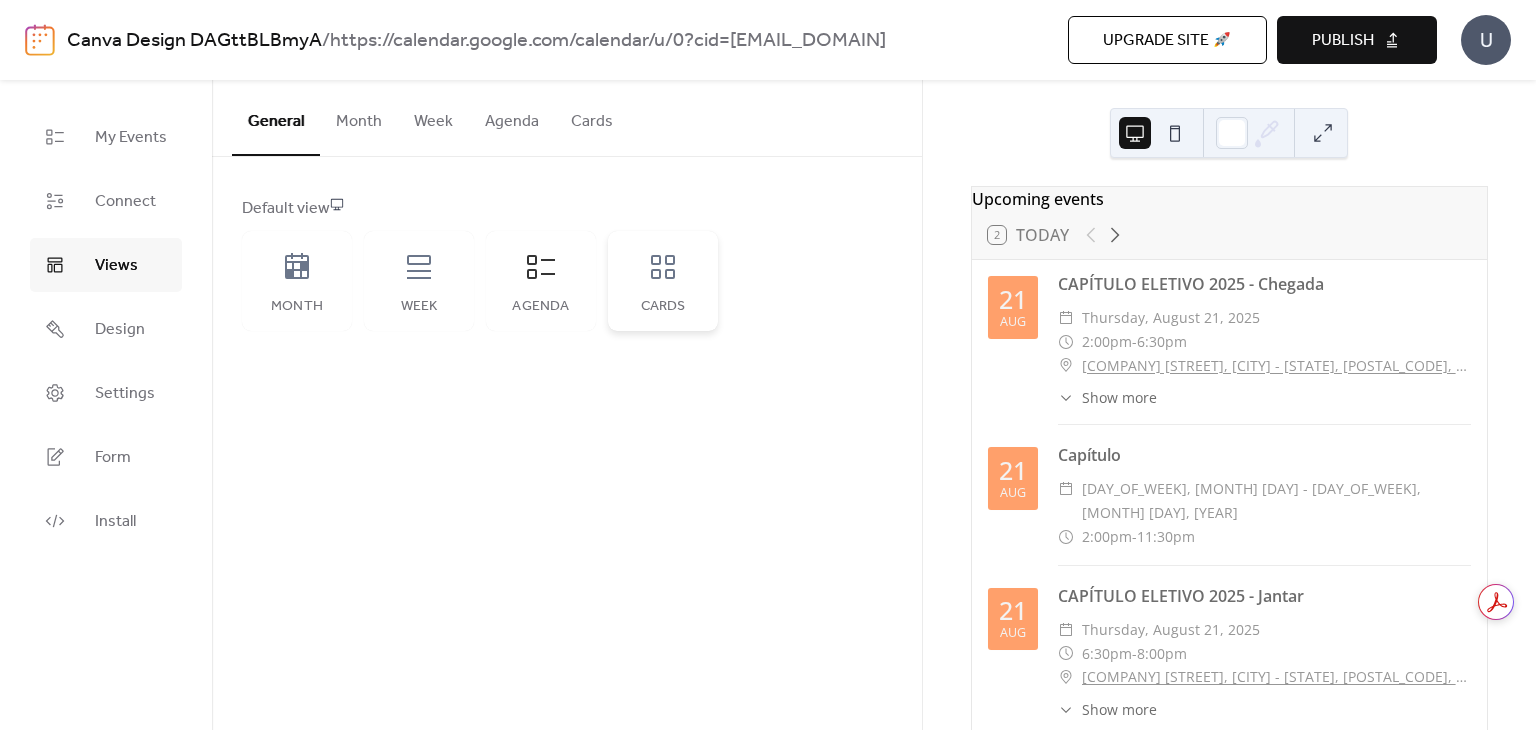click on "Cards" at bounding box center [663, 307] 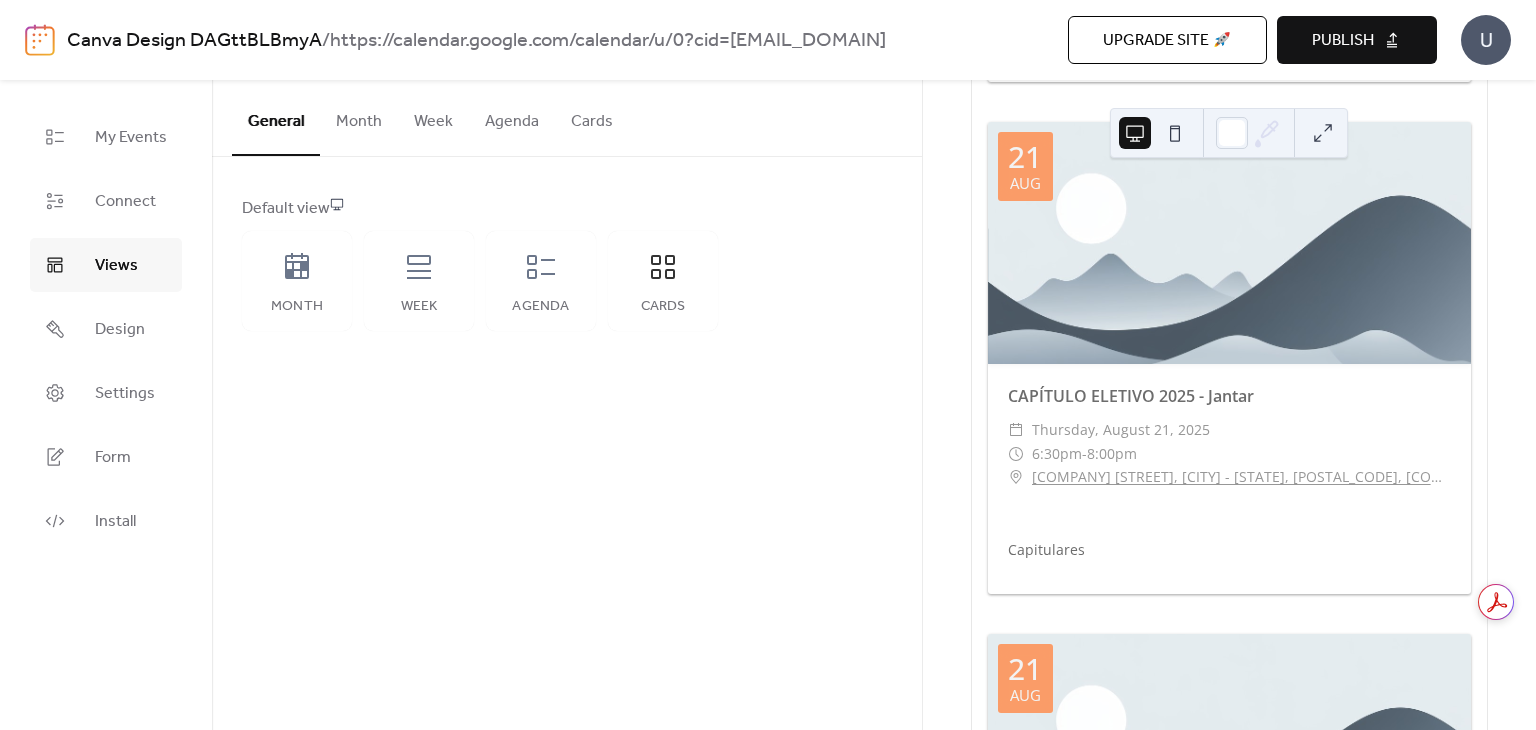 scroll, scrollTop: 1100, scrollLeft: 0, axis: vertical 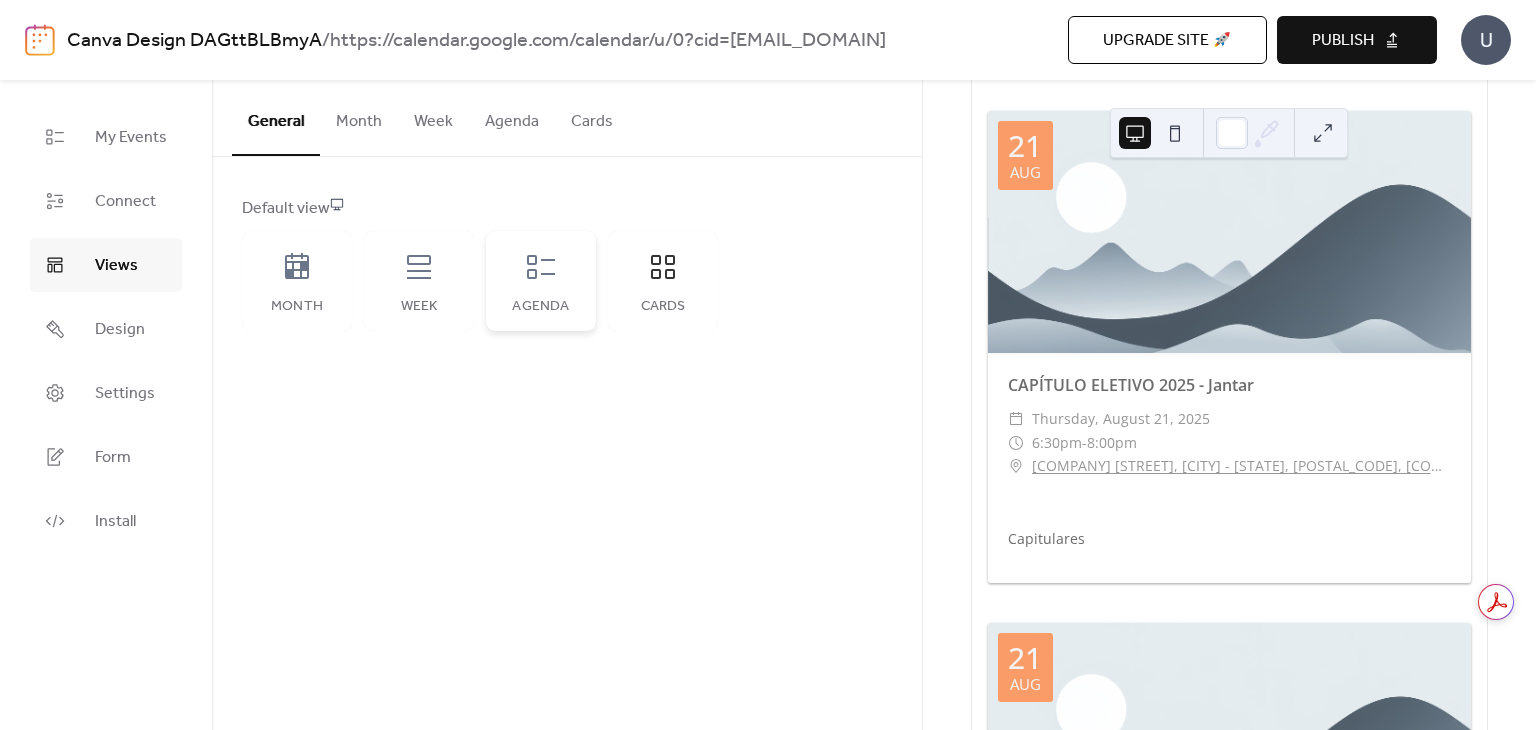 click on "Agenda" at bounding box center (541, 281) 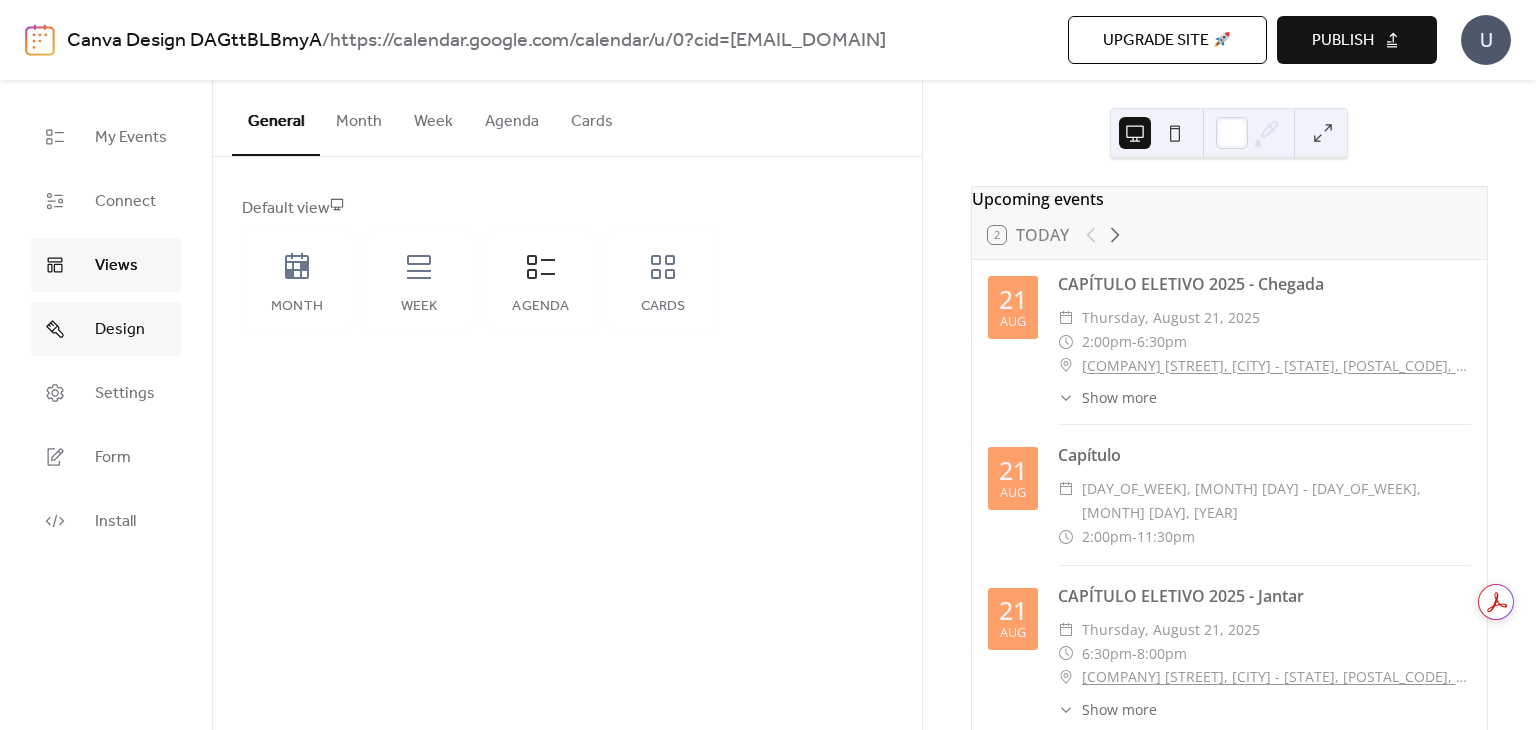 click on "Design" at bounding box center (120, 330) 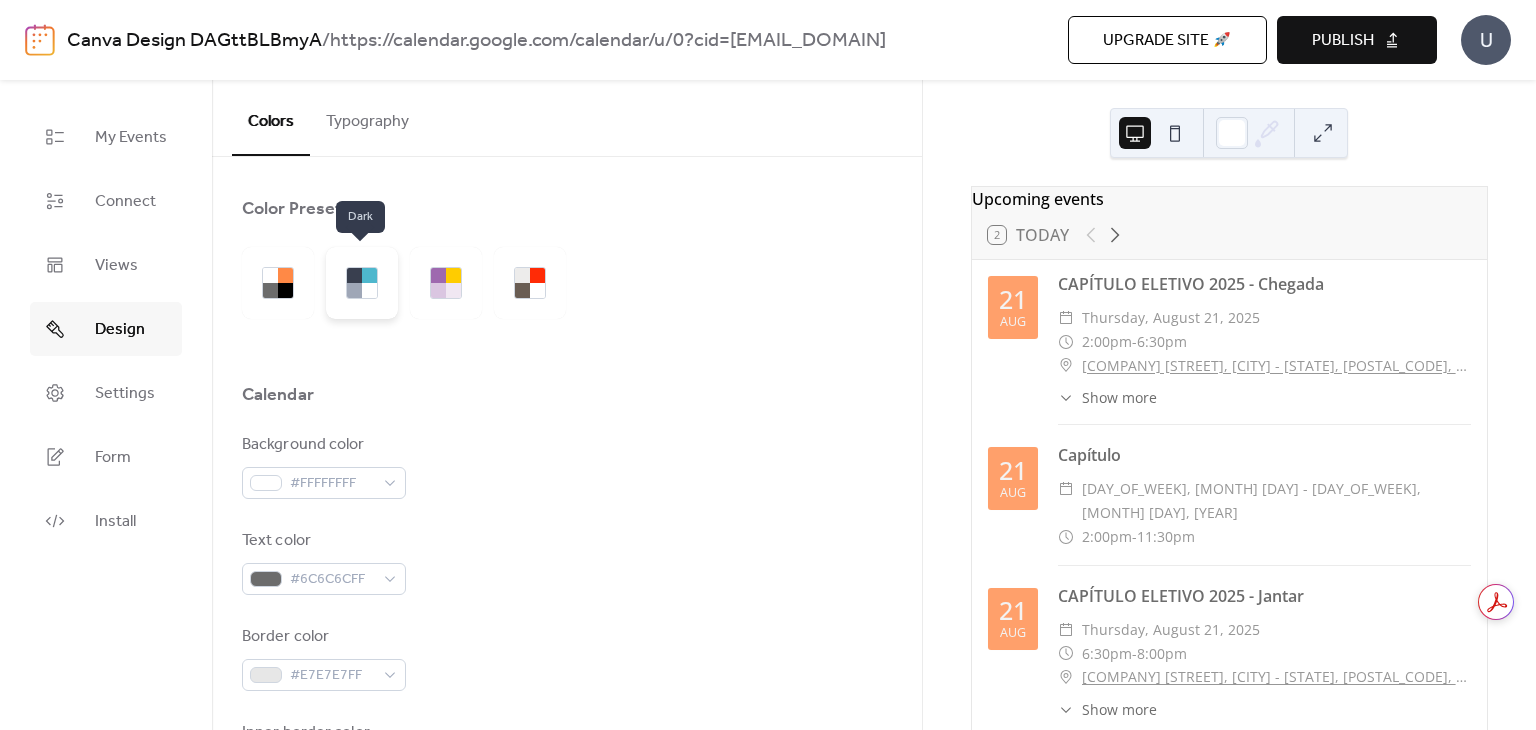 click at bounding box center [369, 290] 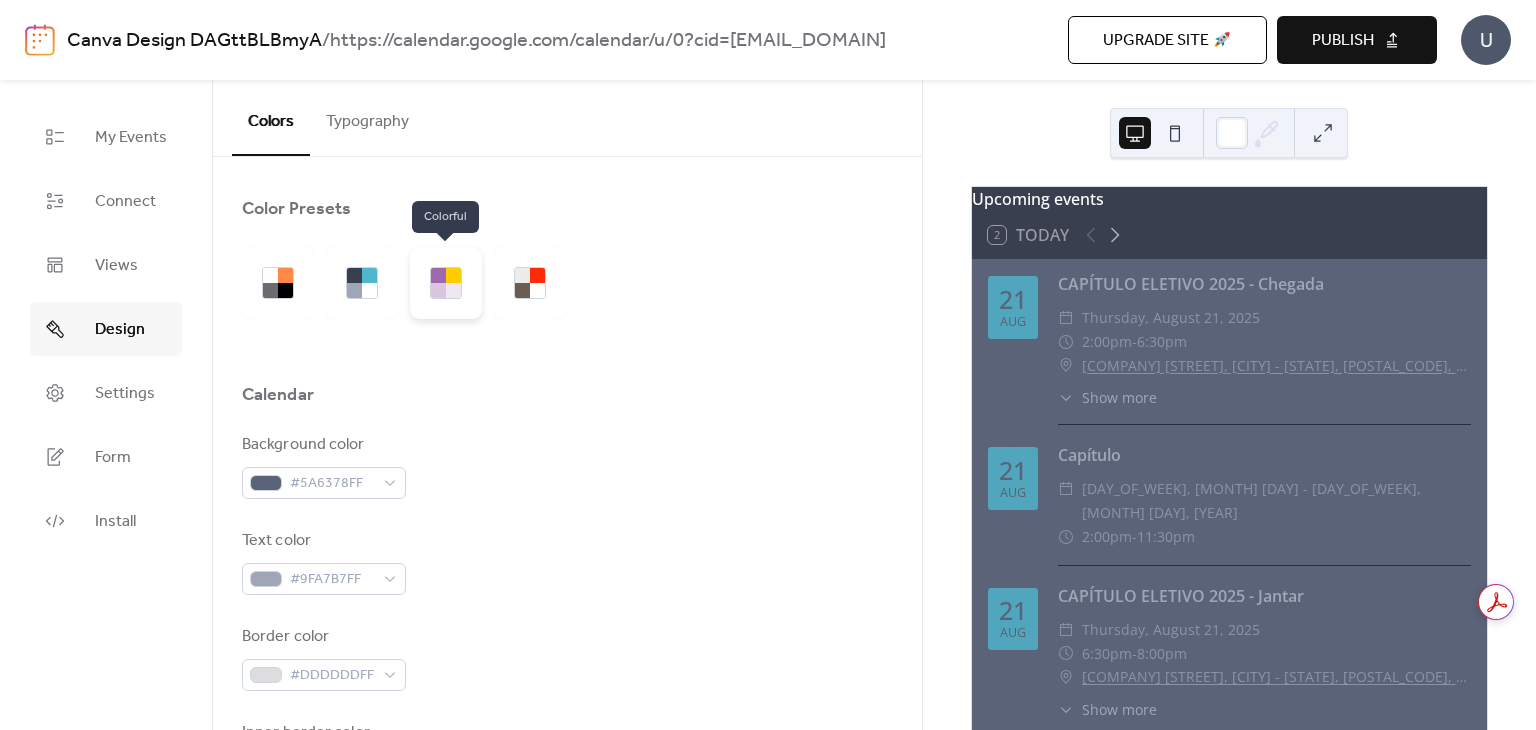 click at bounding box center (453, 290) 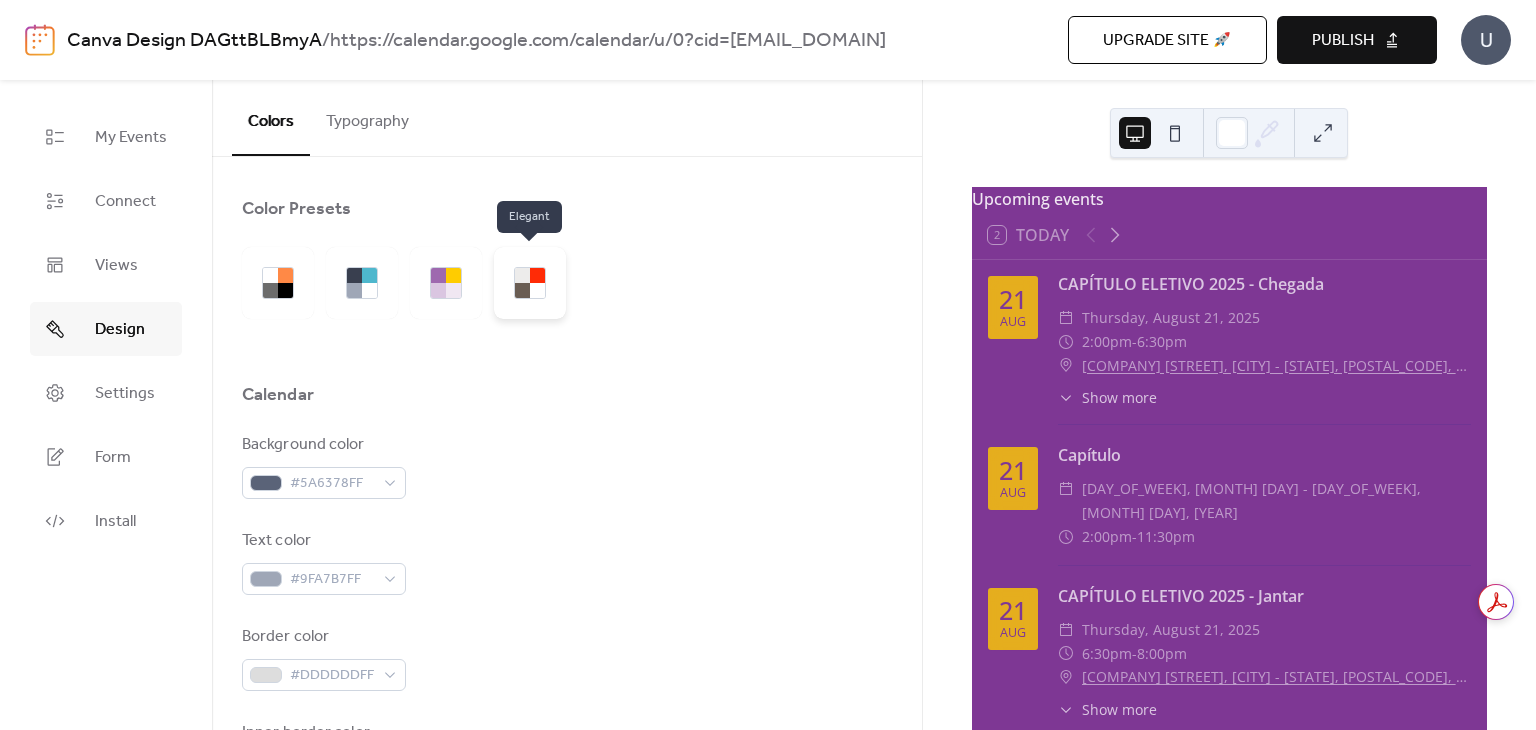 click at bounding box center [530, 283] 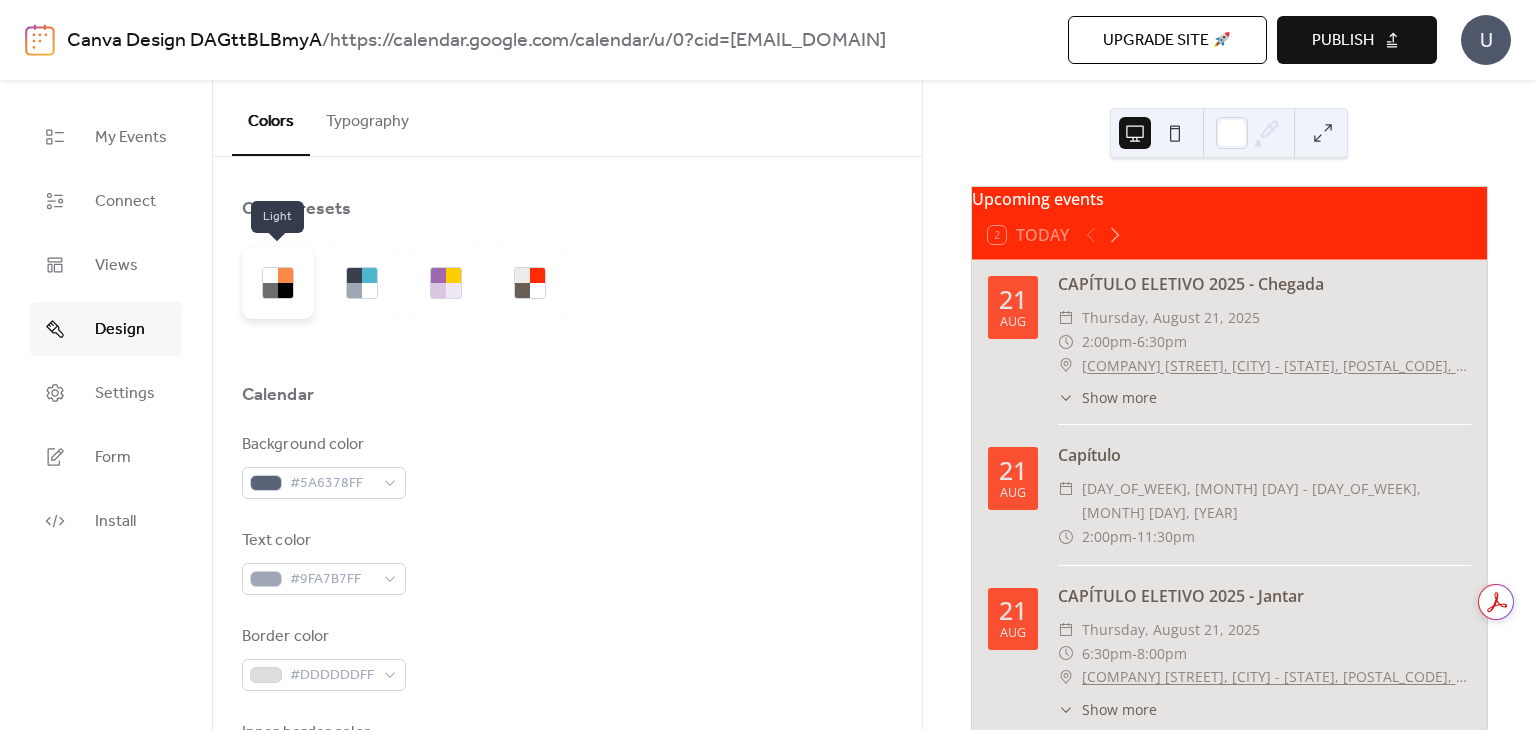 click at bounding box center [278, 283] 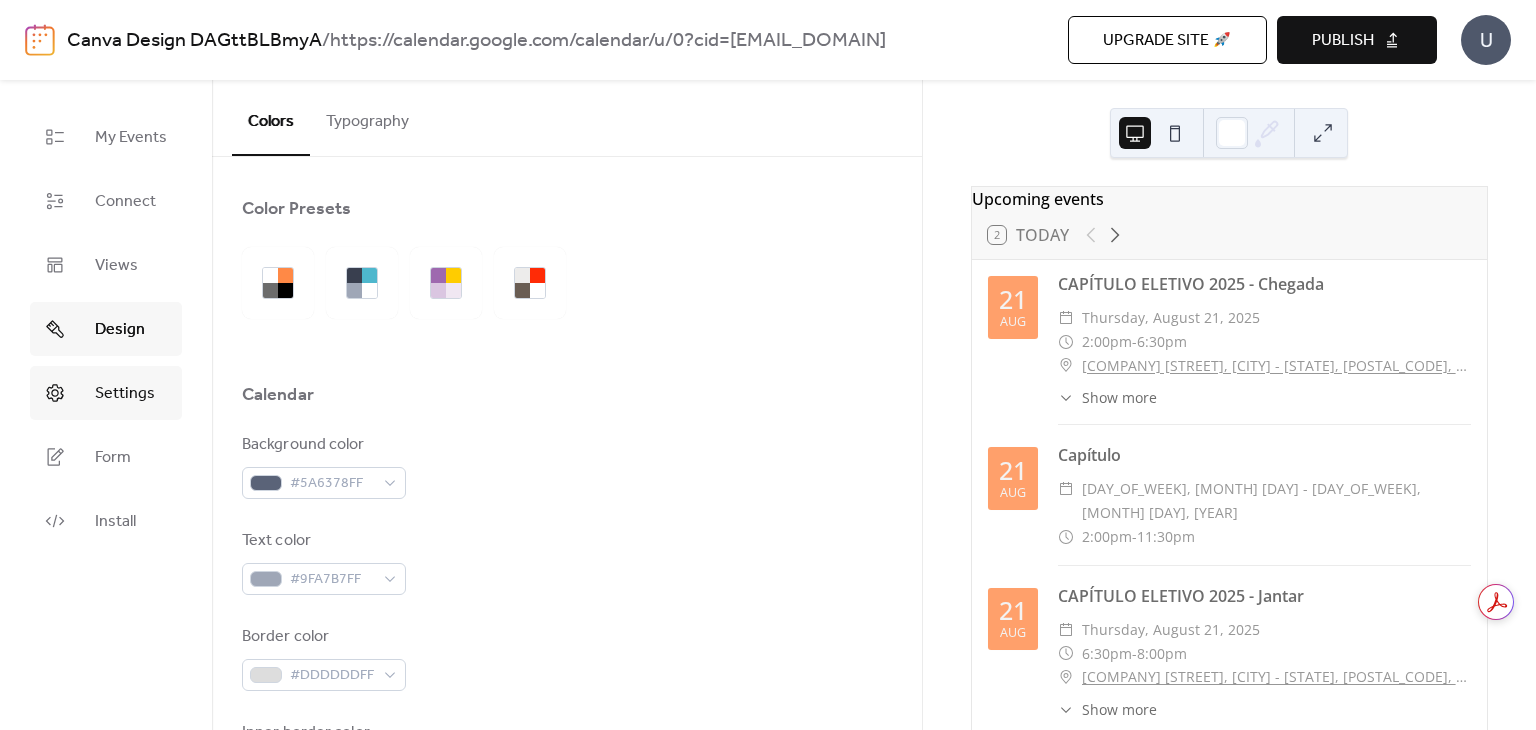 click on "Settings" at bounding box center [125, 394] 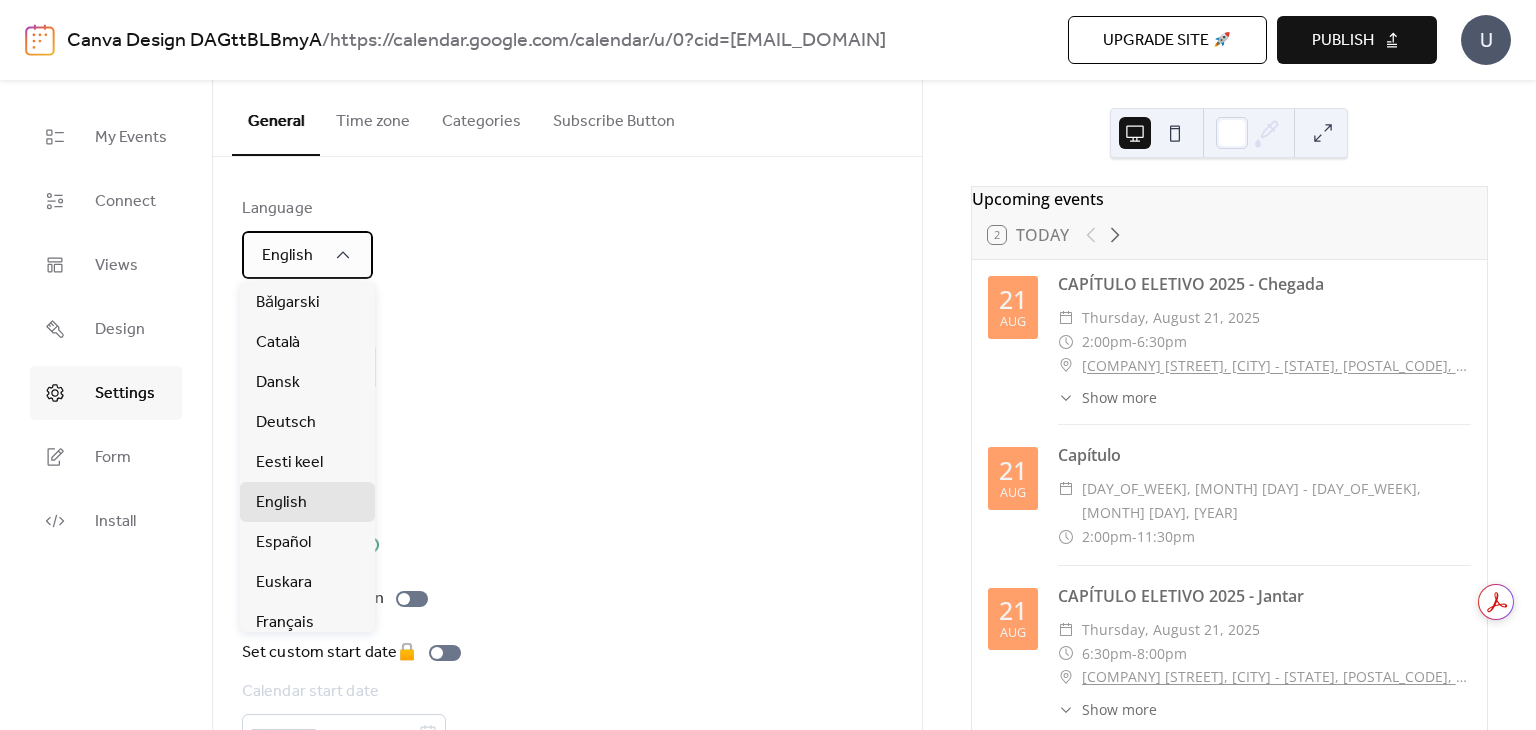 click on "English" at bounding box center (287, 255) 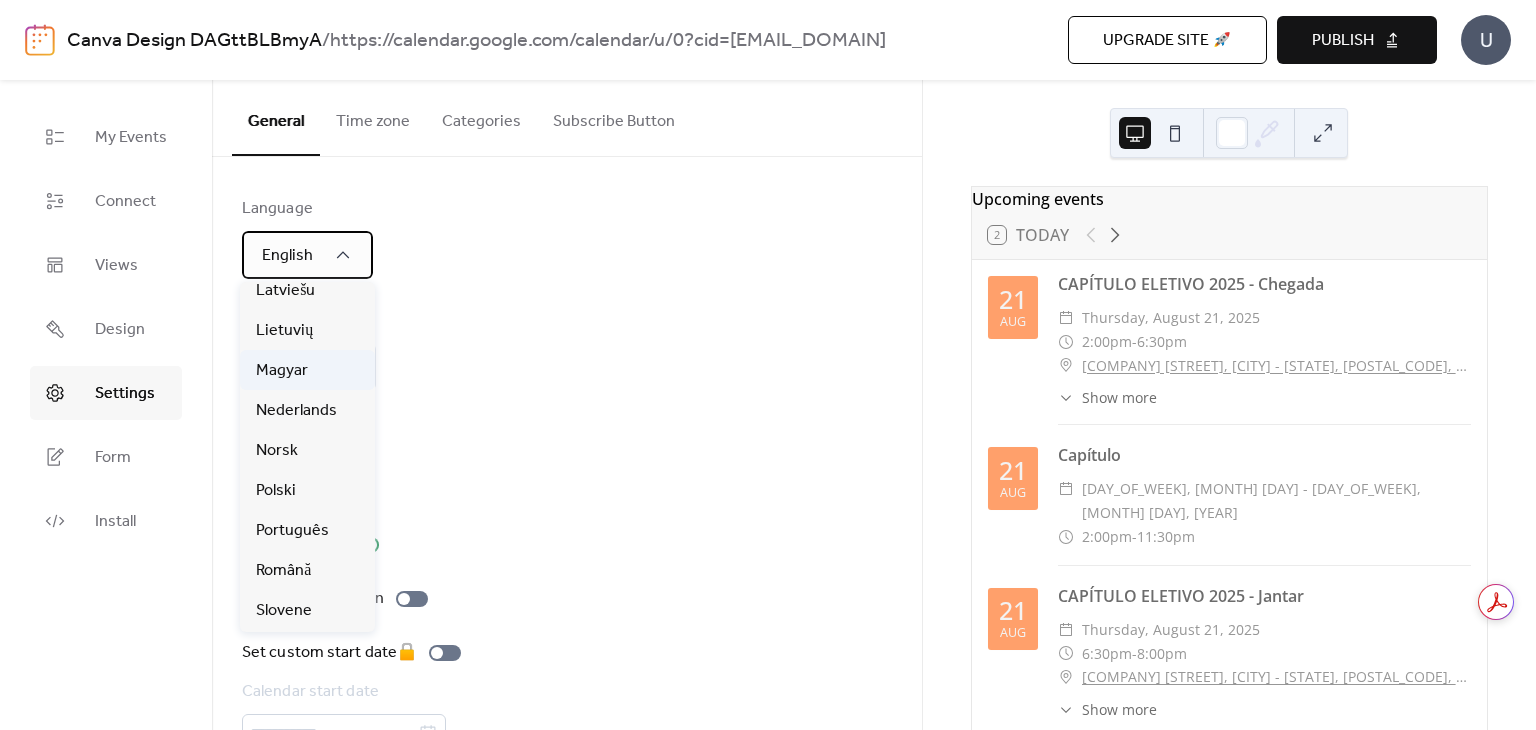 scroll, scrollTop: 500, scrollLeft: 0, axis: vertical 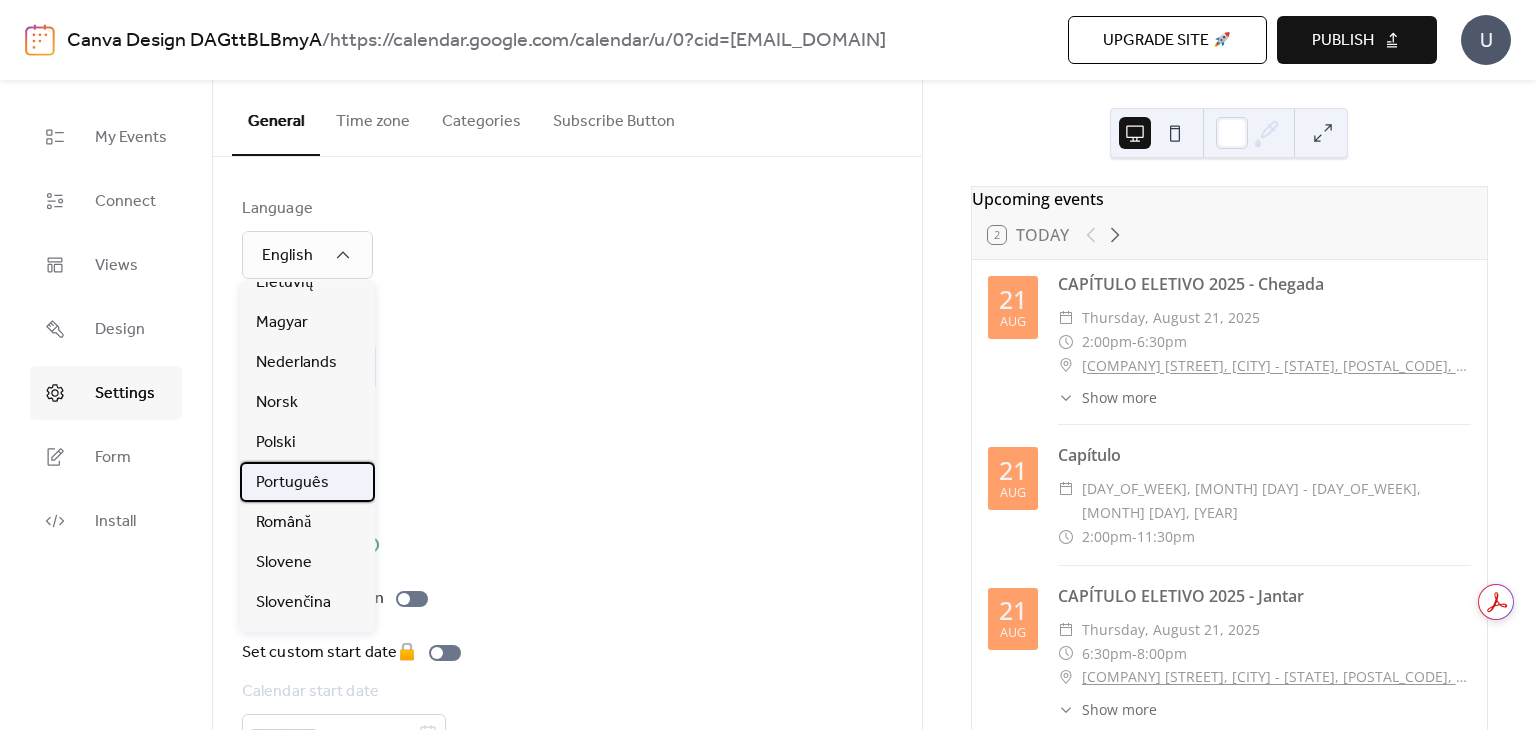 click on "Português" at bounding box center (292, 483) 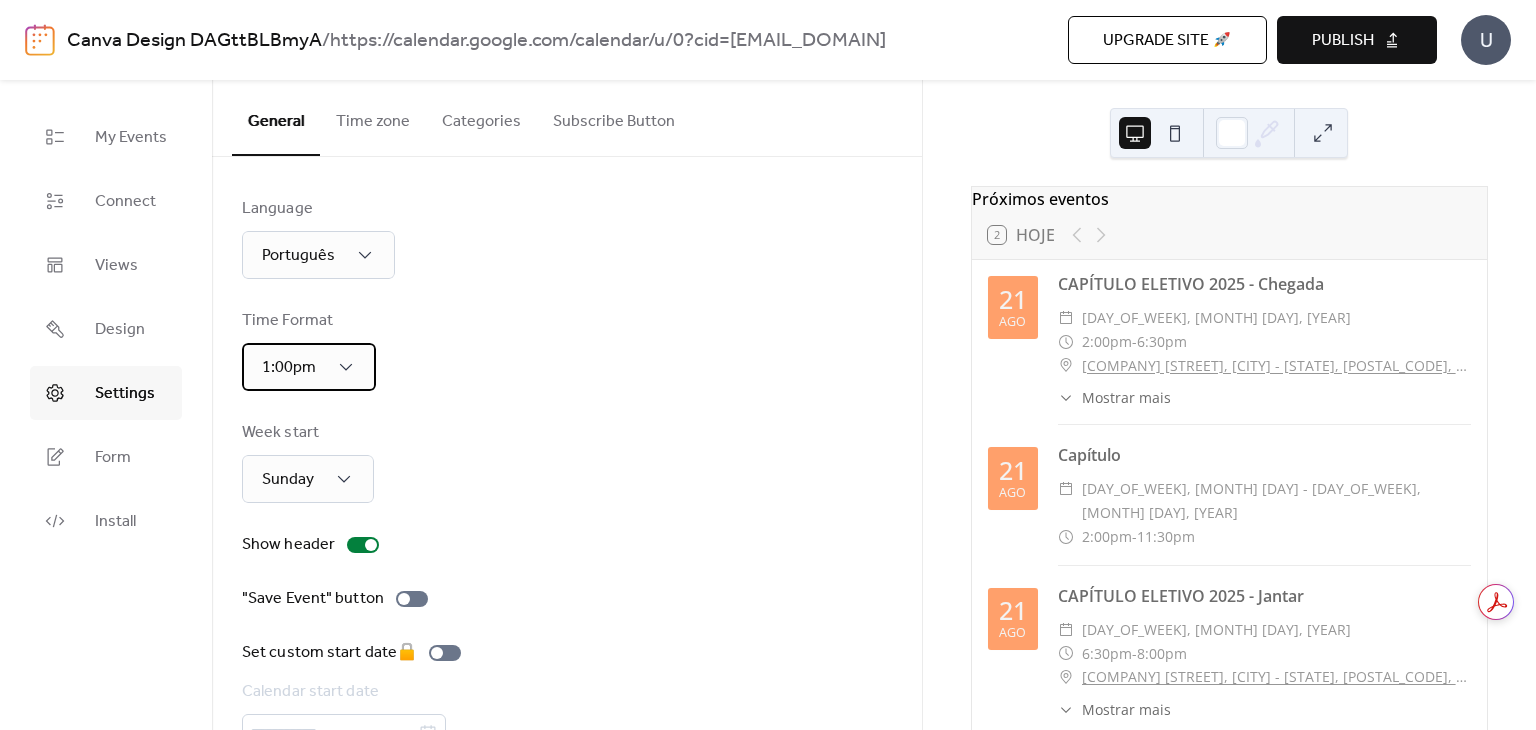 click on "1:00pm" at bounding box center [309, 367] 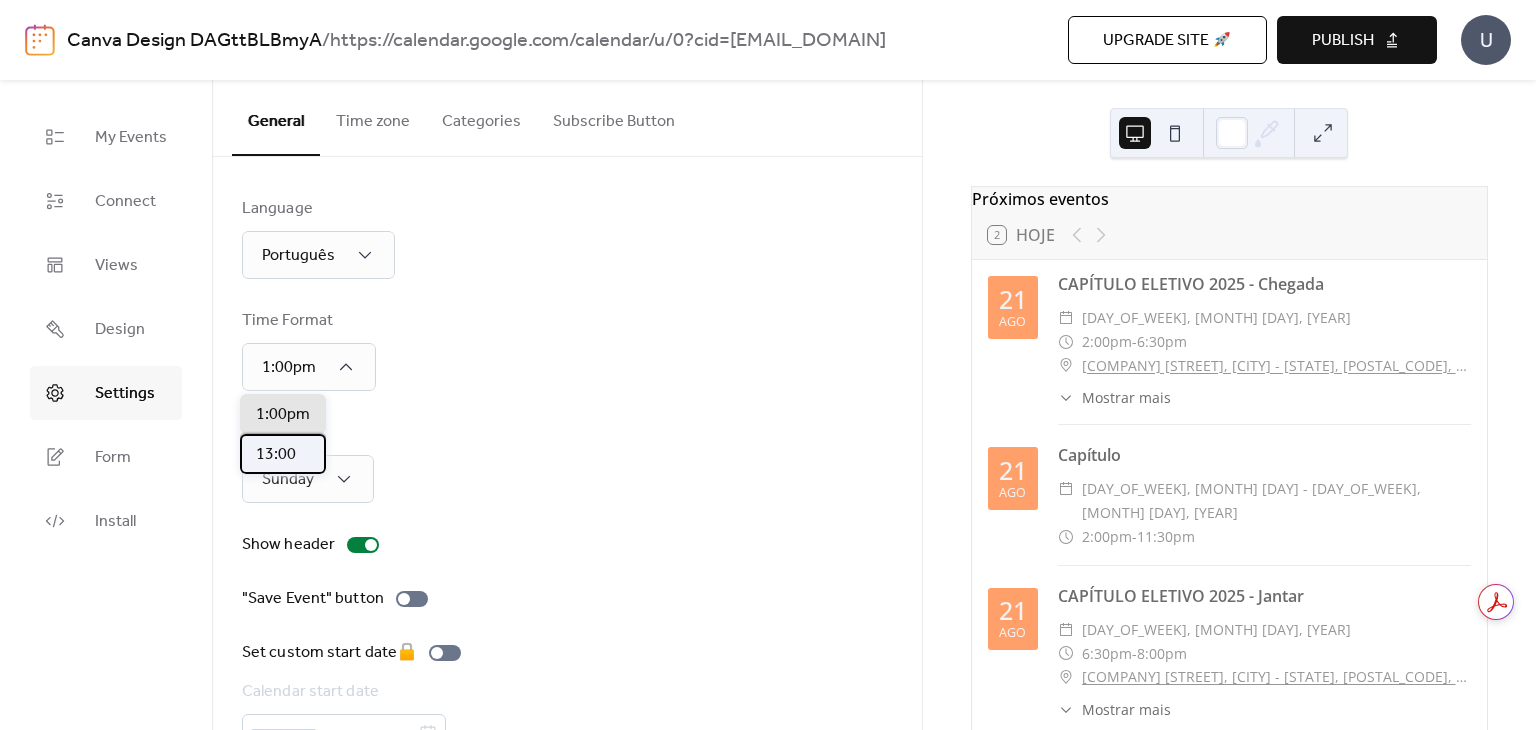 click on "13:00" at bounding box center [276, 455] 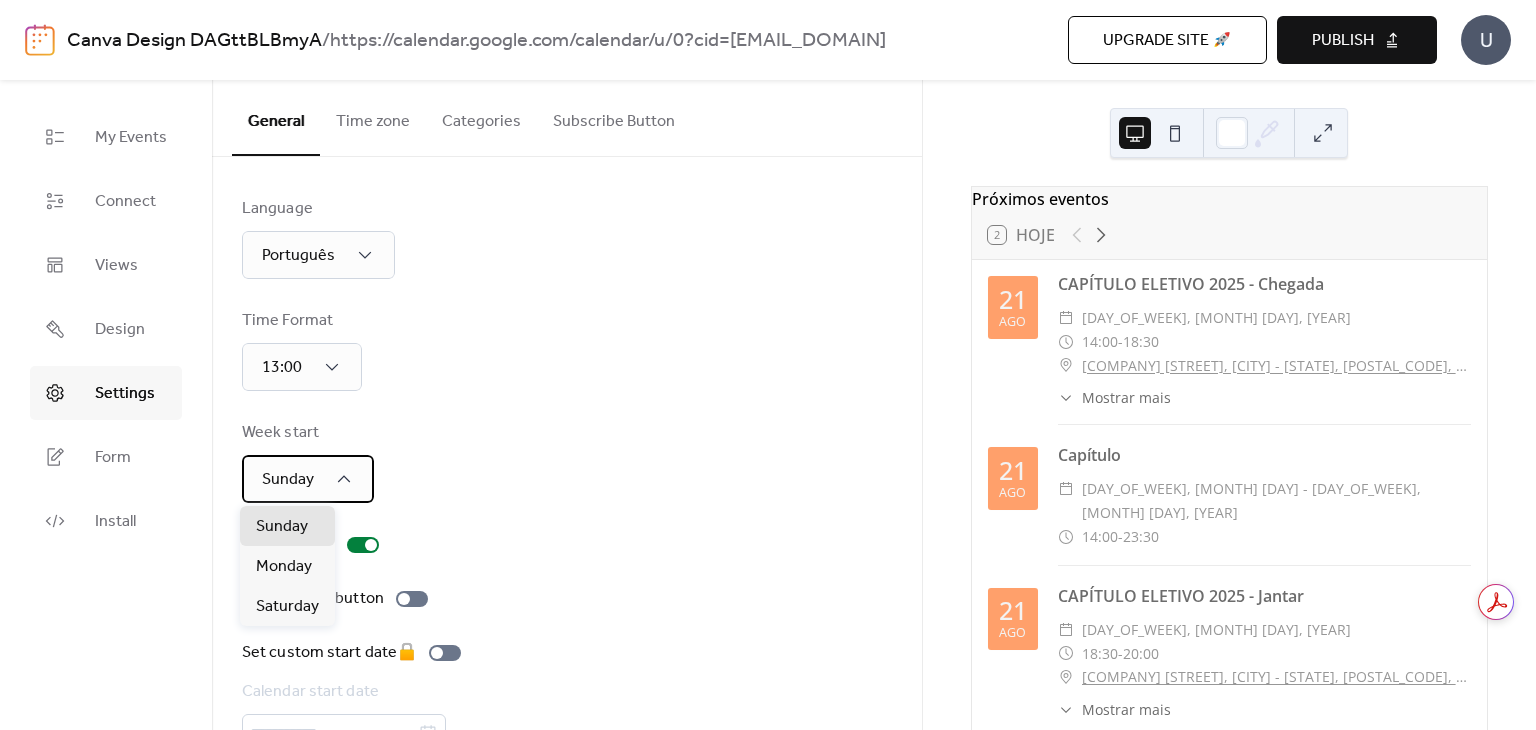 click 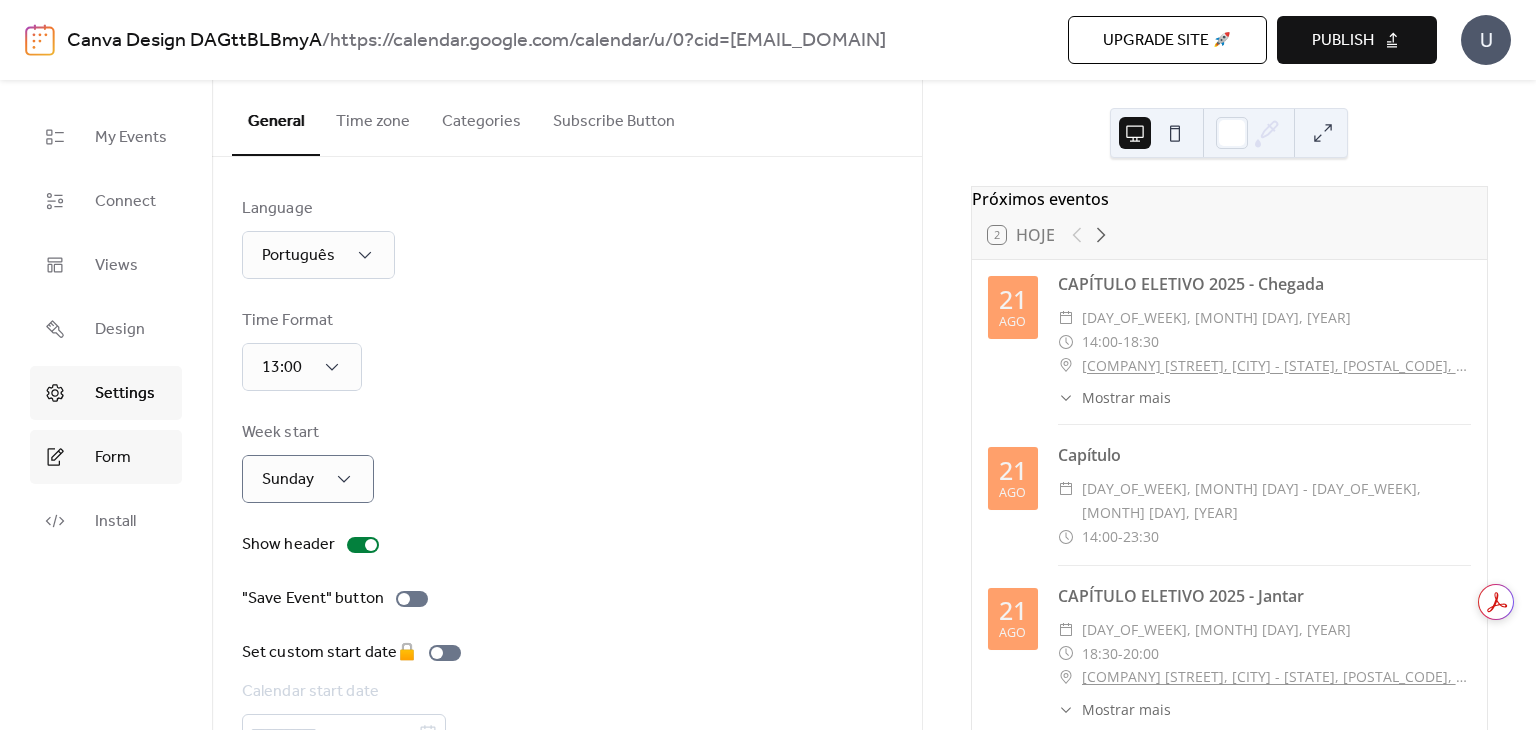 click on "Form" at bounding box center [106, 457] 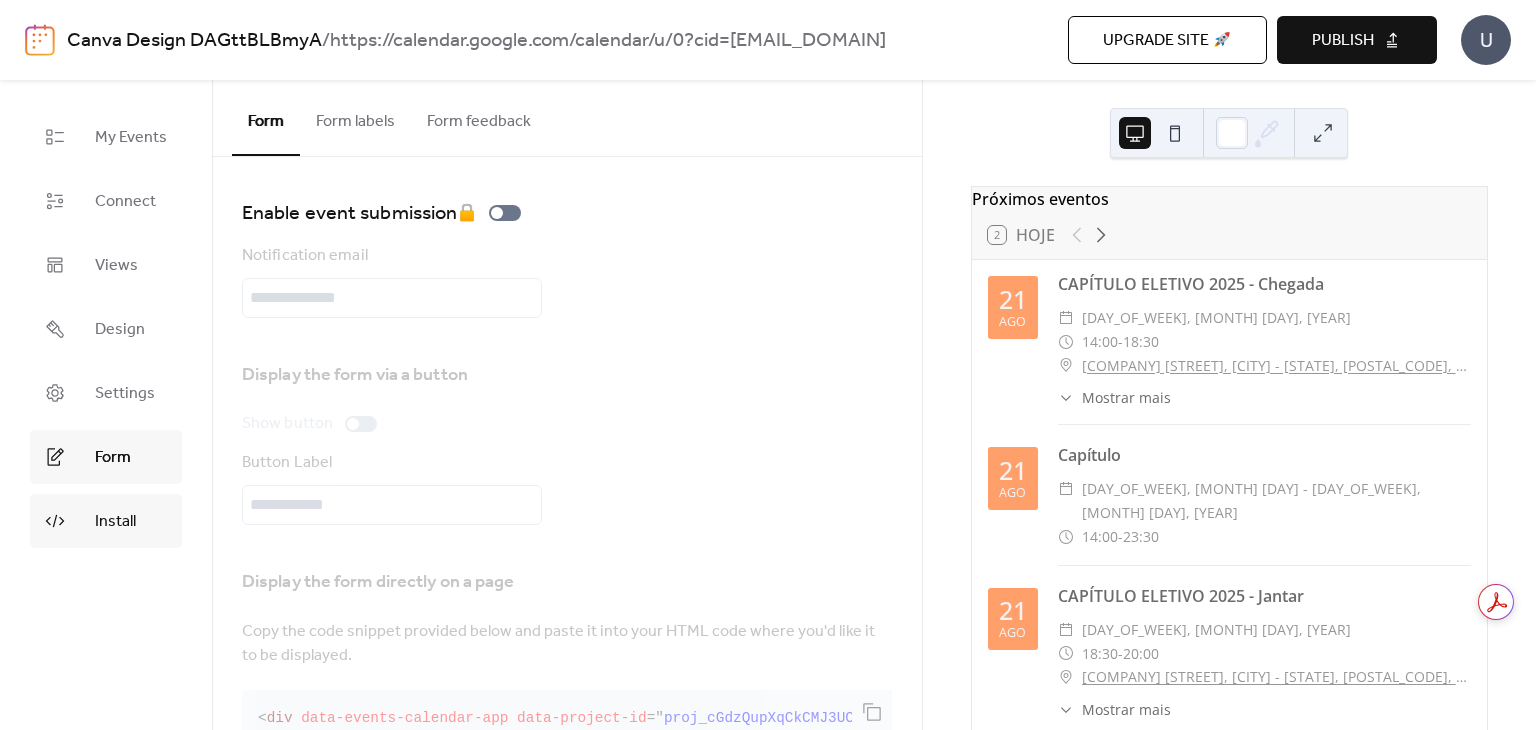 click on "Install" at bounding box center [115, 522] 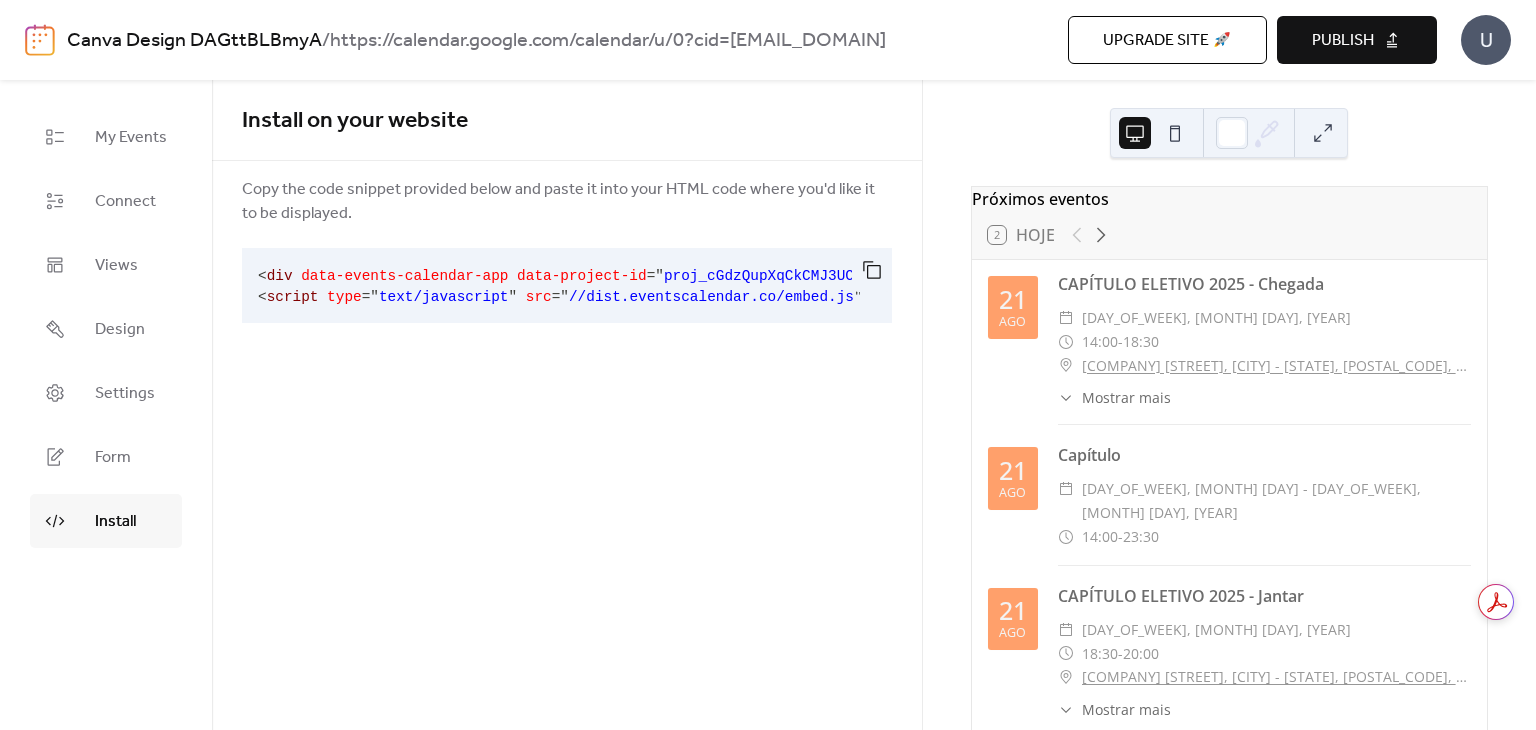click on "Publish" at bounding box center [1343, 41] 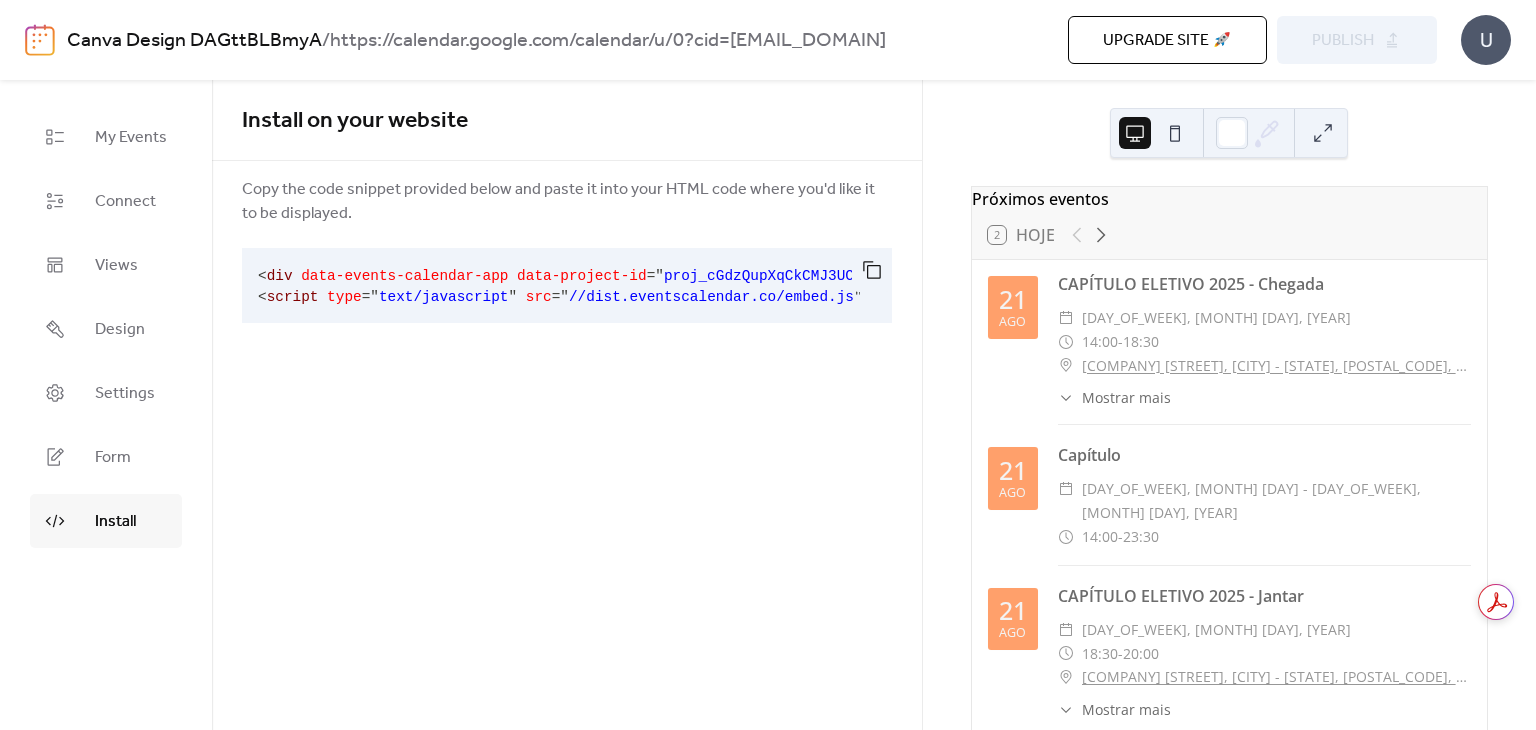 click at bounding box center [1175, 133] 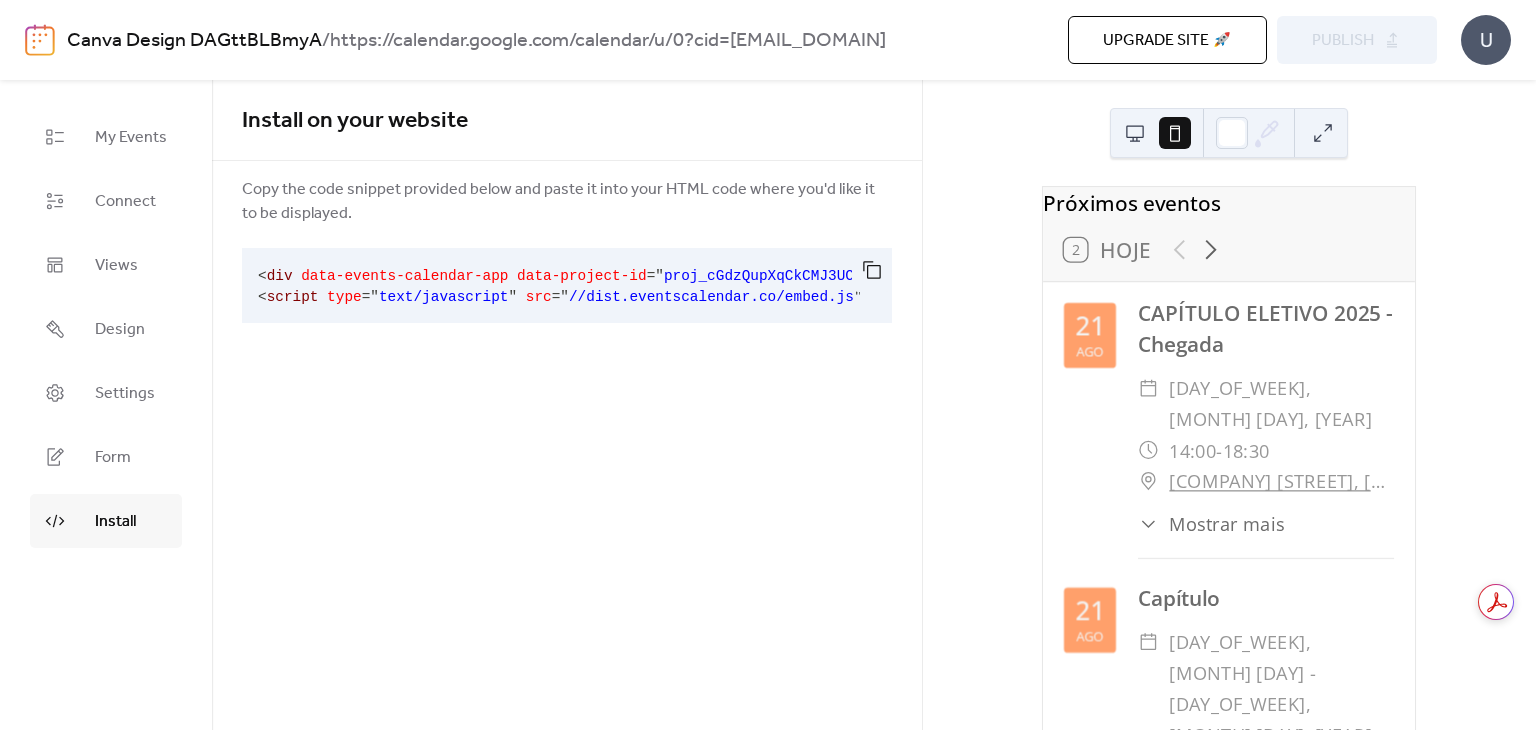 click at bounding box center (1135, 133) 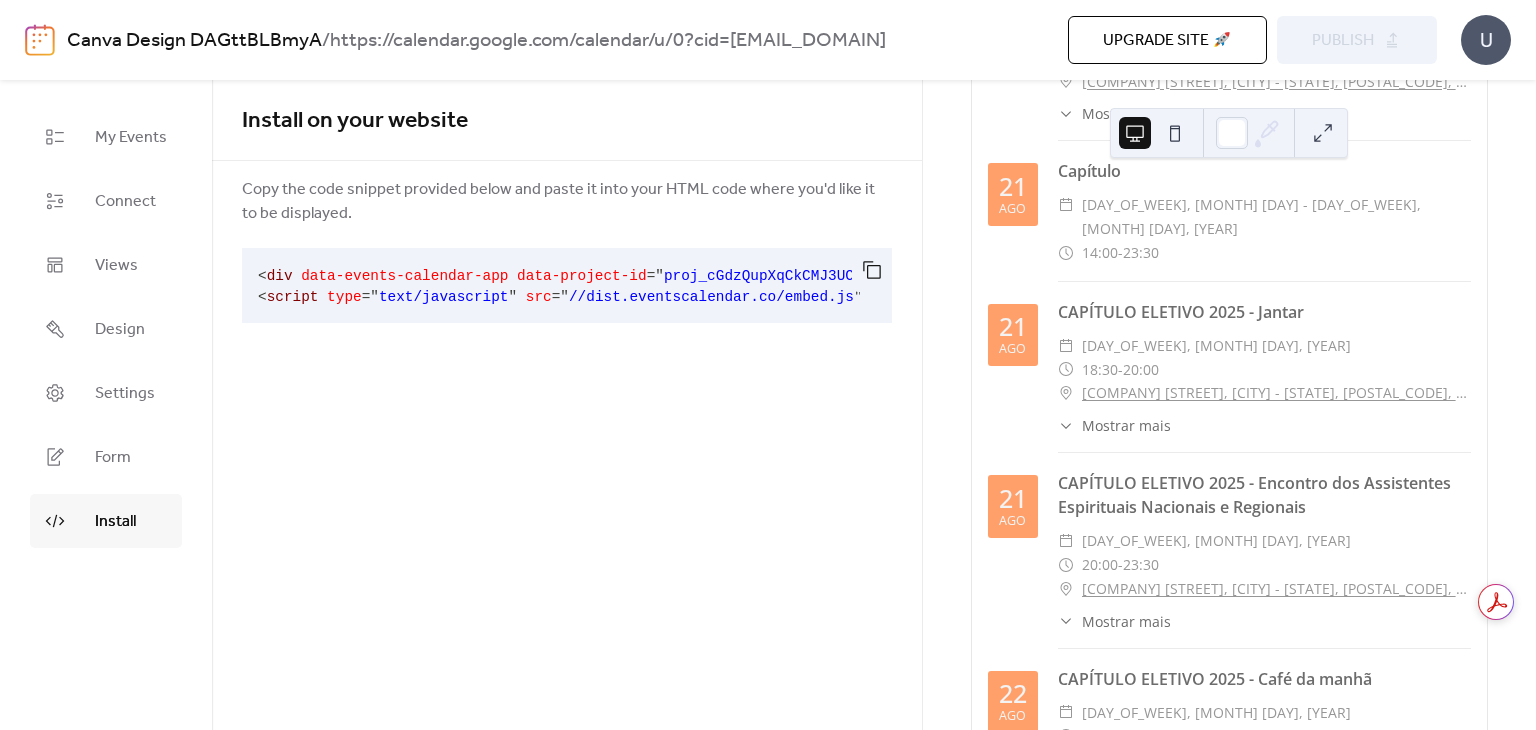 scroll, scrollTop: 0, scrollLeft: 0, axis: both 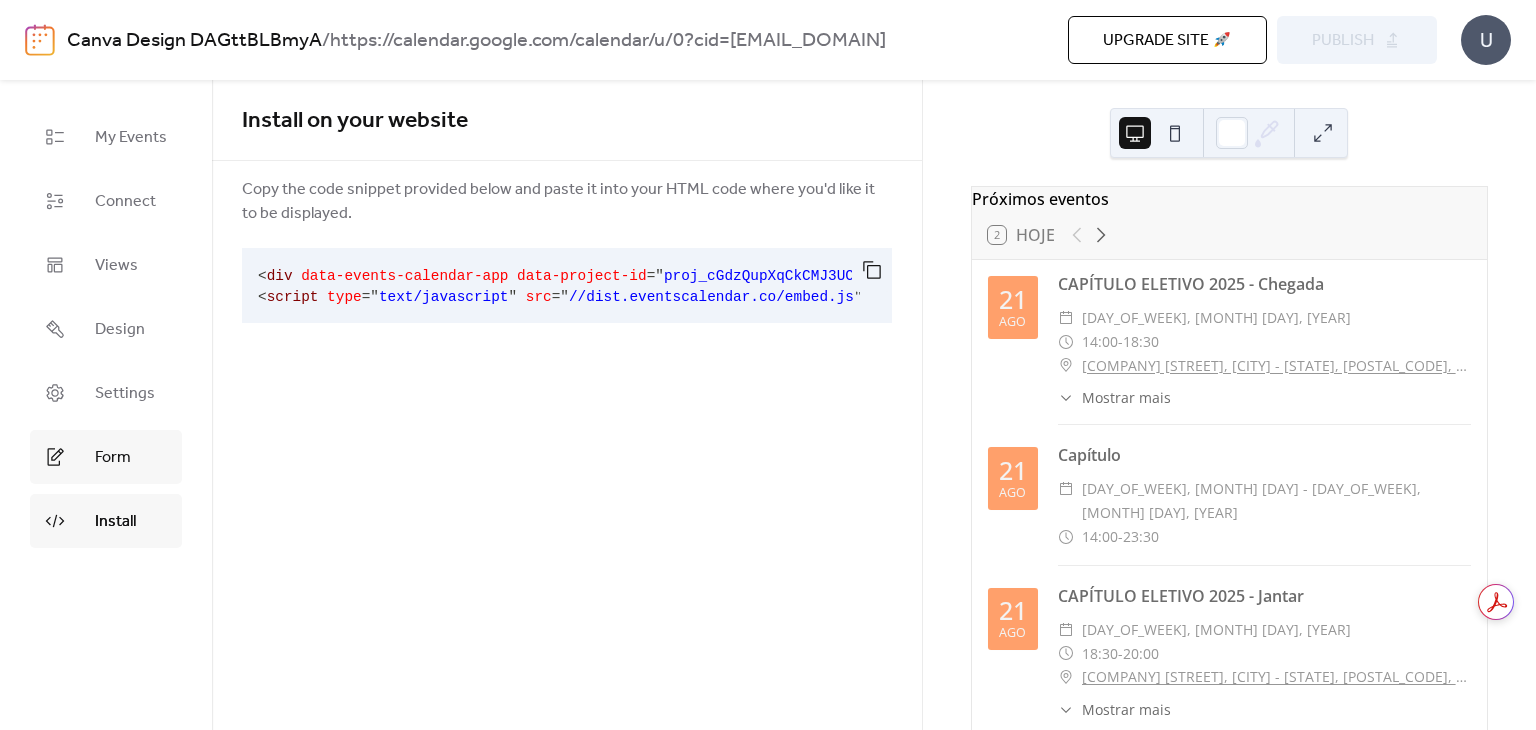click on "Form" at bounding box center [113, 458] 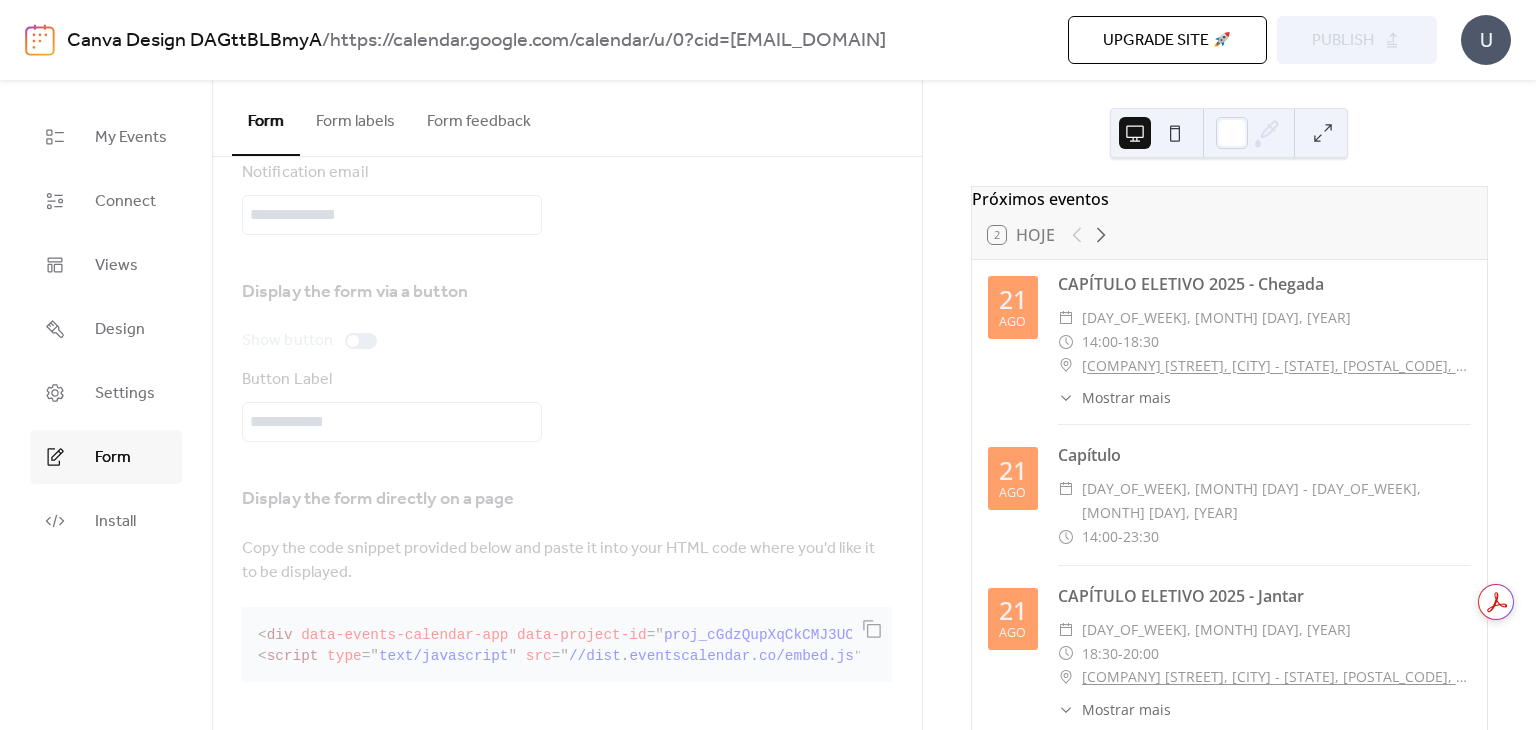 scroll, scrollTop: 0, scrollLeft: 0, axis: both 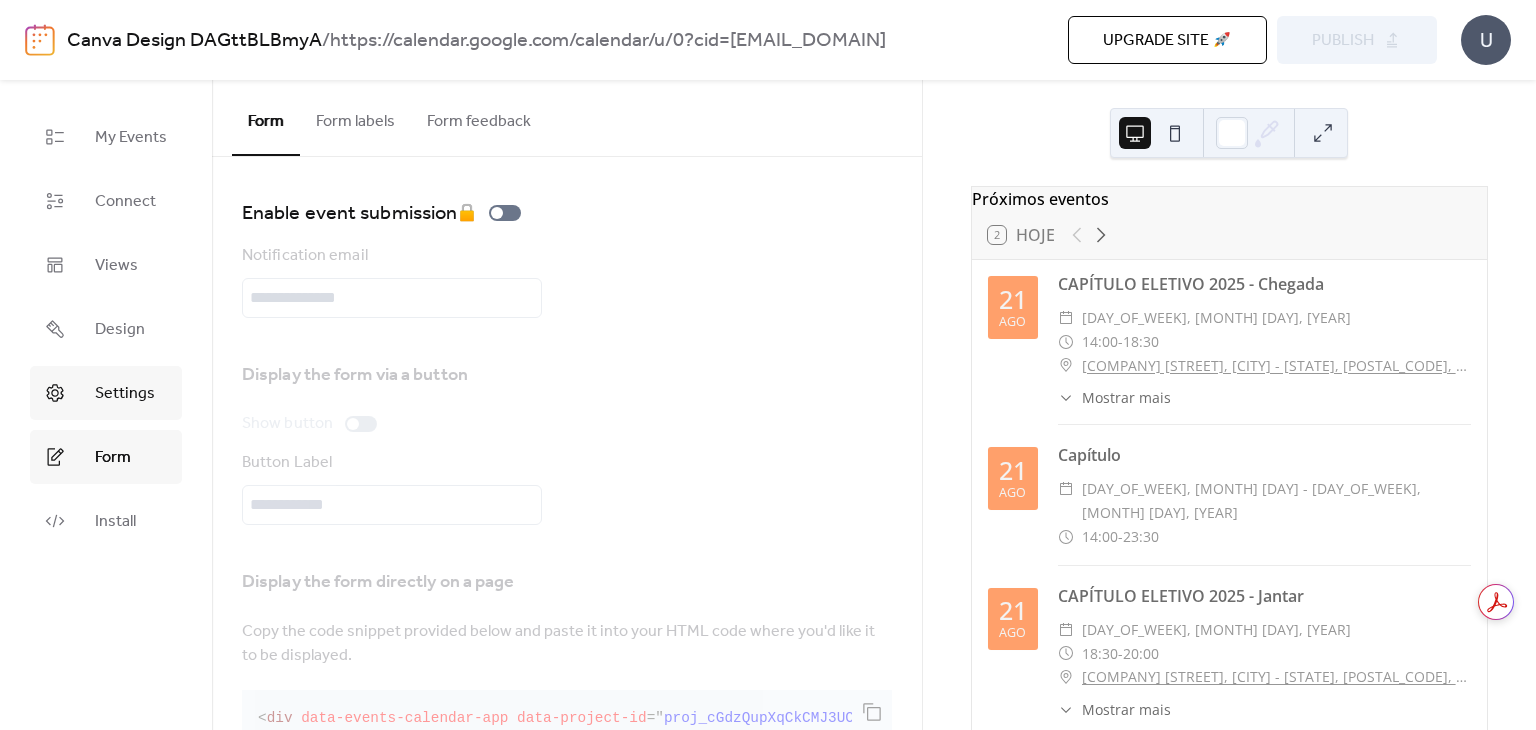 click on "Settings" at bounding box center [125, 394] 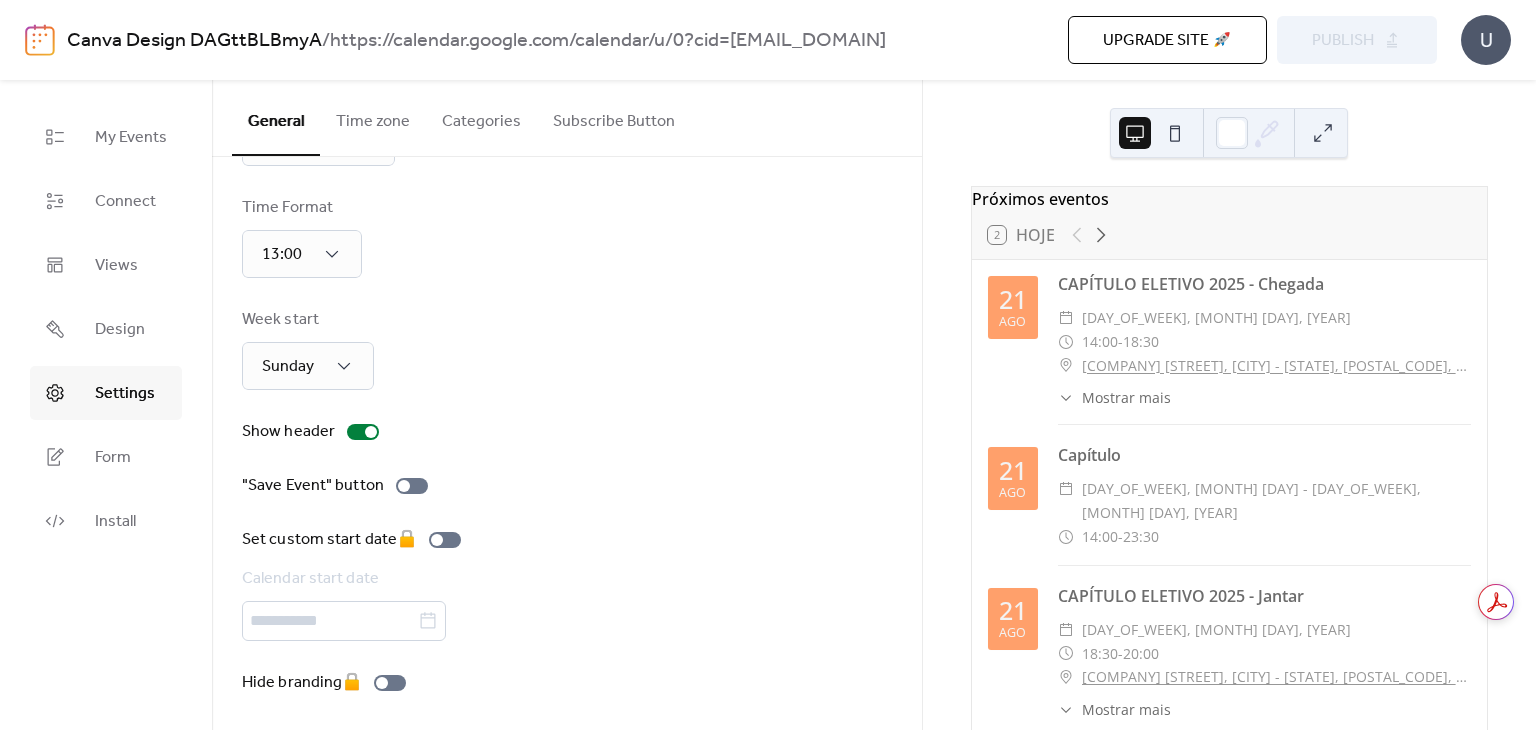 scroll, scrollTop: 117, scrollLeft: 0, axis: vertical 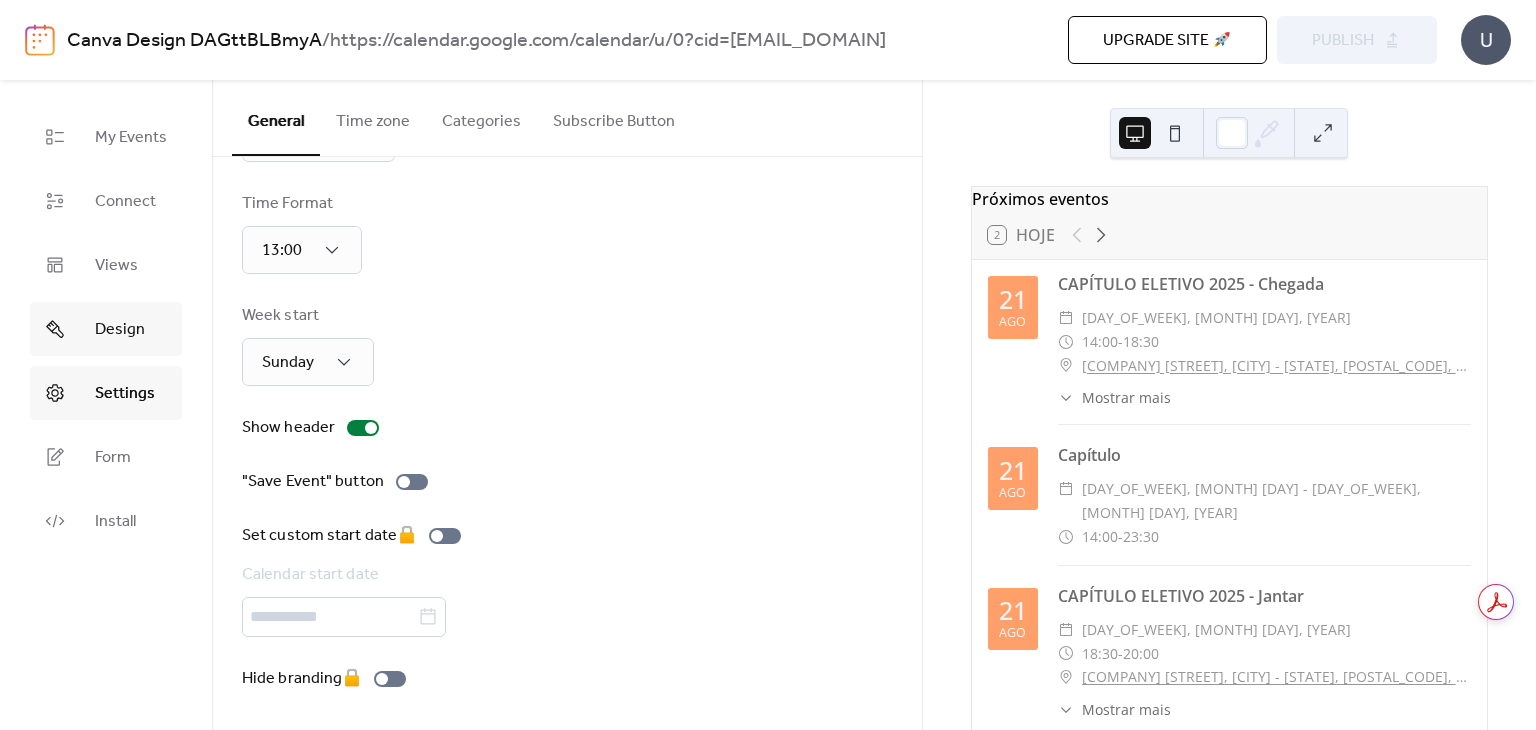 click on "Design" at bounding box center [106, 329] 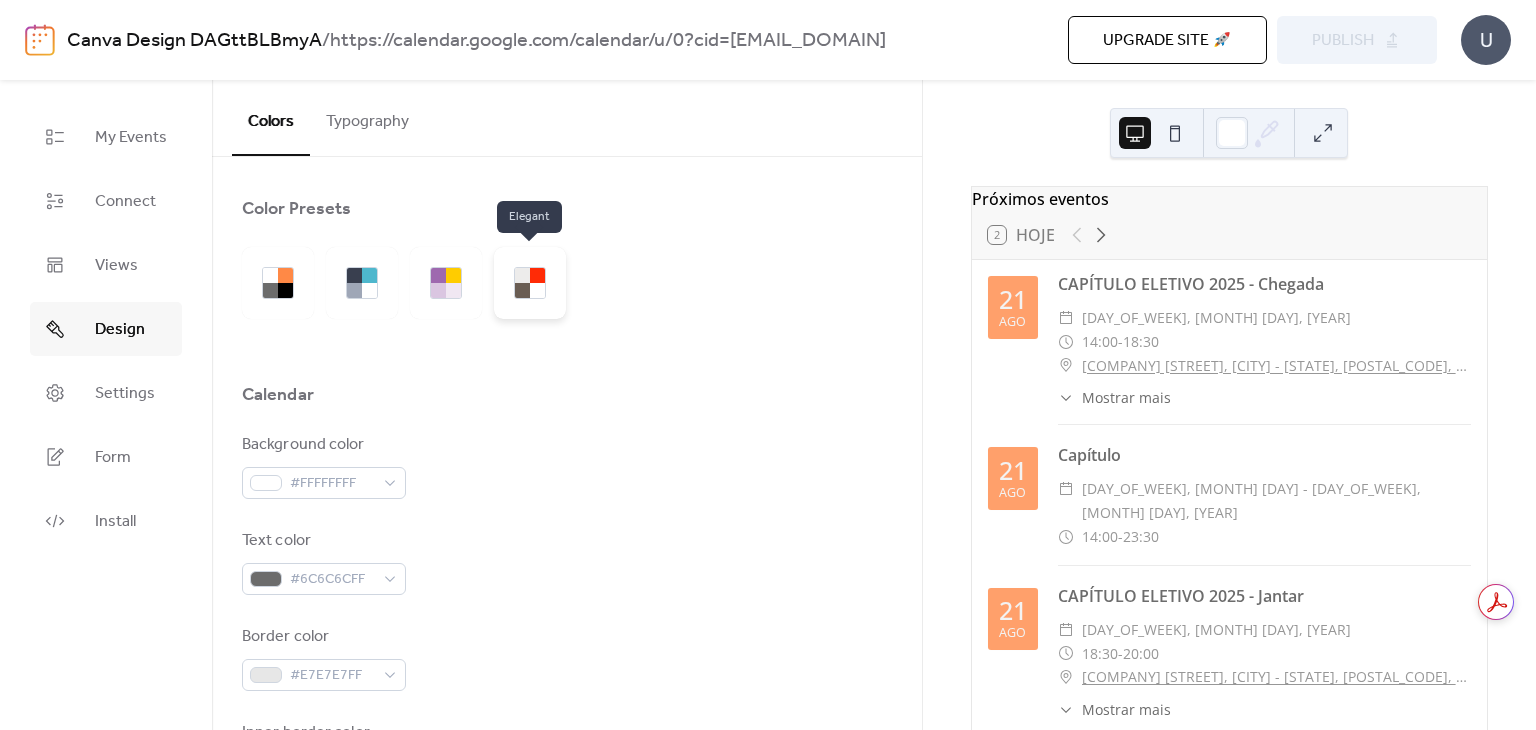 click at bounding box center (537, 290) 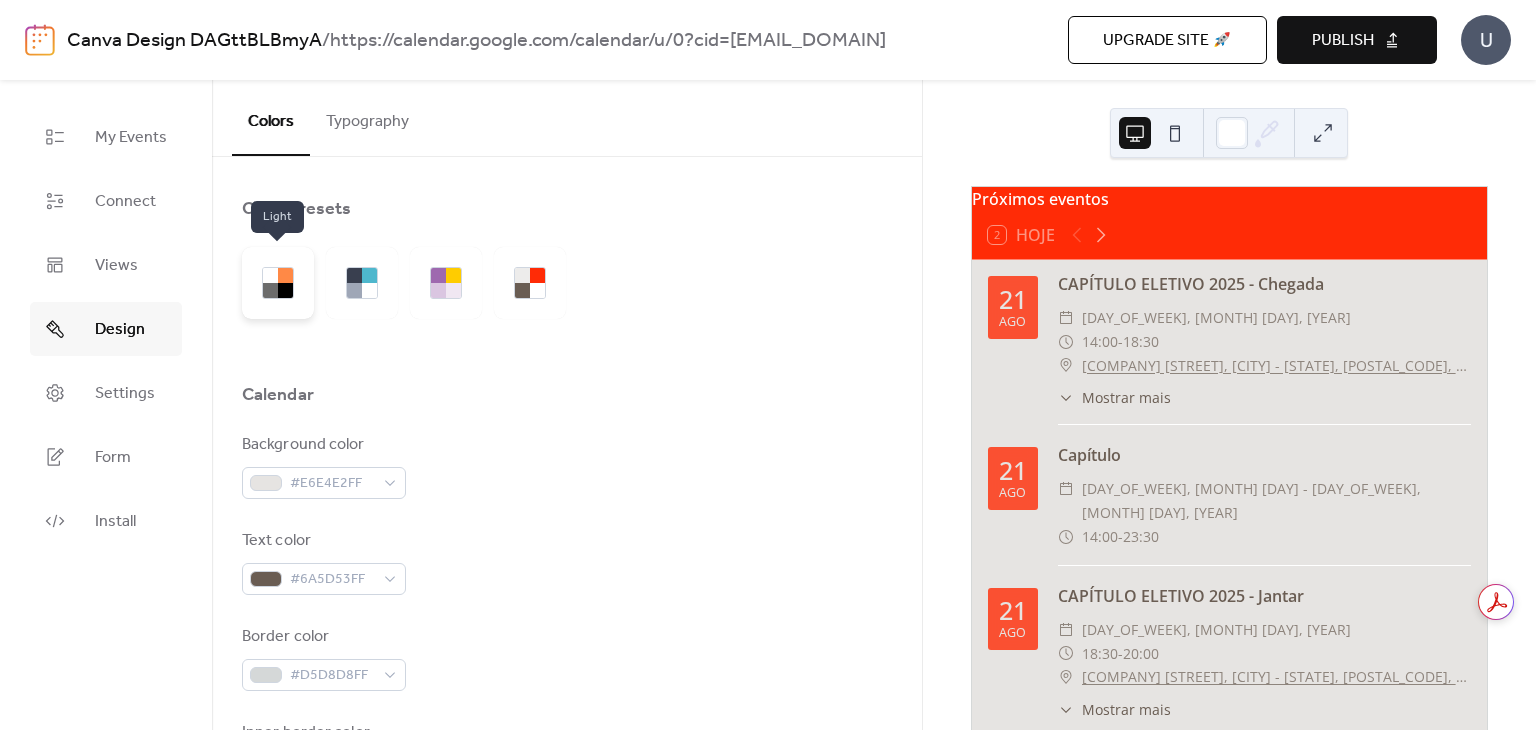 click at bounding box center [270, 290] 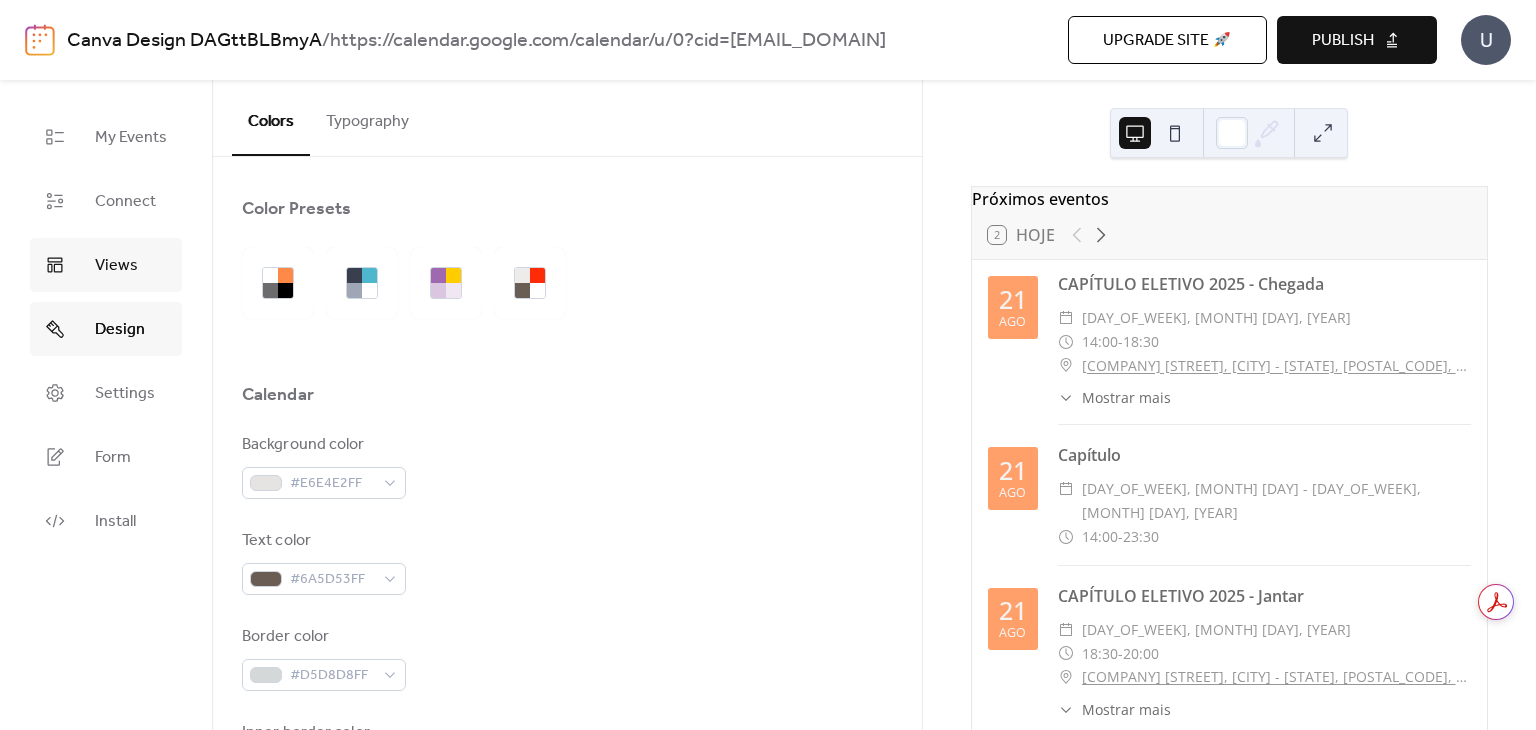 click on "Views" at bounding box center (116, 266) 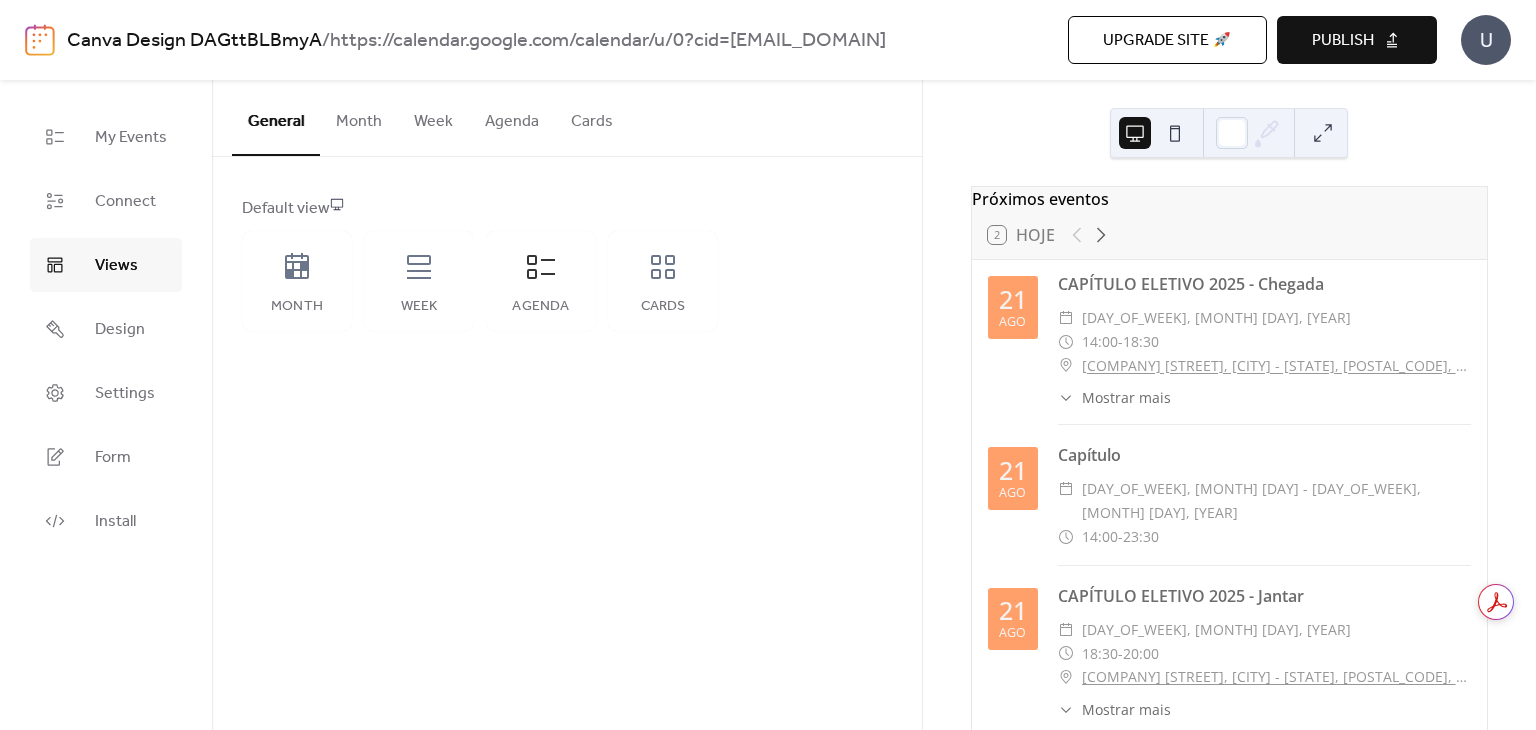 click on "Month" at bounding box center [359, 117] 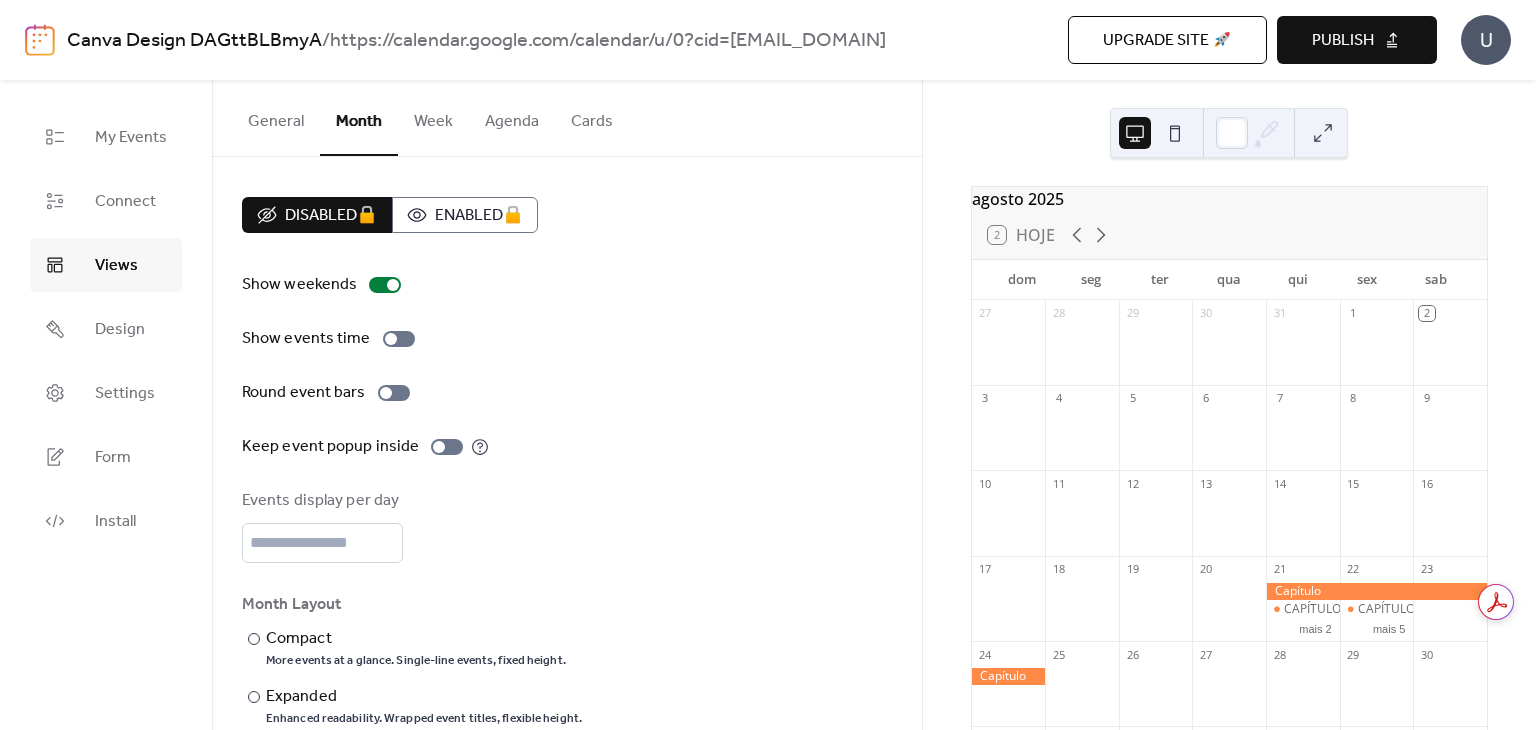 click on "Week" at bounding box center [433, 117] 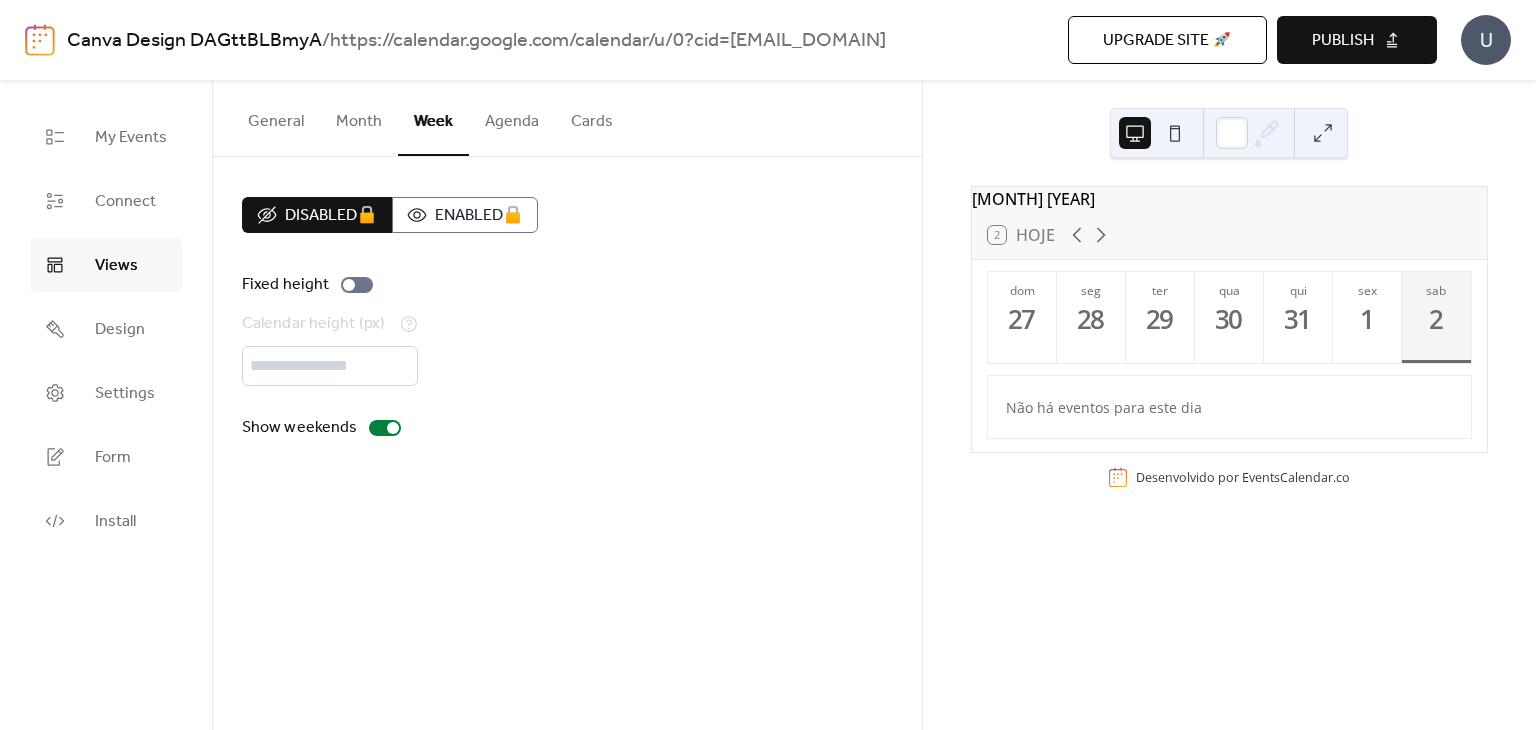 click on "Agenda" at bounding box center (512, 117) 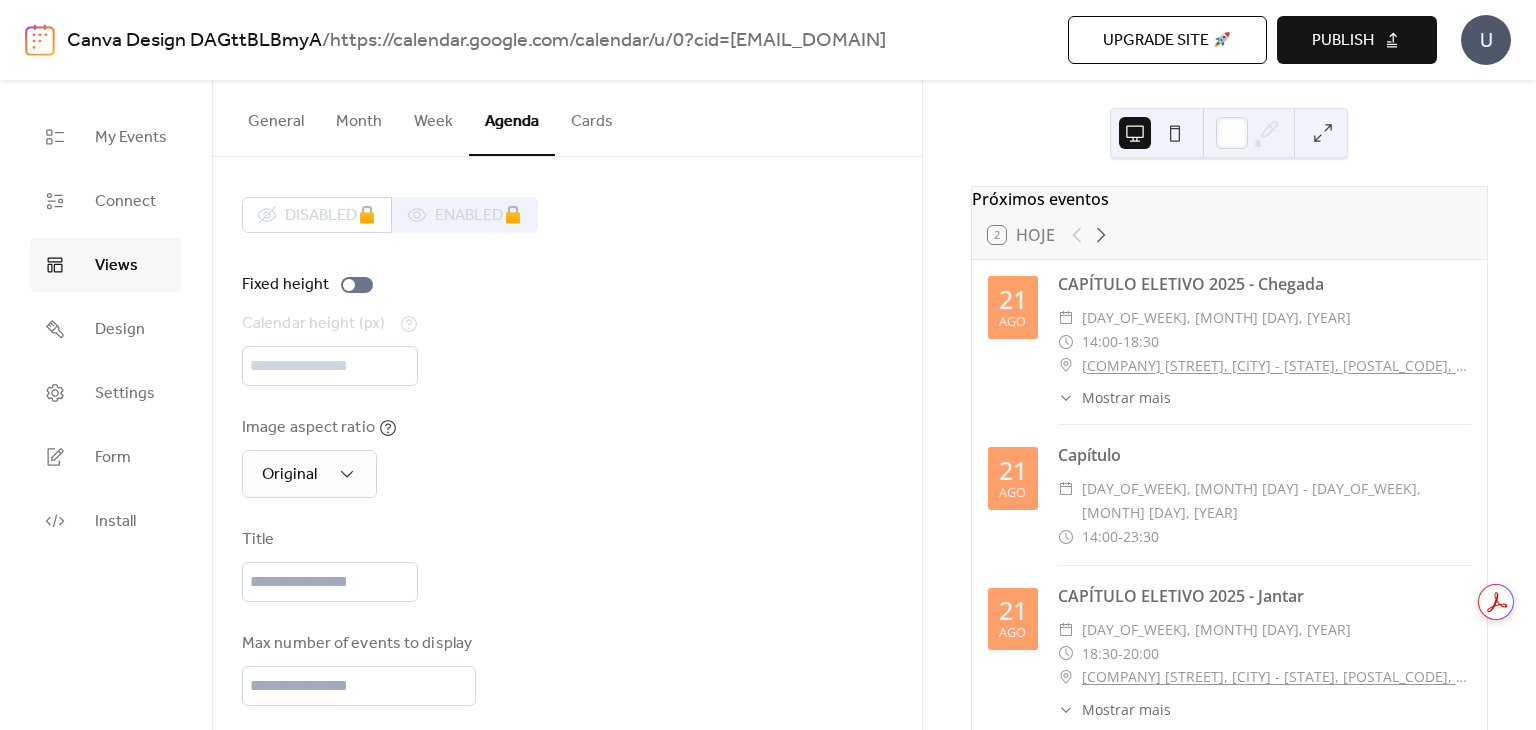 click on "Cards" at bounding box center [592, 117] 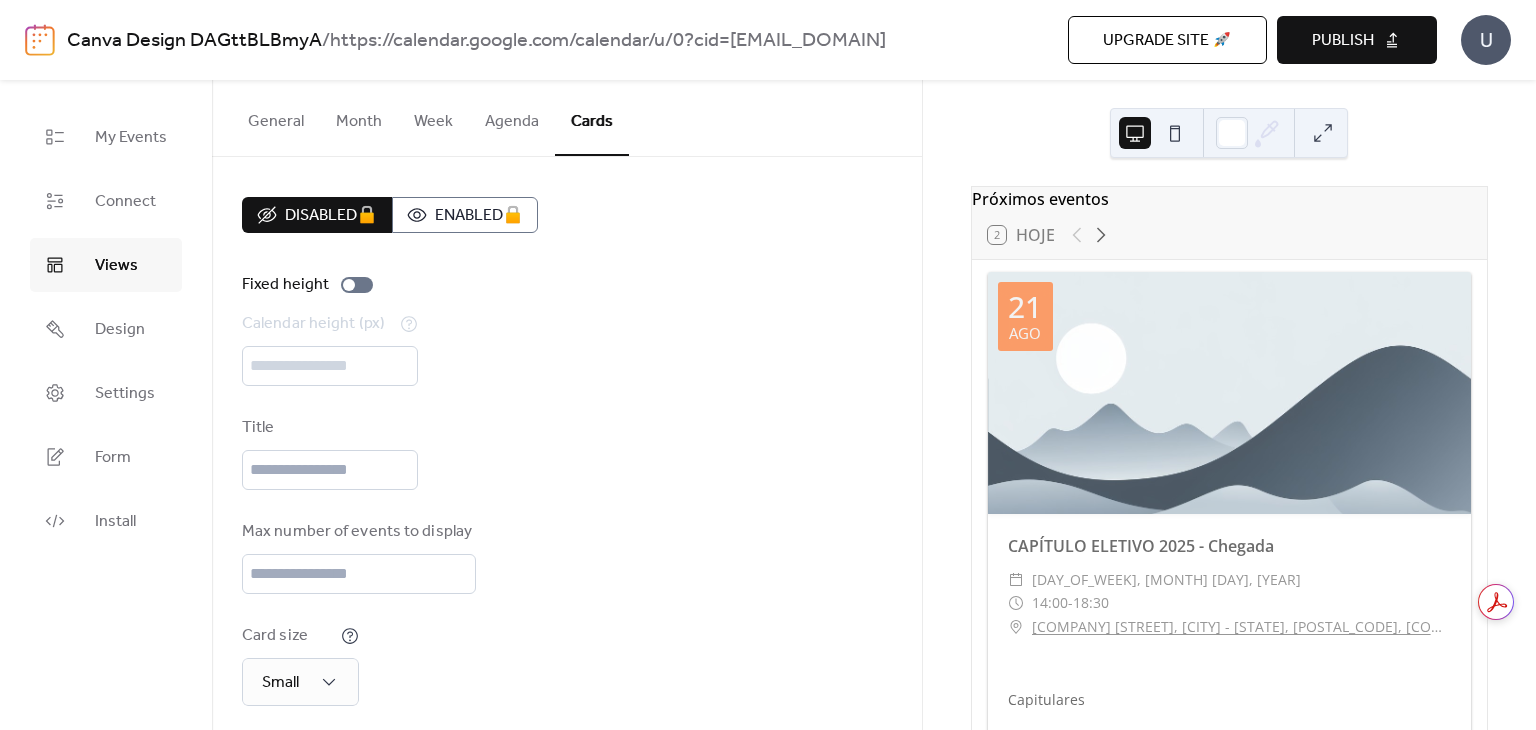 click on "Agenda" at bounding box center (512, 117) 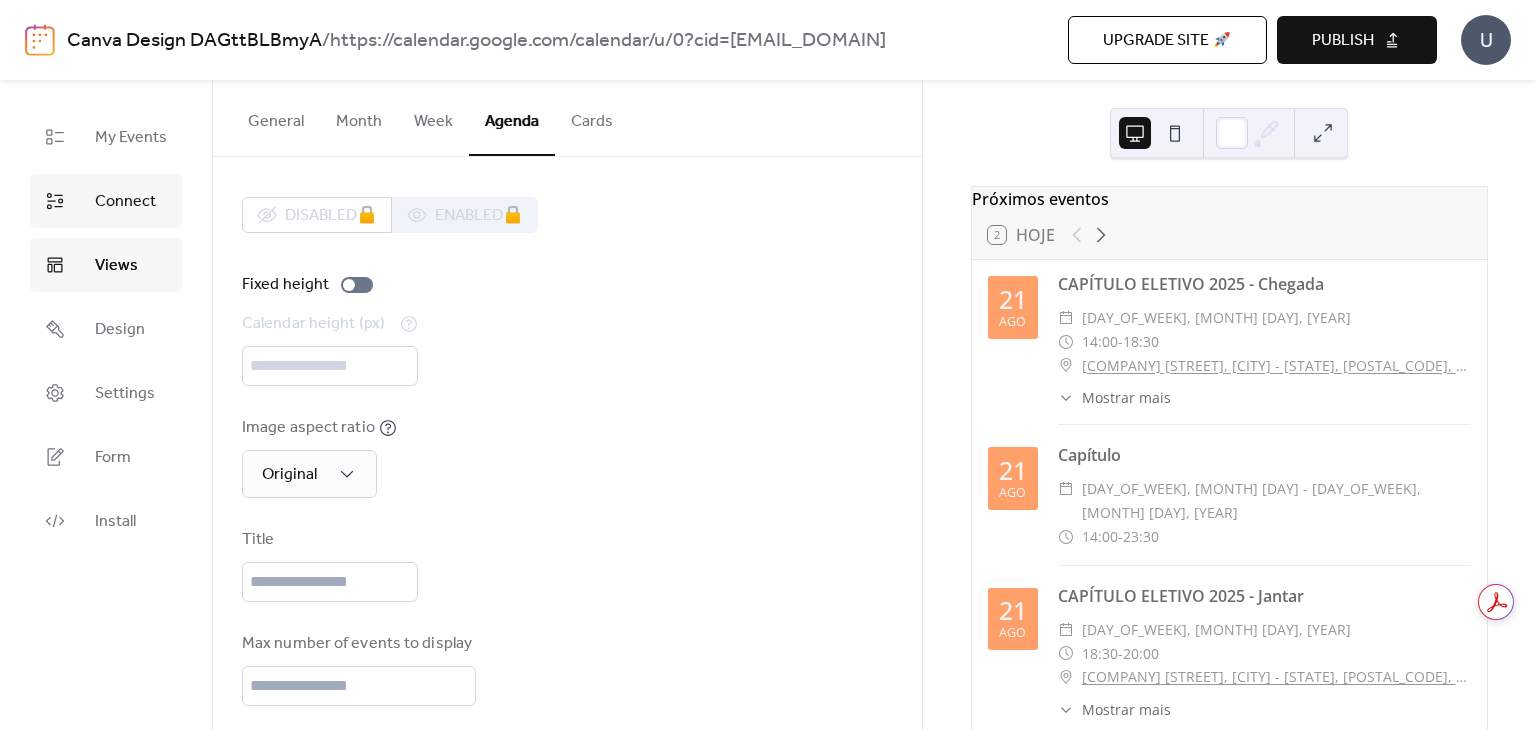 click on "Connect" at bounding box center [106, 201] 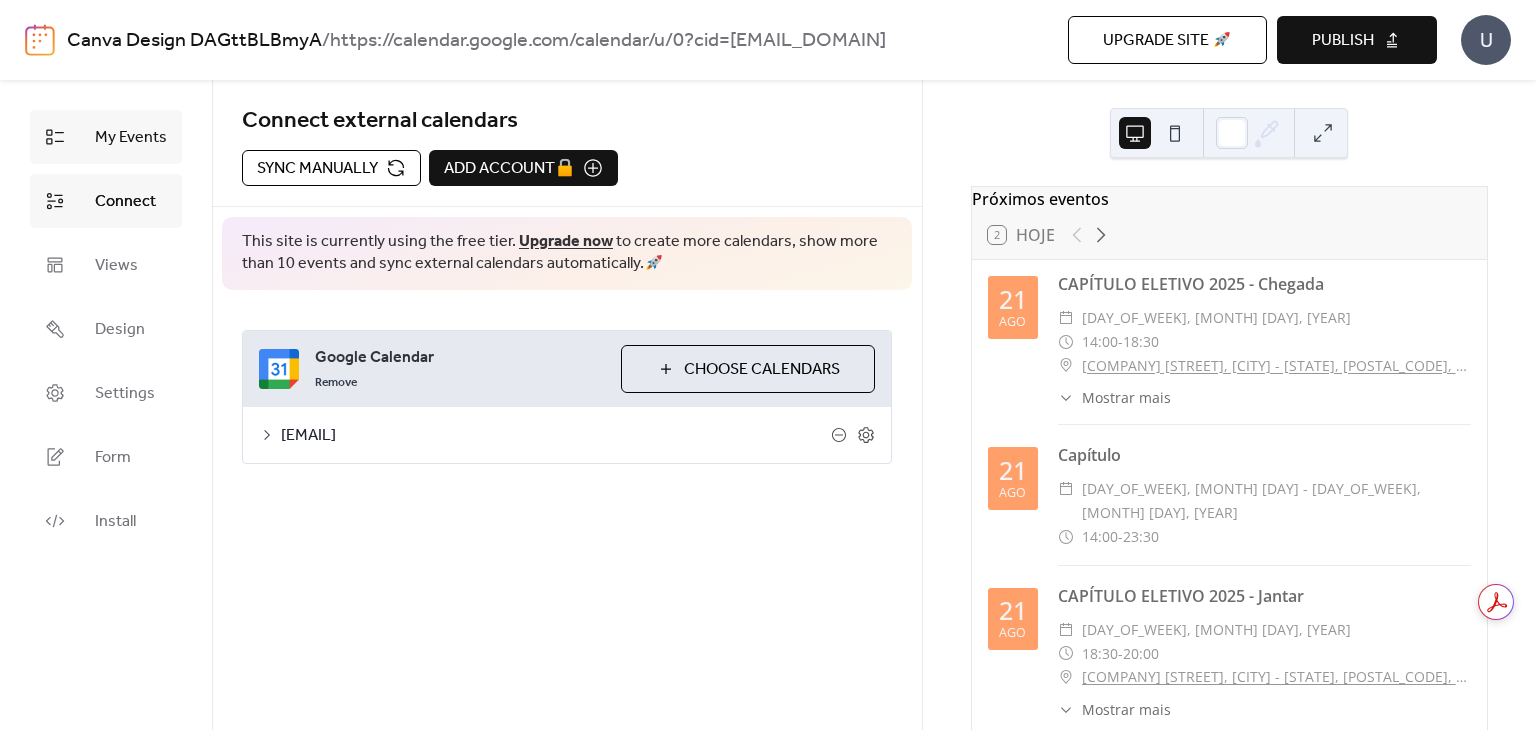 click on "My Events" at bounding box center [131, 138] 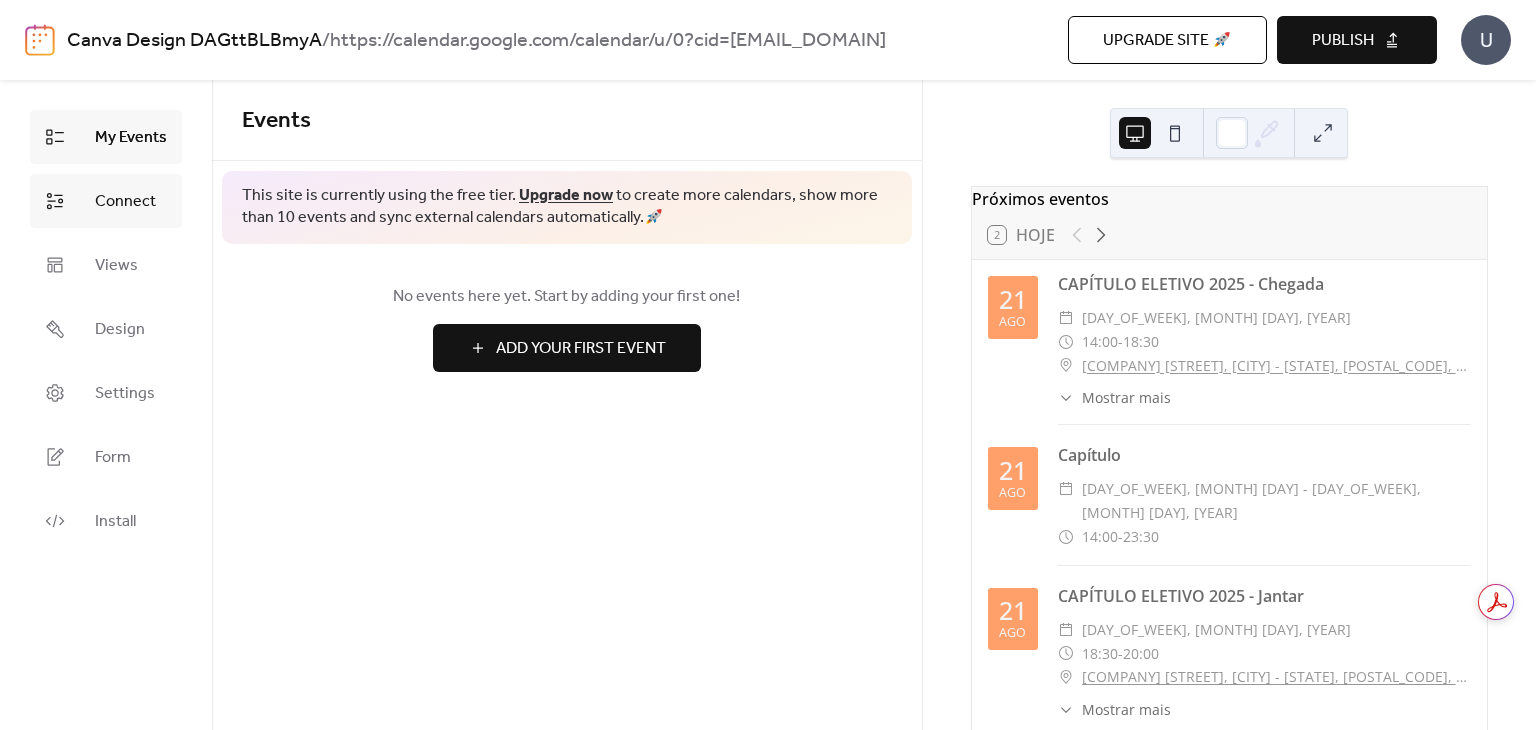 click on "Connect" at bounding box center [125, 202] 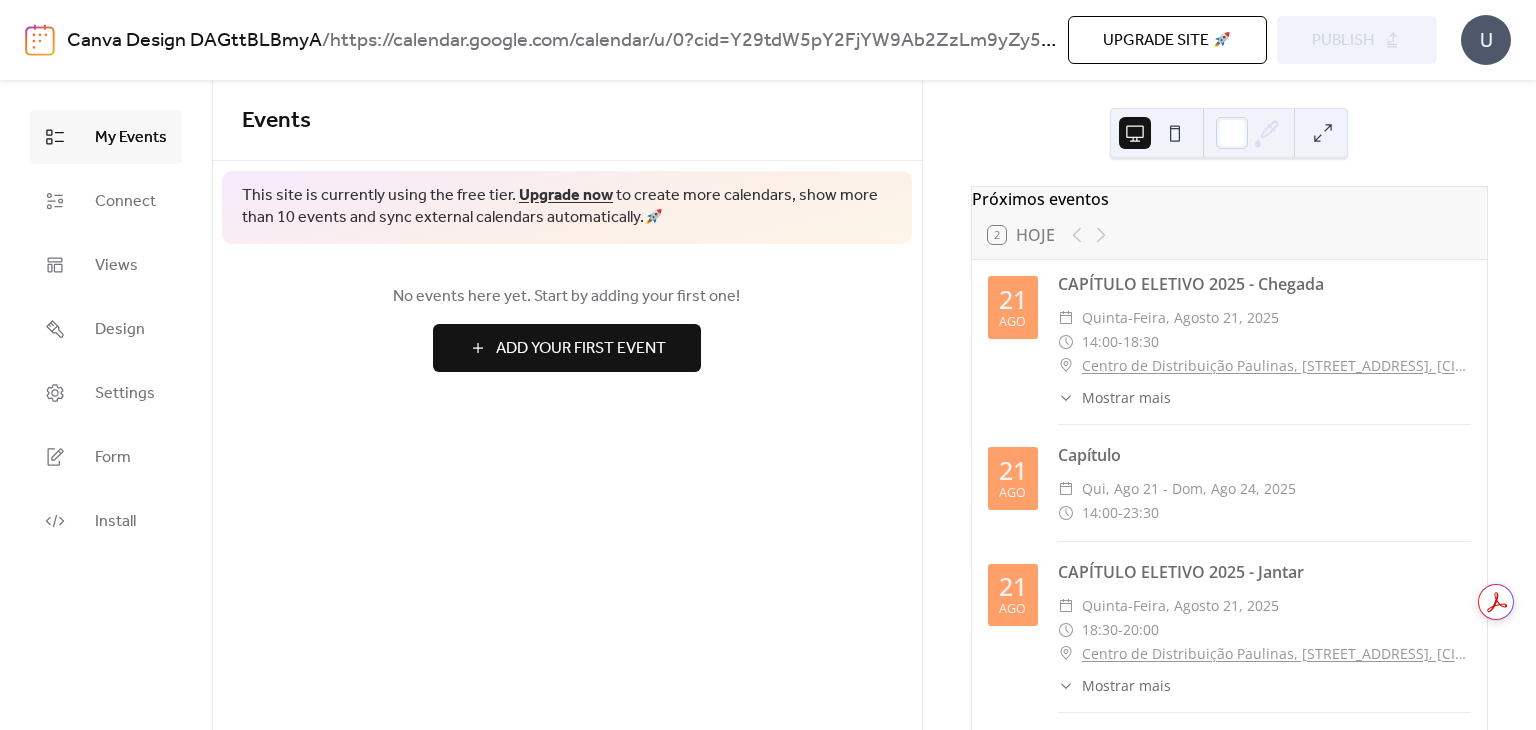 scroll, scrollTop: 0, scrollLeft: 0, axis: both 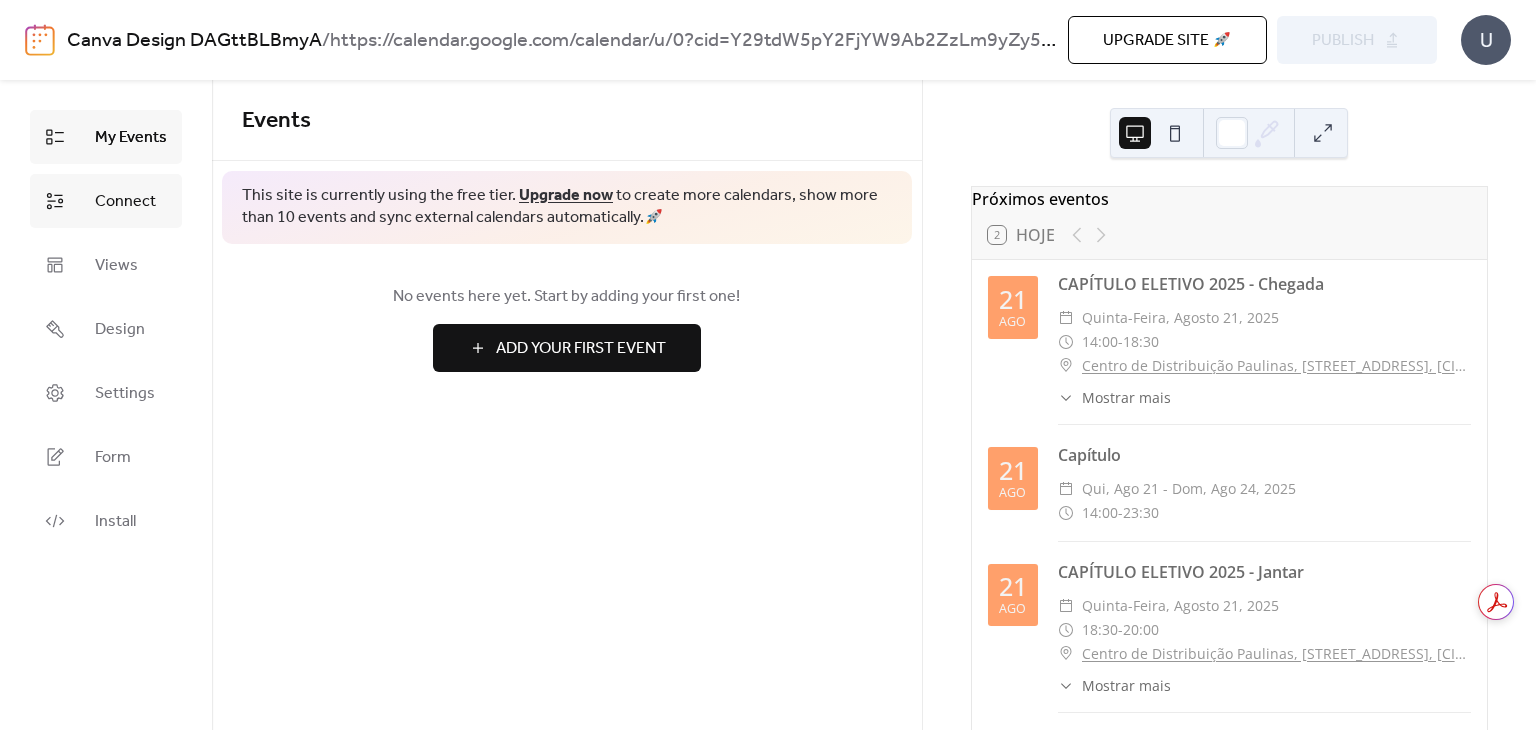 click on "Connect" at bounding box center (125, 202) 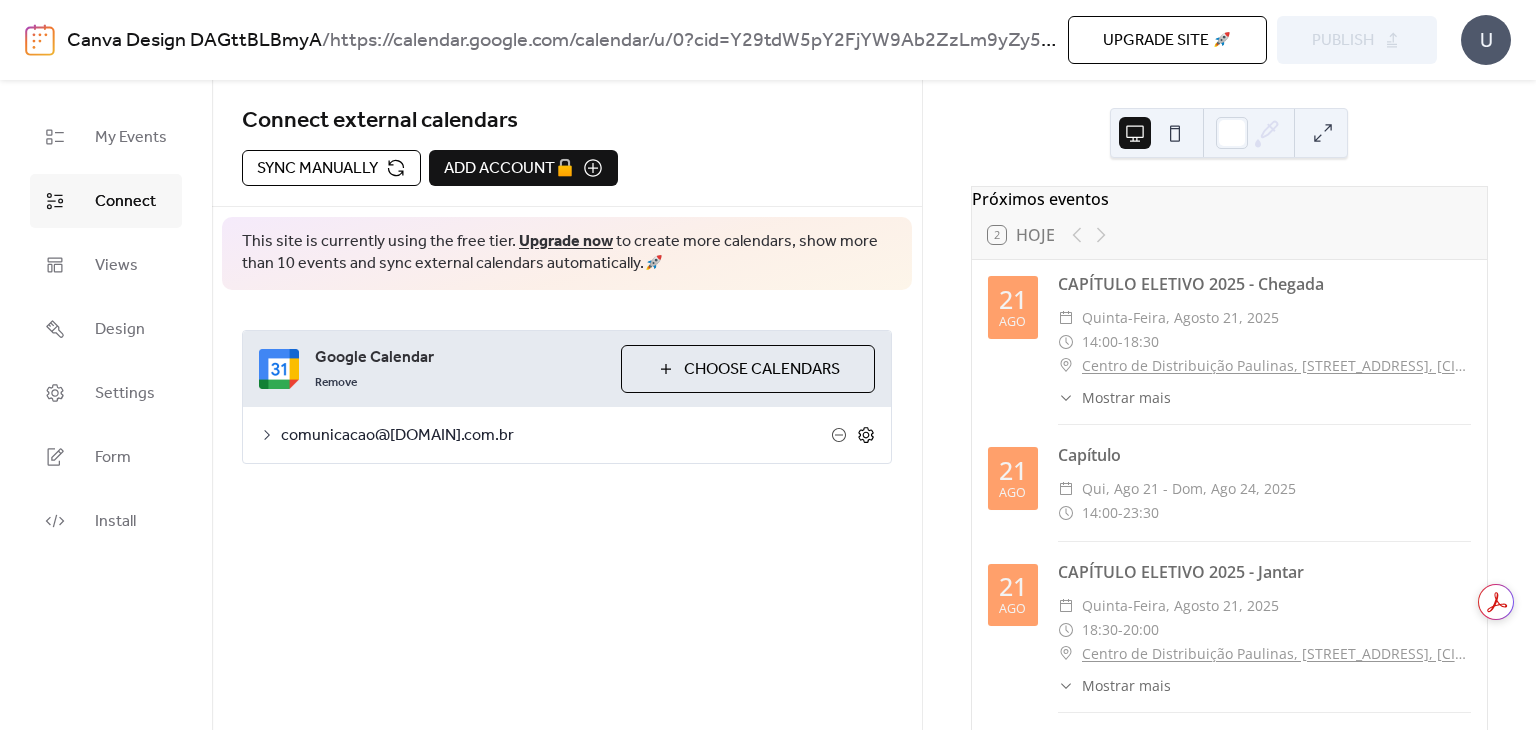 click 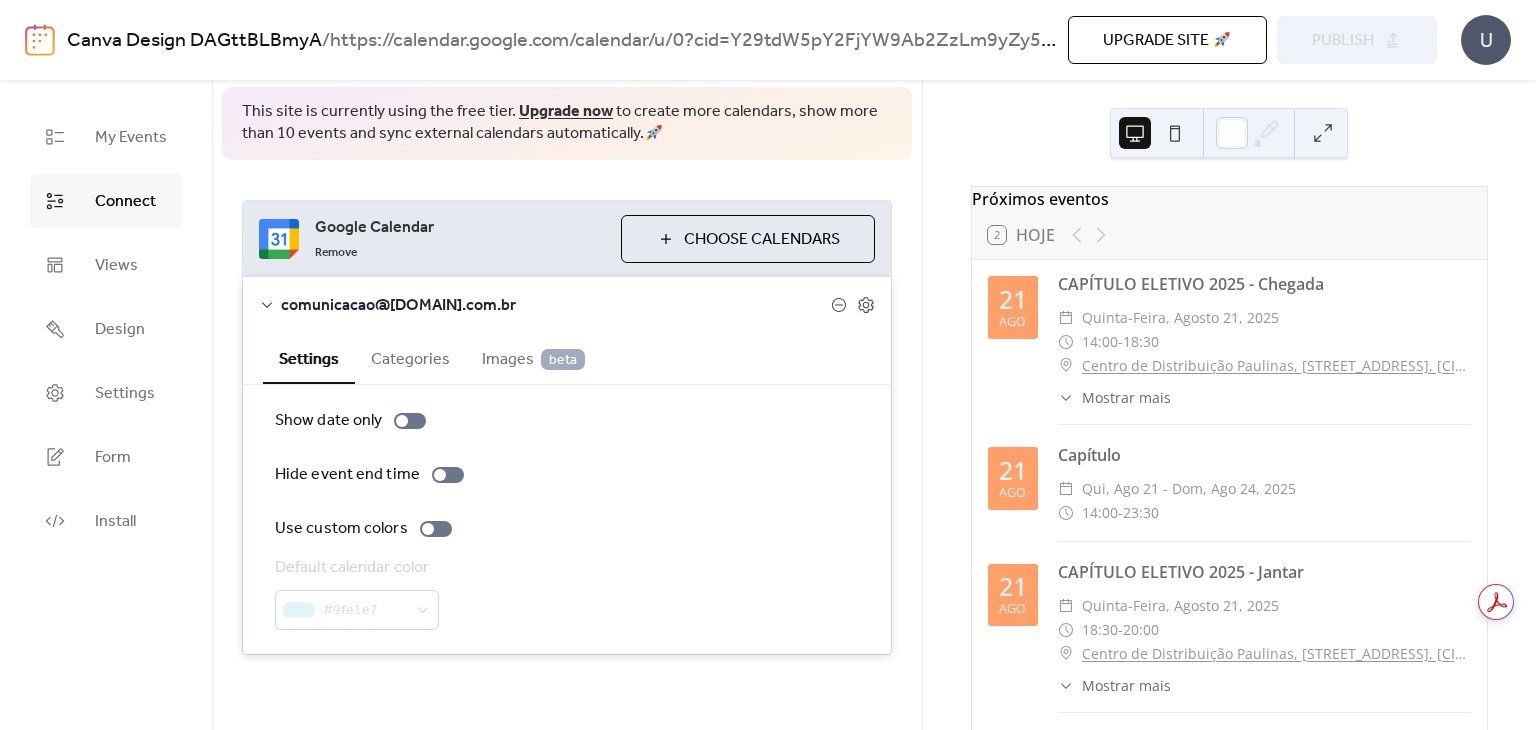 scroll, scrollTop: 134, scrollLeft: 0, axis: vertical 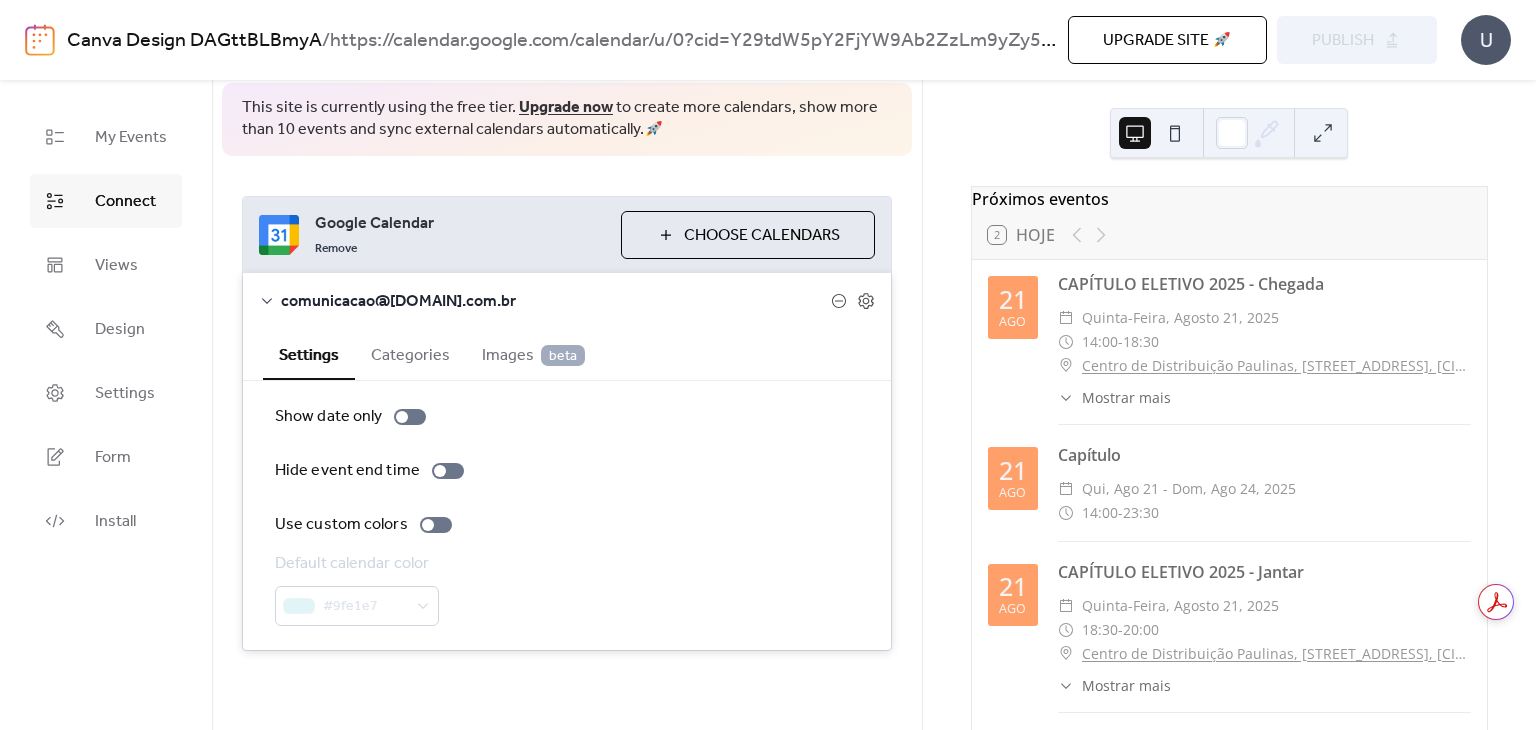 click on "Categories" at bounding box center [410, 353] 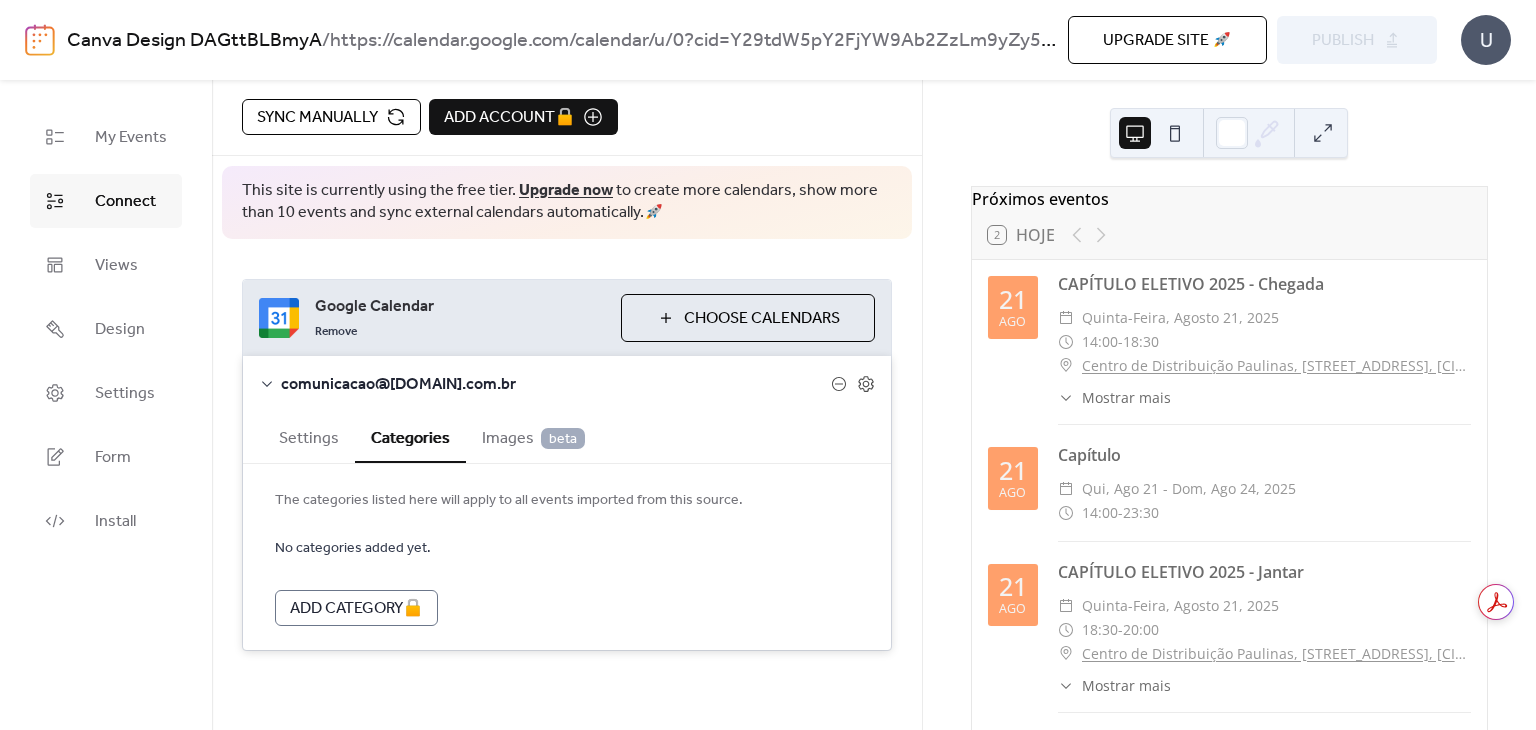 click on "Images   beta" at bounding box center (533, 439) 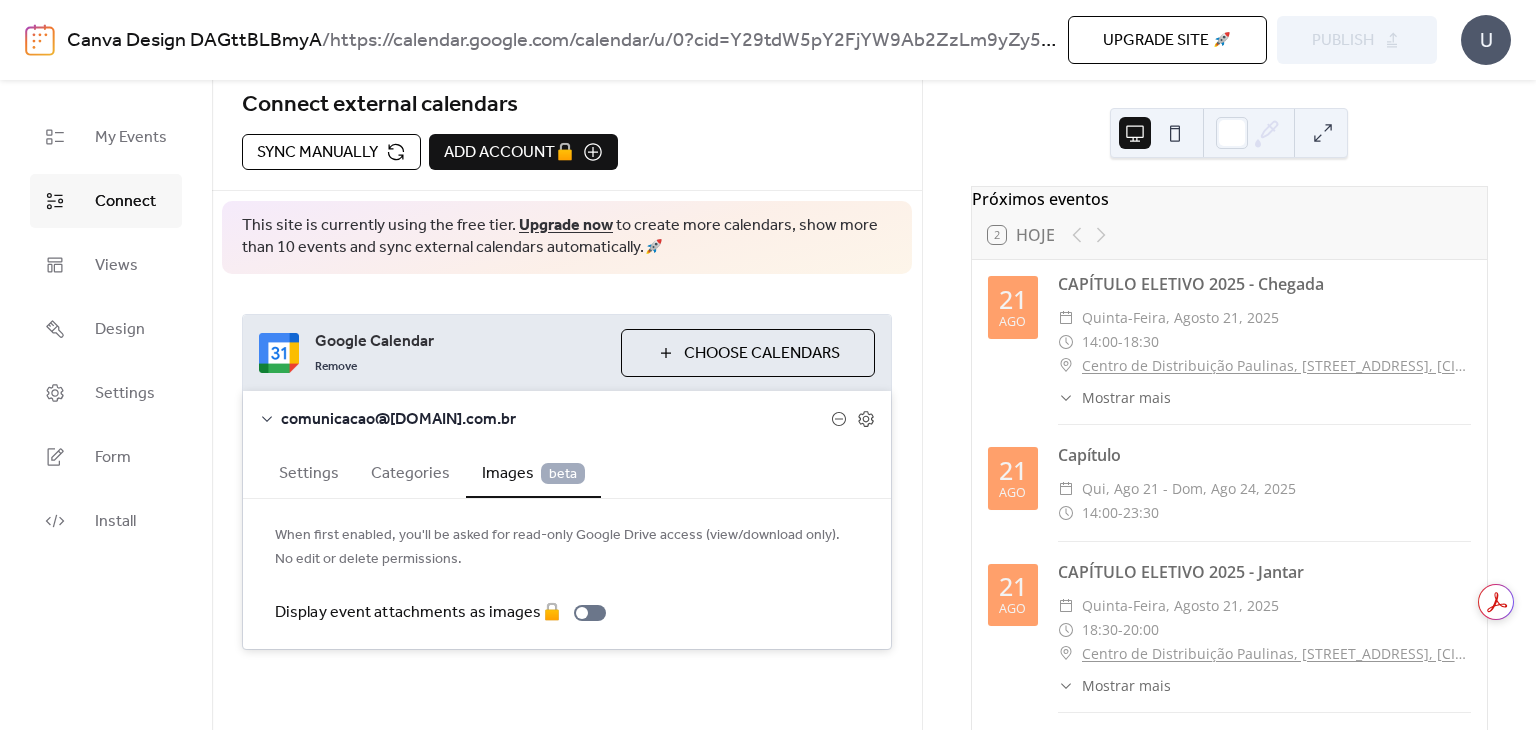 scroll, scrollTop: 15, scrollLeft: 0, axis: vertical 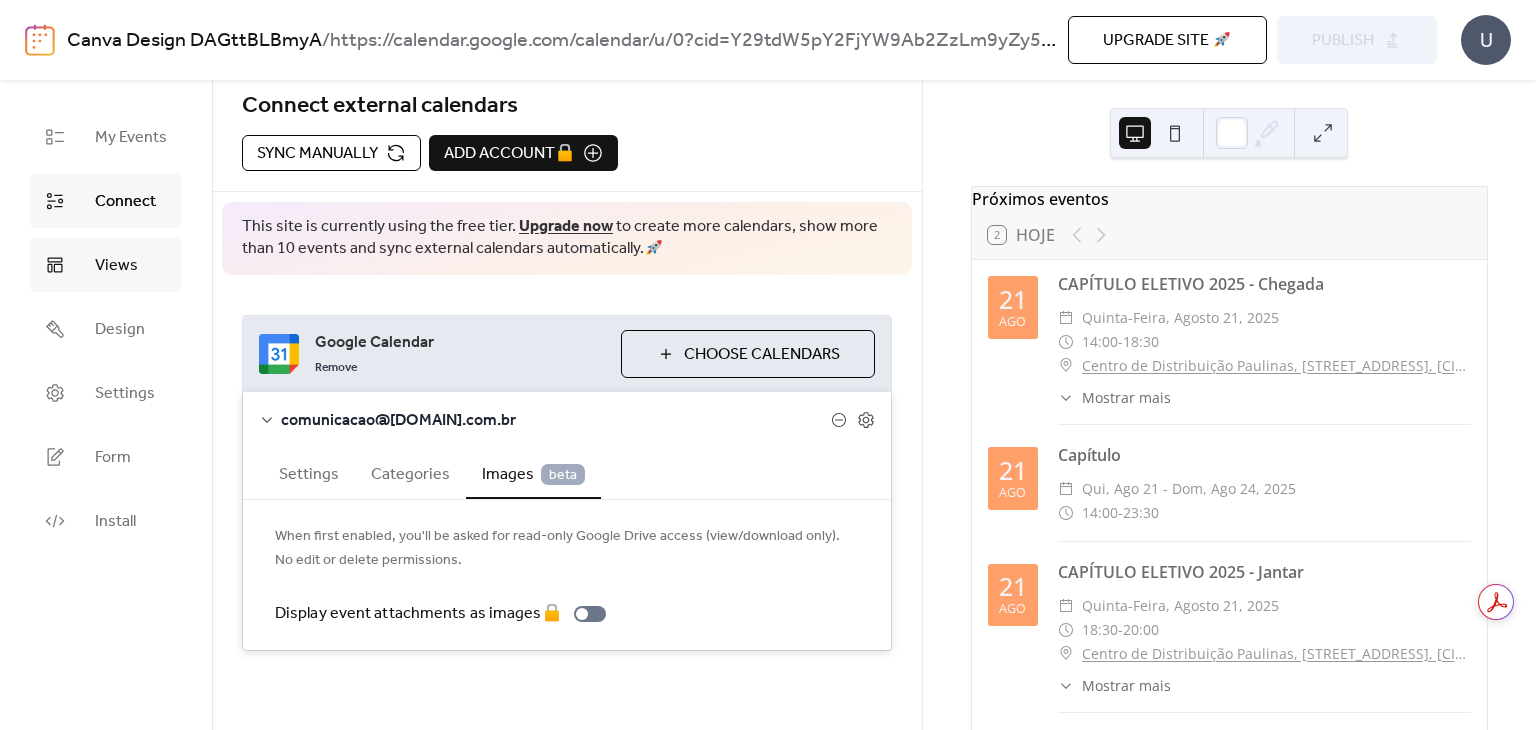 click on "Views" at bounding box center [116, 266] 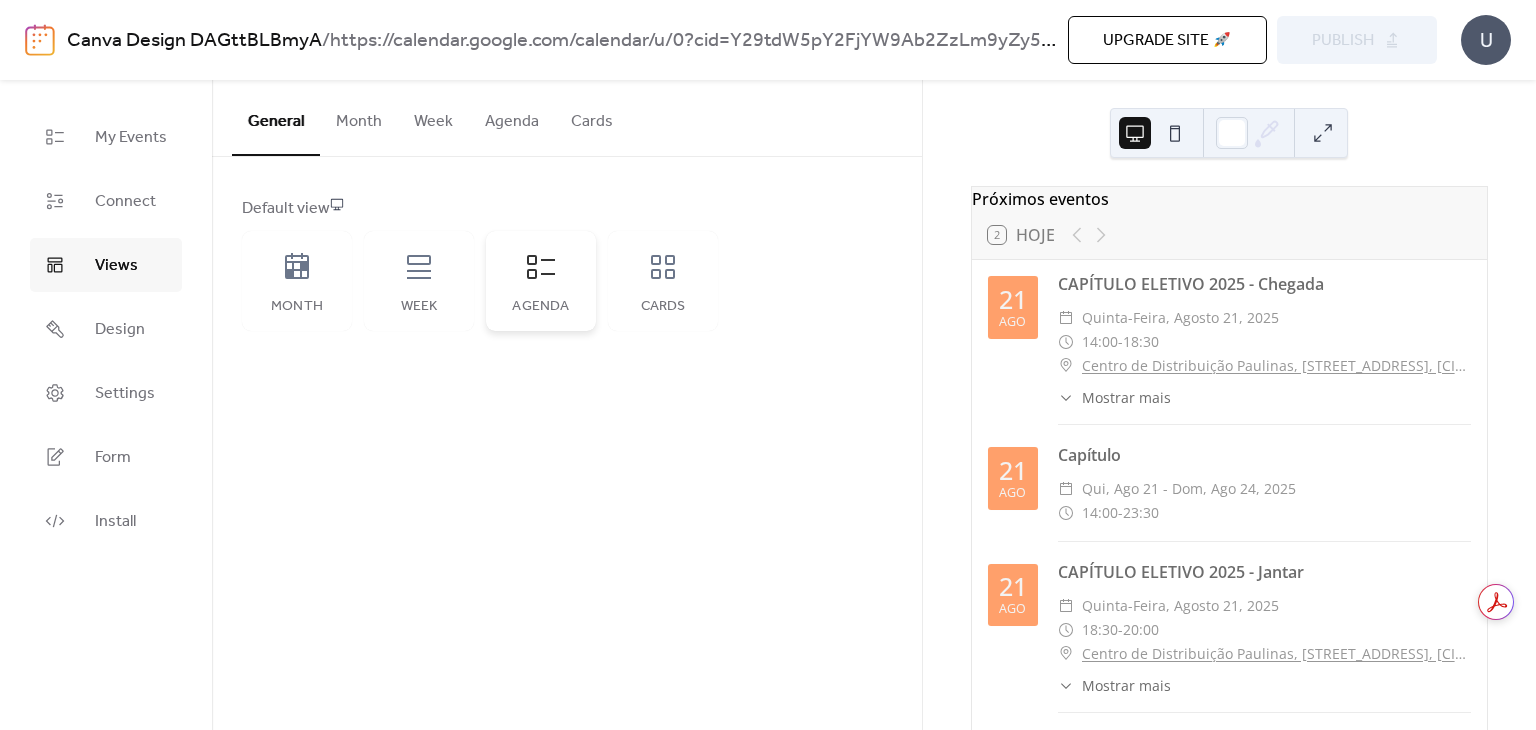 click on "Agenda" at bounding box center (541, 281) 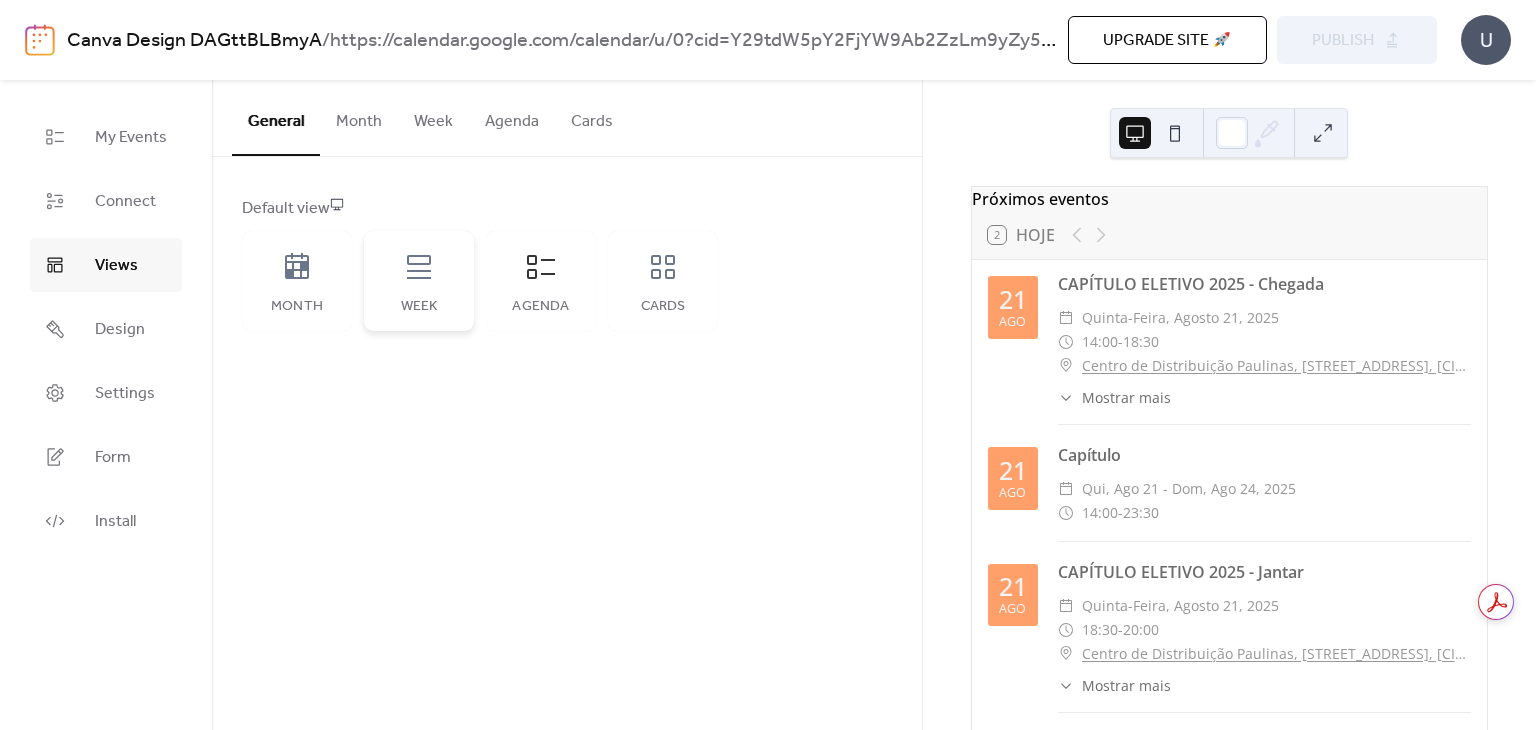 click on "Week" at bounding box center (419, 281) 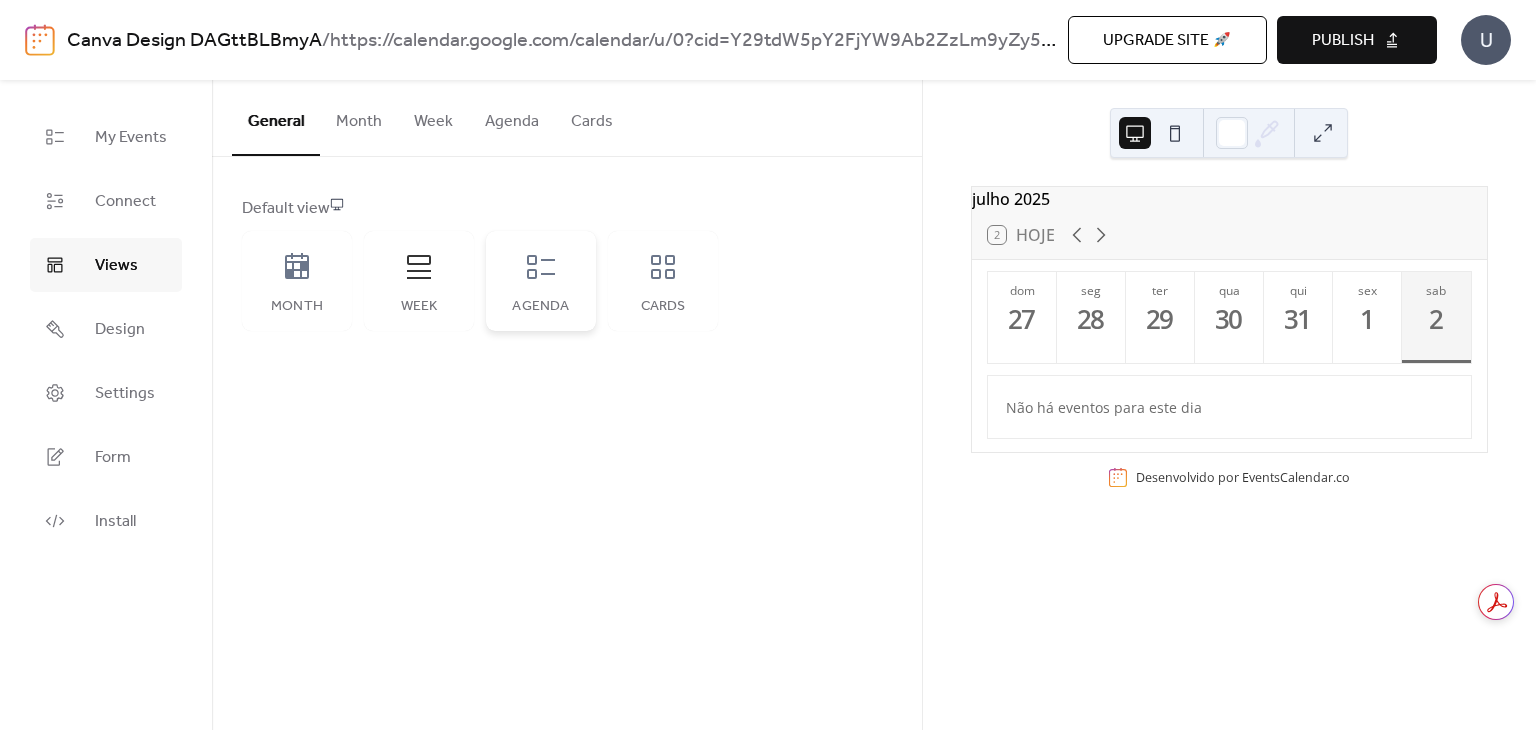 click on "Agenda" at bounding box center (541, 281) 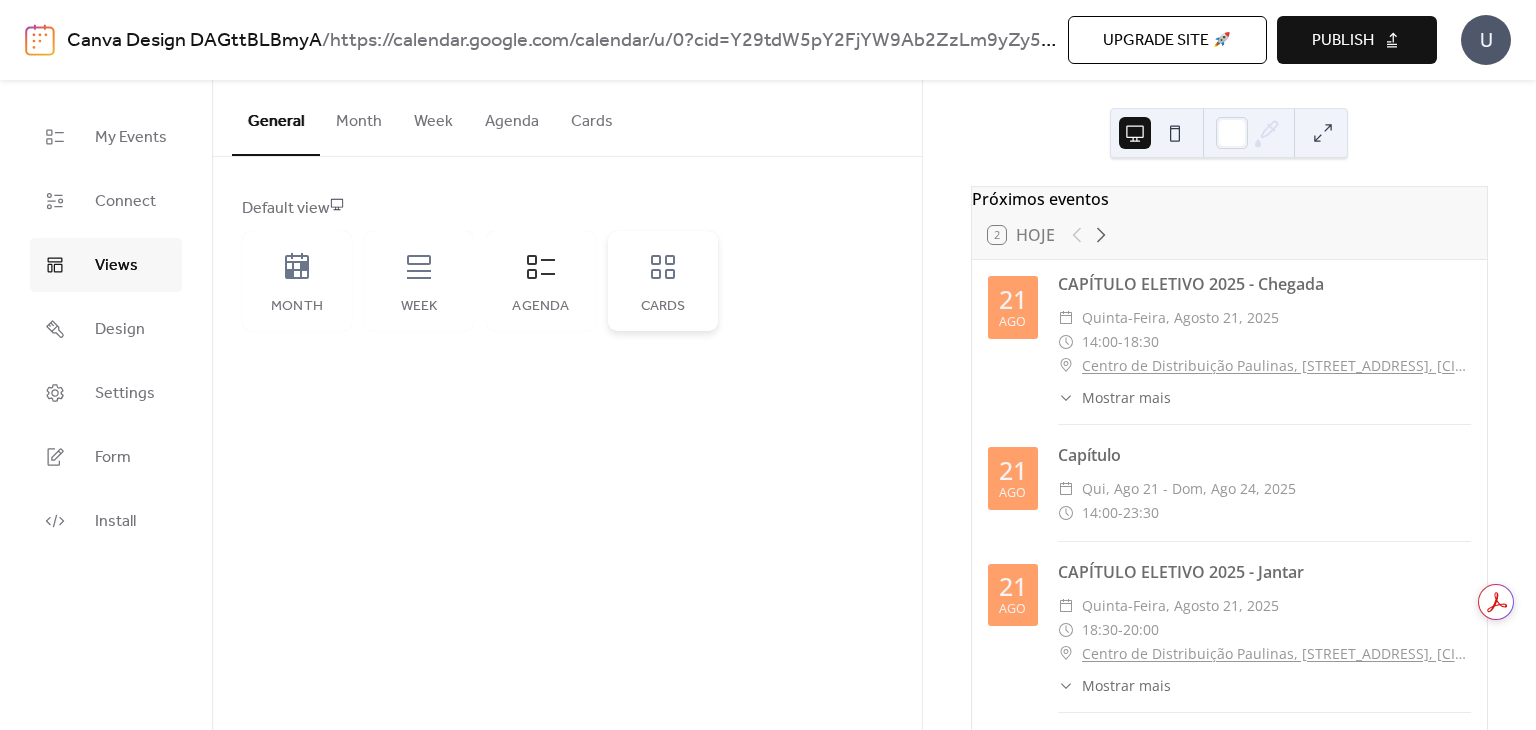 click on "Cards" at bounding box center [663, 281] 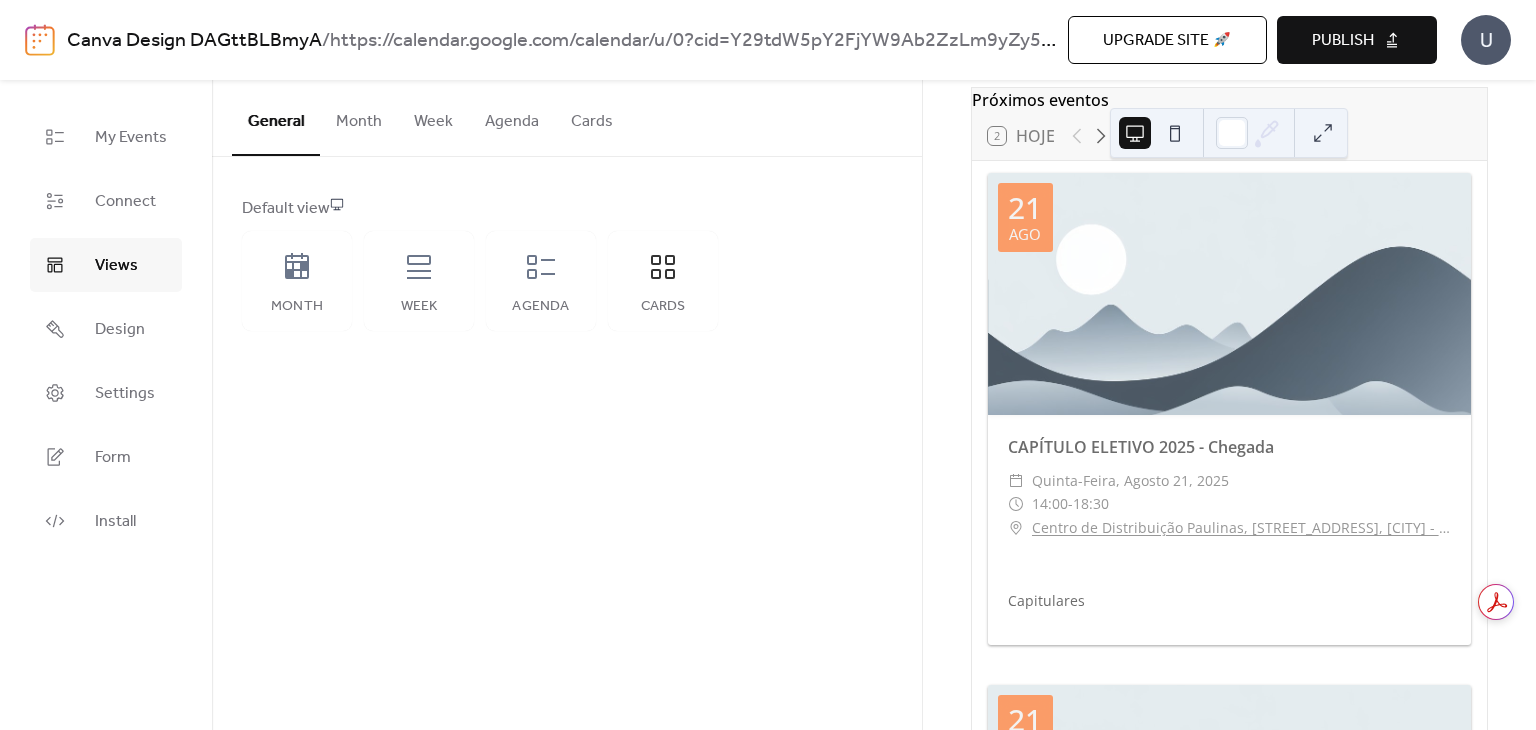 scroll, scrollTop: 0, scrollLeft: 0, axis: both 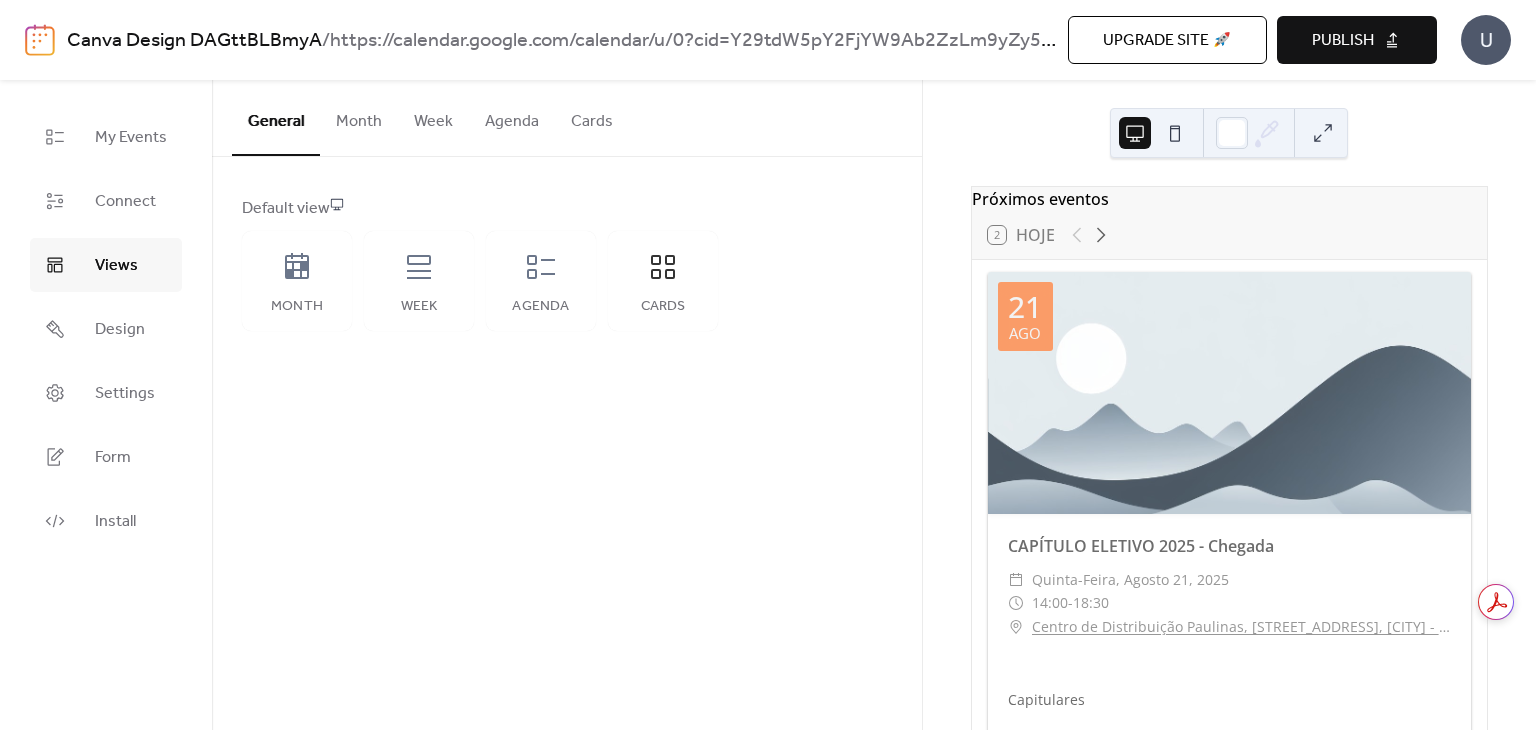 click on "2 Hoje" at bounding box center [1021, 235] 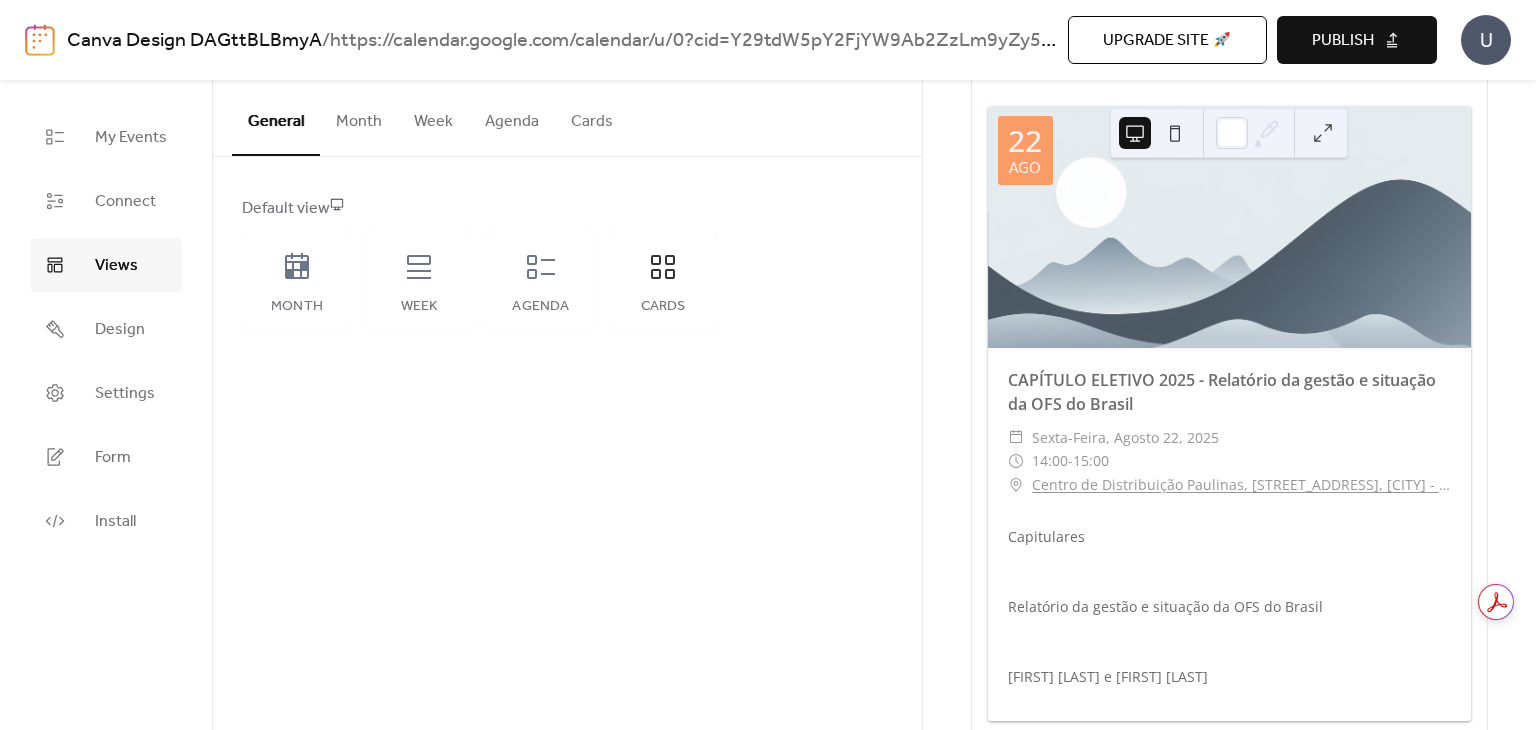 scroll, scrollTop: 5544, scrollLeft: 0, axis: vertical 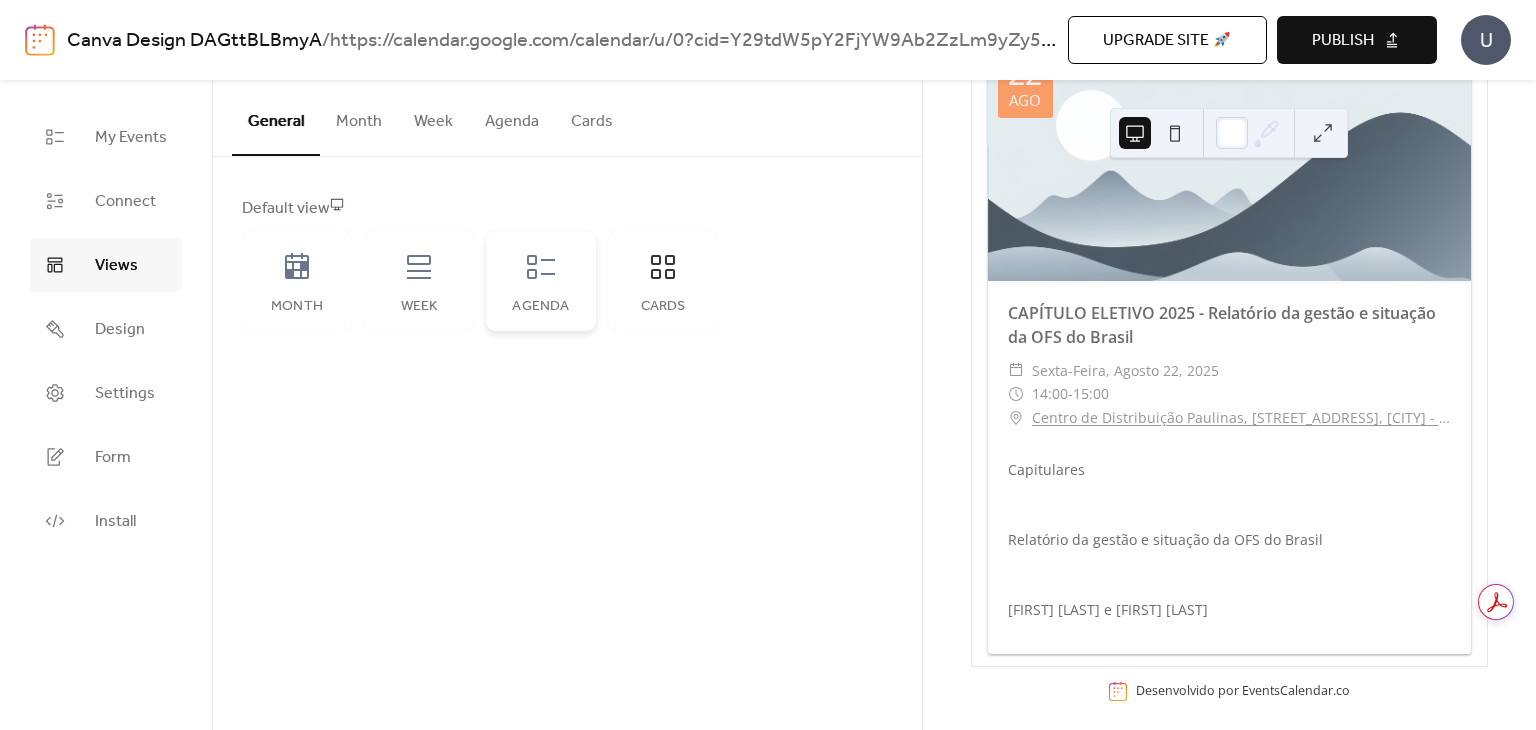 click on "Agenda" at bounding box center (541, 281) 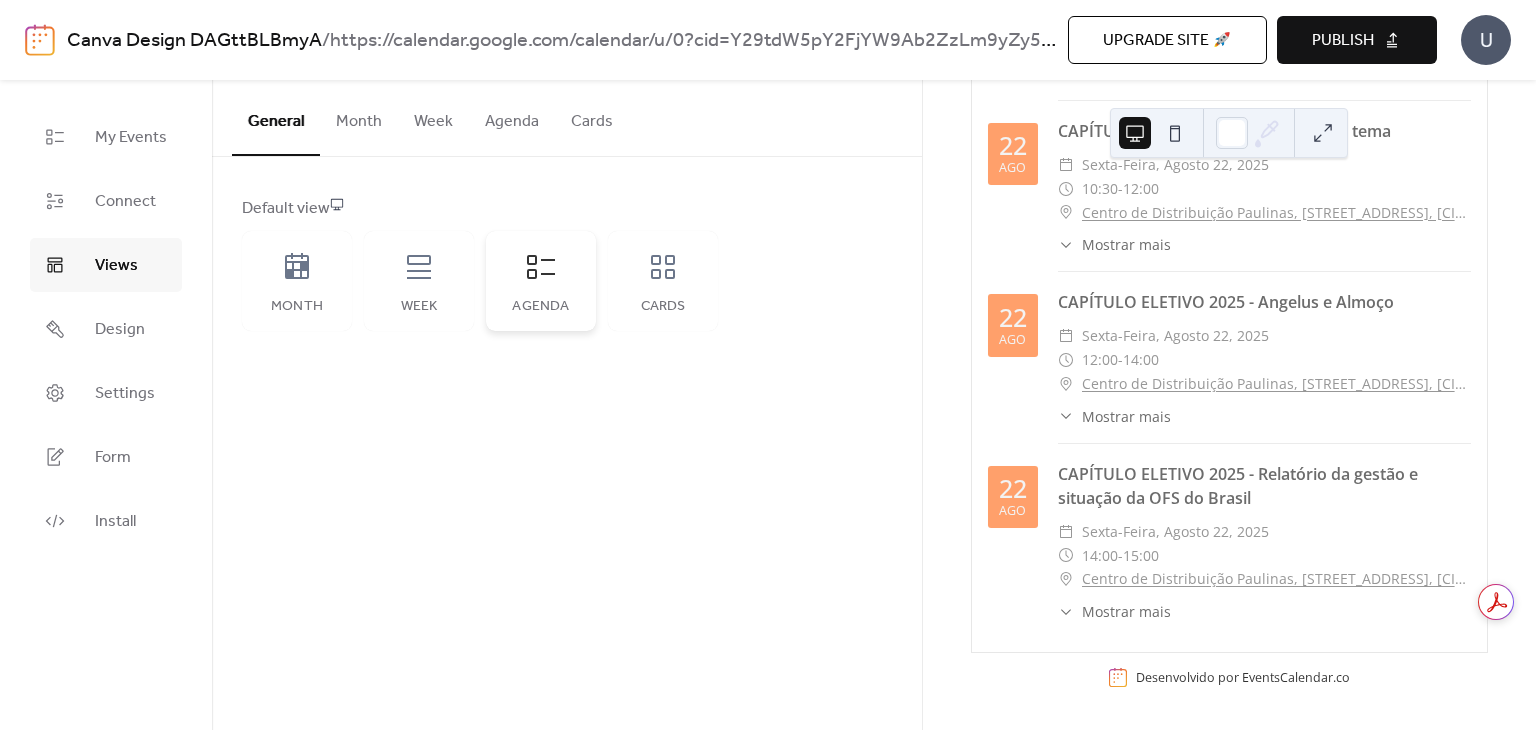 scroll, scrollTop: 0, scrollLeft: 0, axis: both 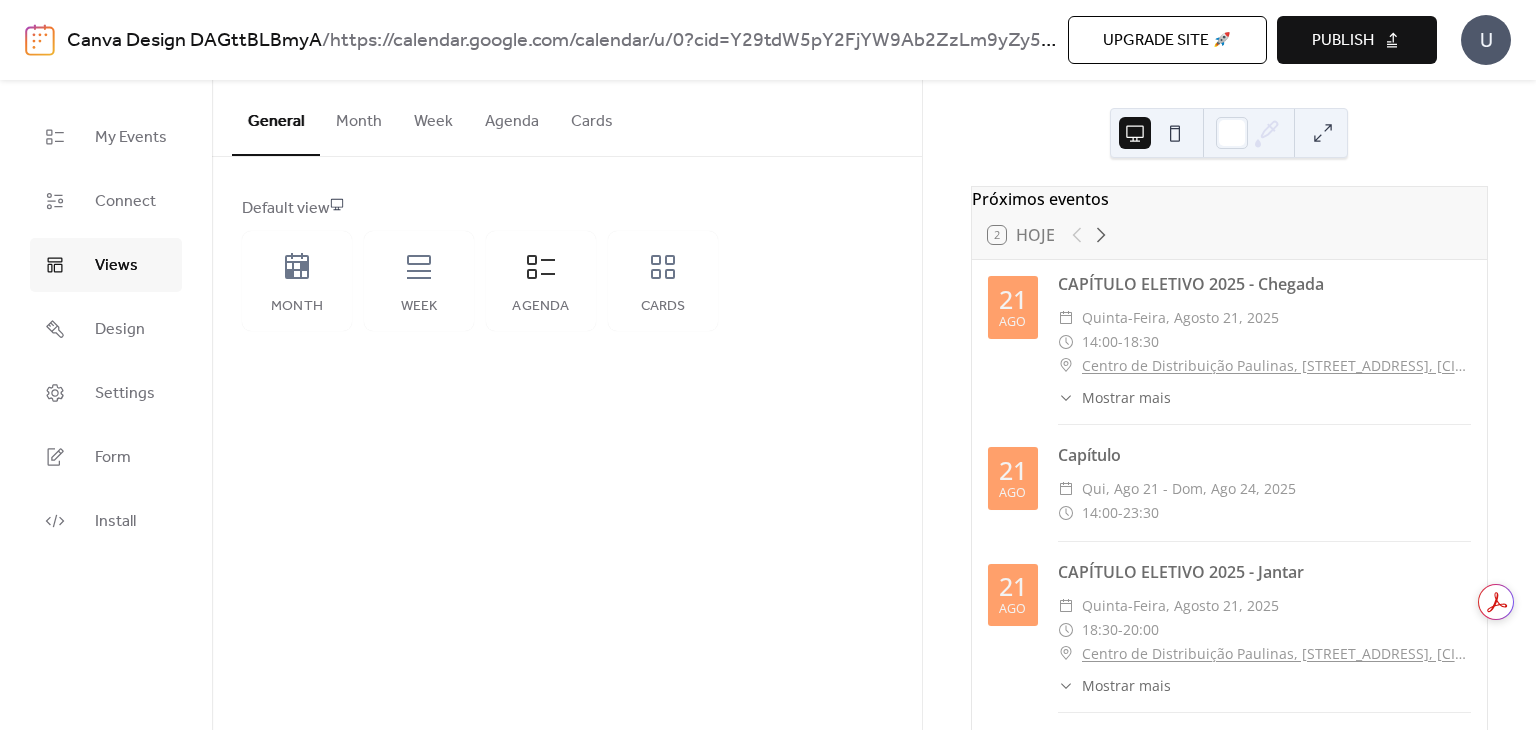 click on "Month" at bounding box center [359, 117] 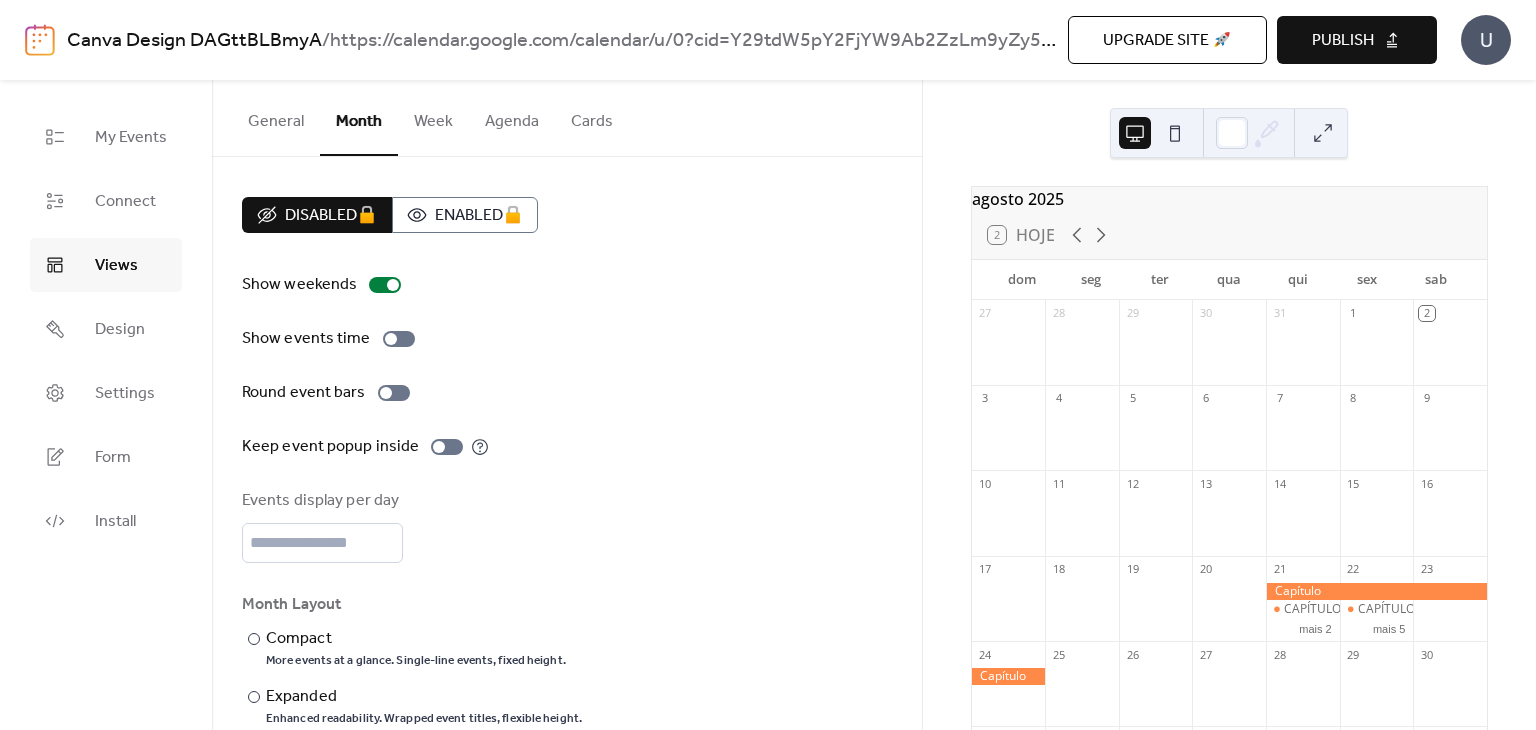 scroll, scrollTop: 3, scrollLeft: 0, axis: vertical 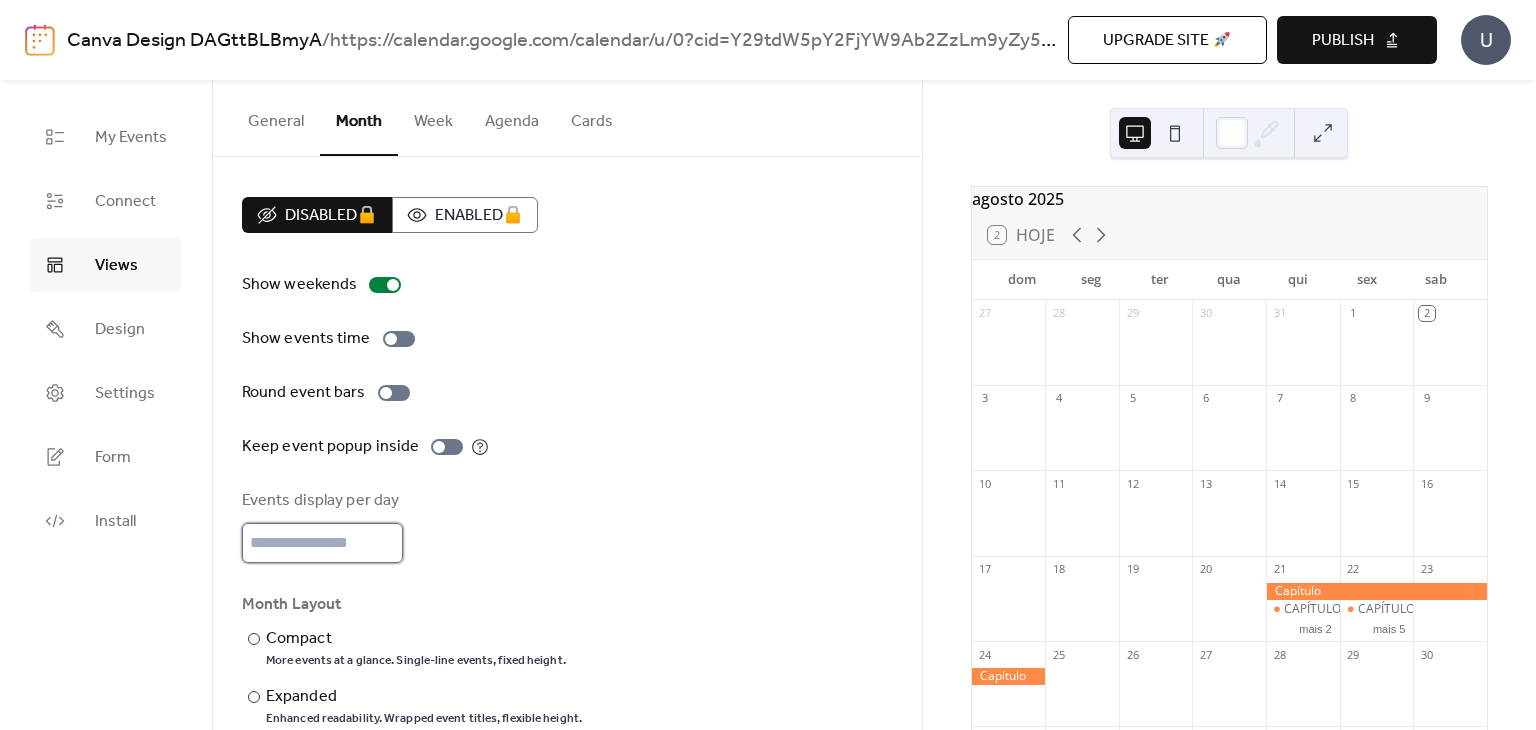 click on "*" at bounding box center (321, 543) 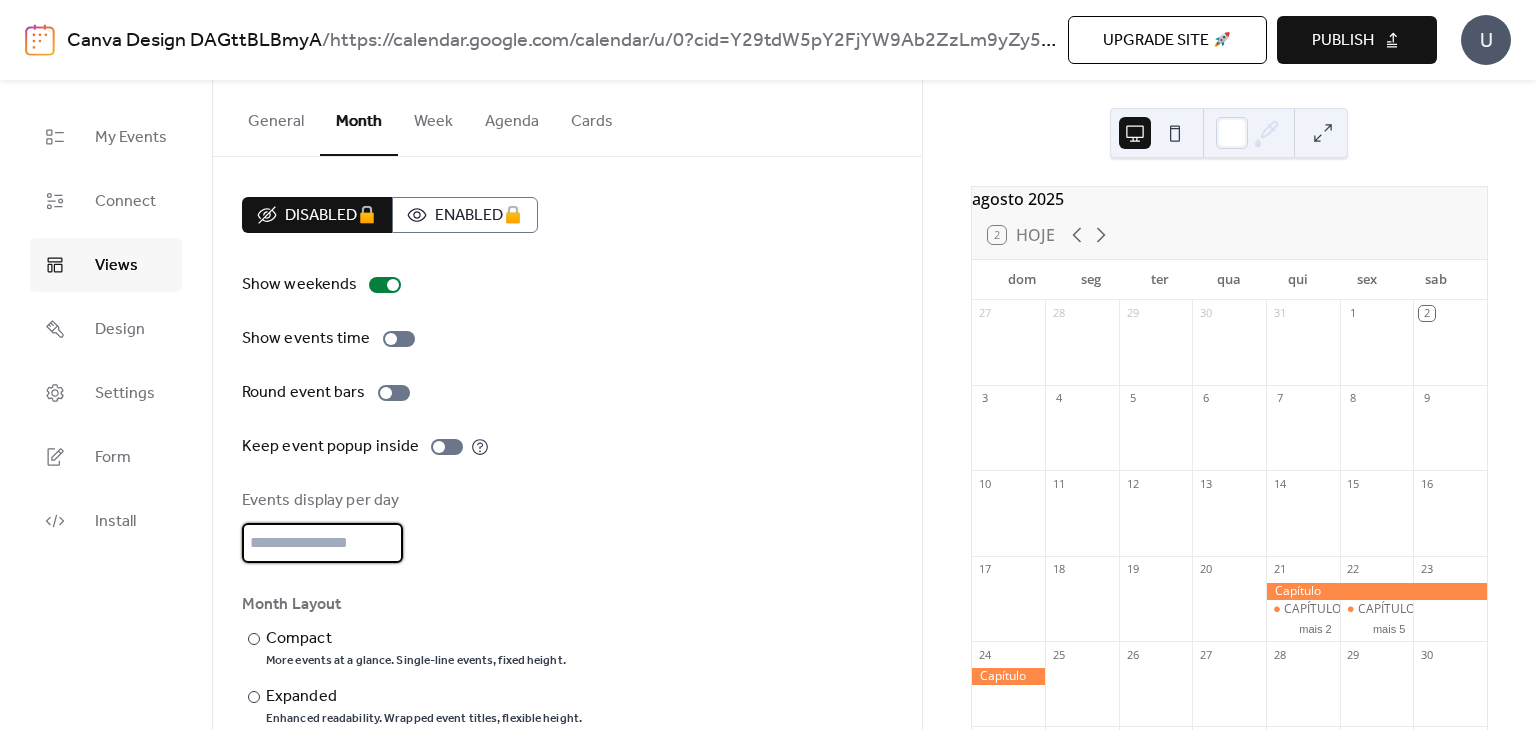 type on "*" 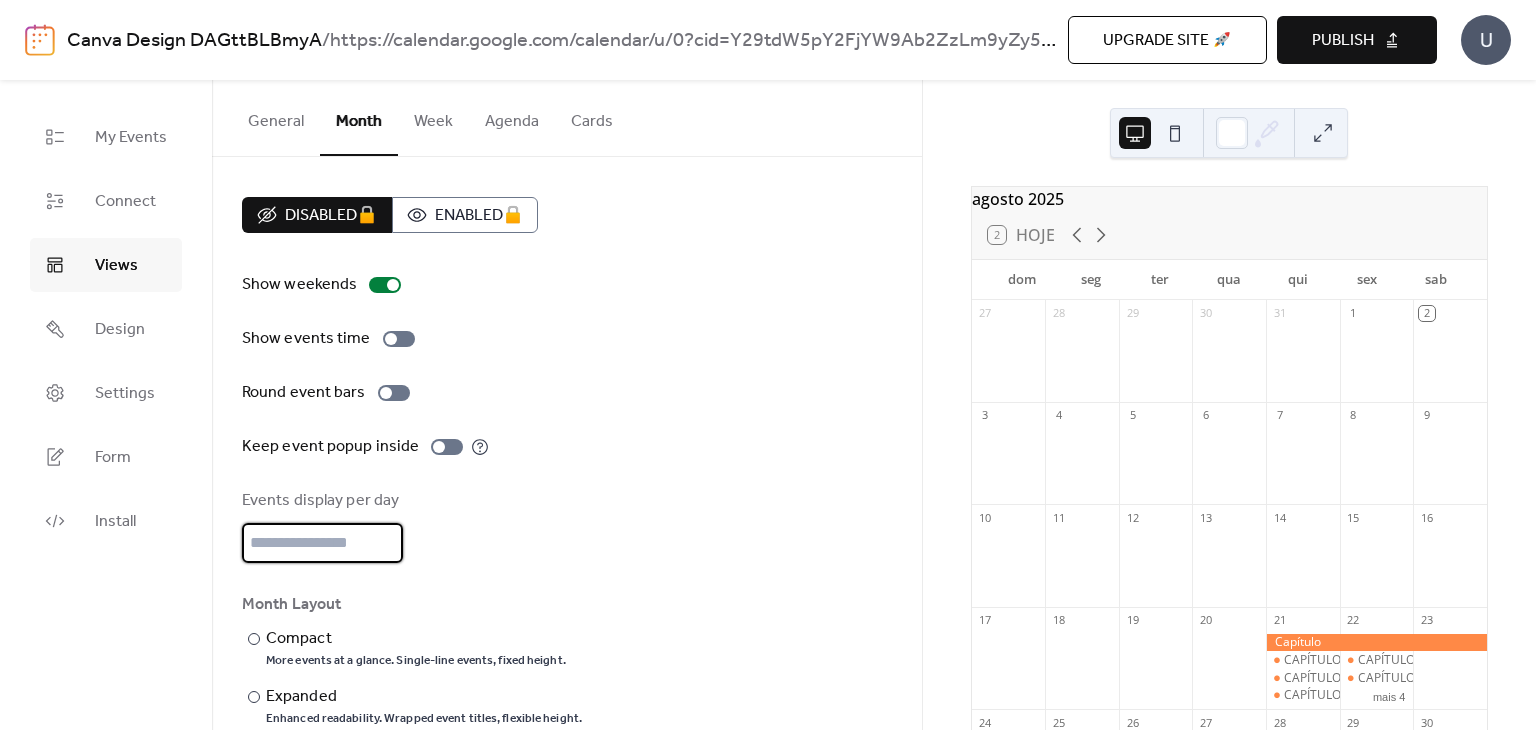 scroll, scrollTop: 0, scrollLeft: 0, axis: both 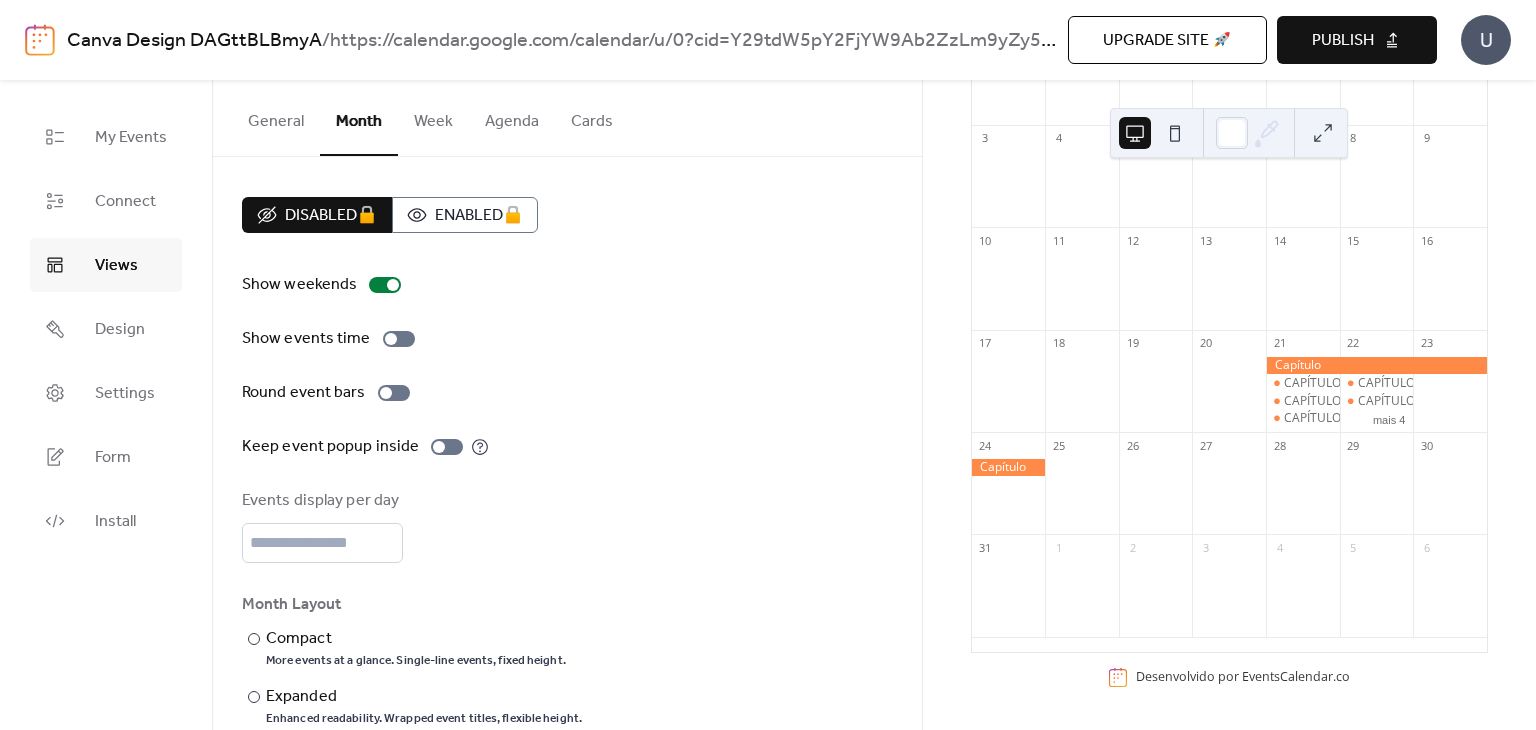 click at bounding box center [1450, 391] 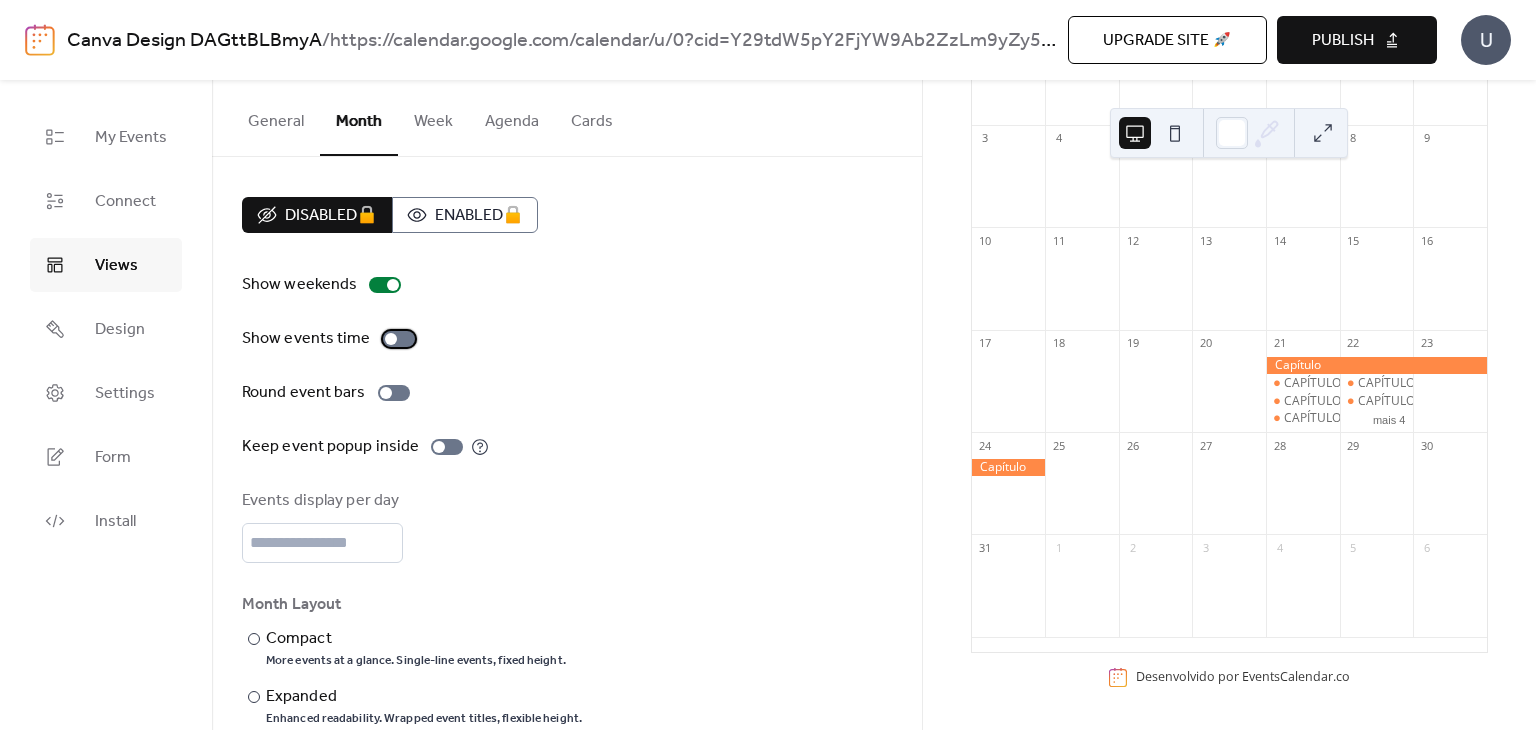 click at bounding box center [399, 339] 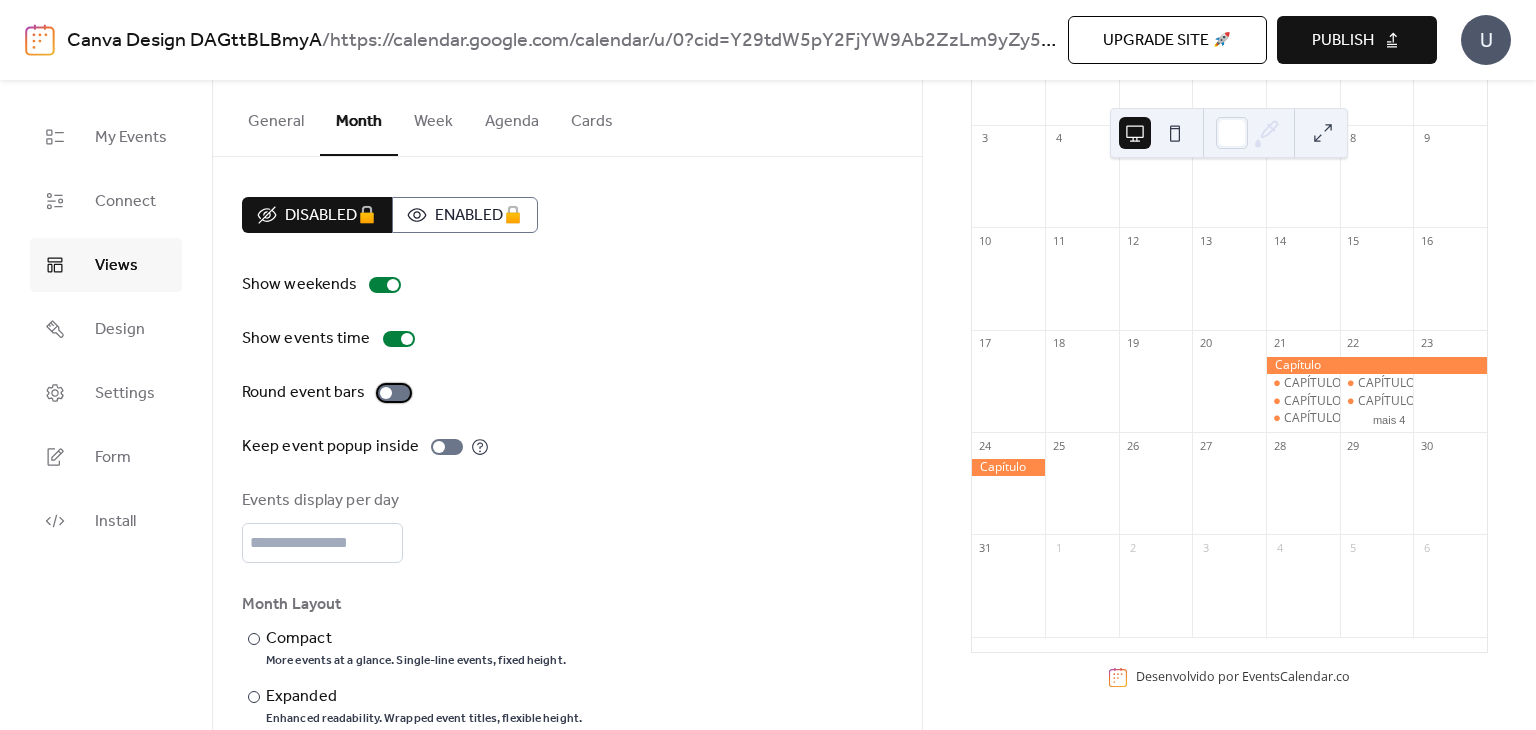 click at bounding box center (394, 393) 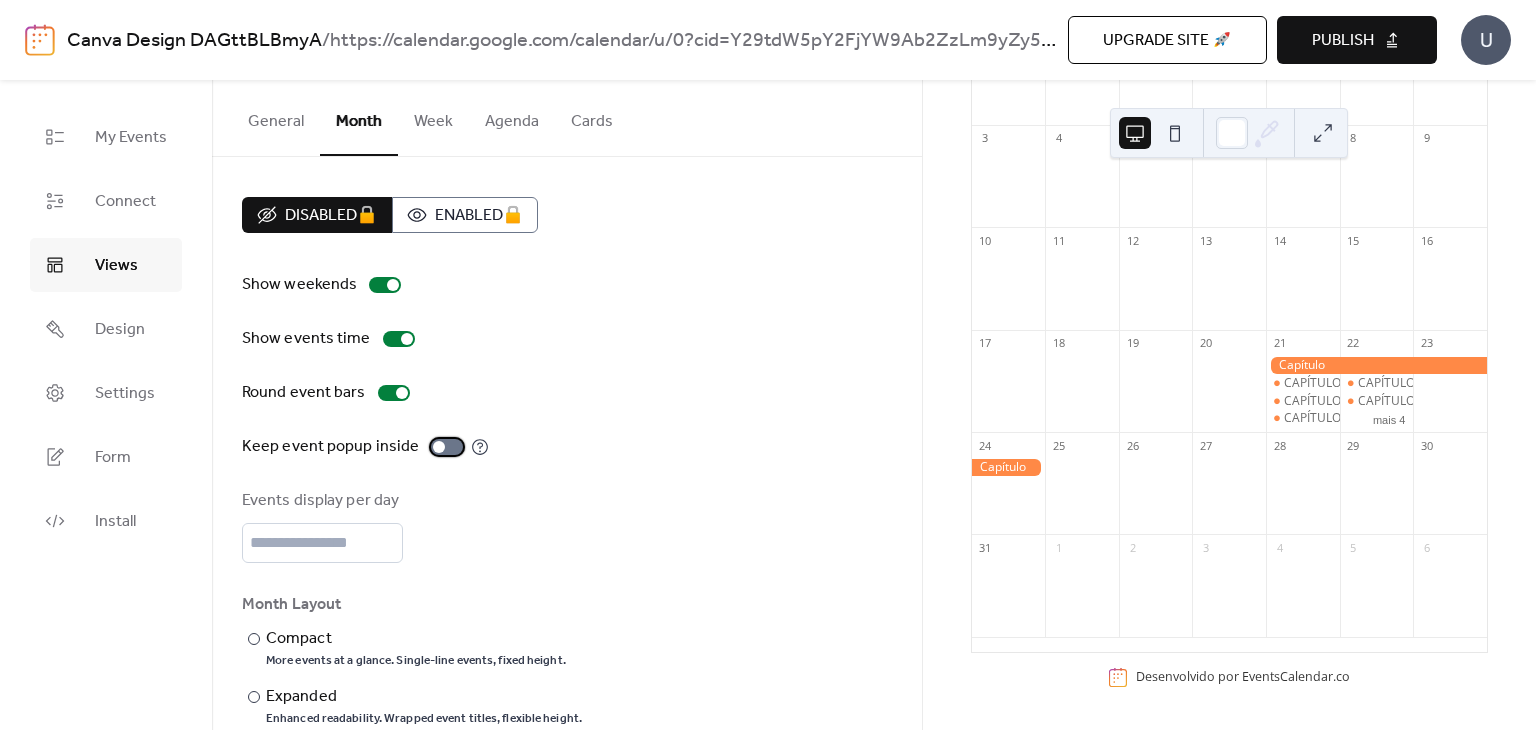 click at bounding box center [447, 447] 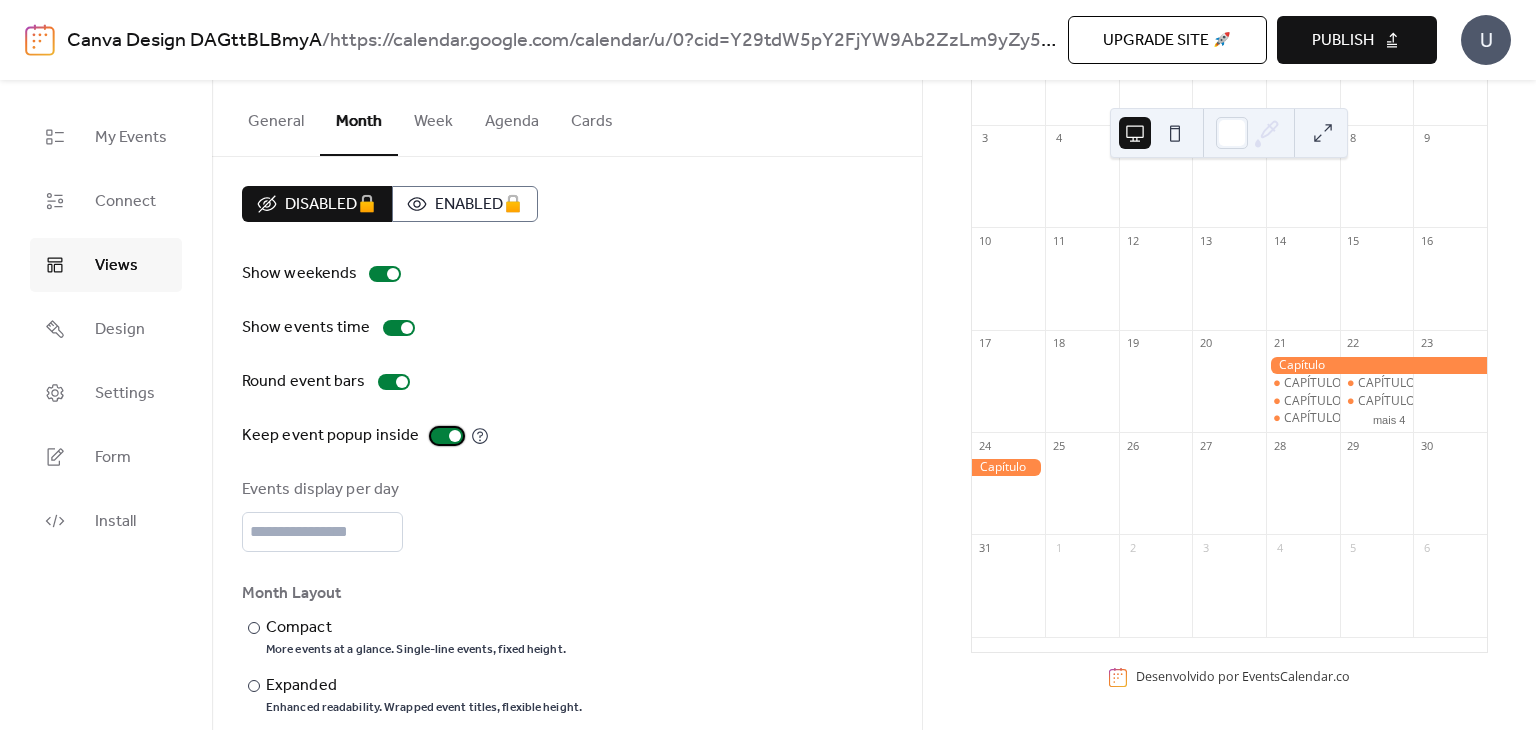 scroll, scrollTop: 0, scrollLeft: 0, axis: both 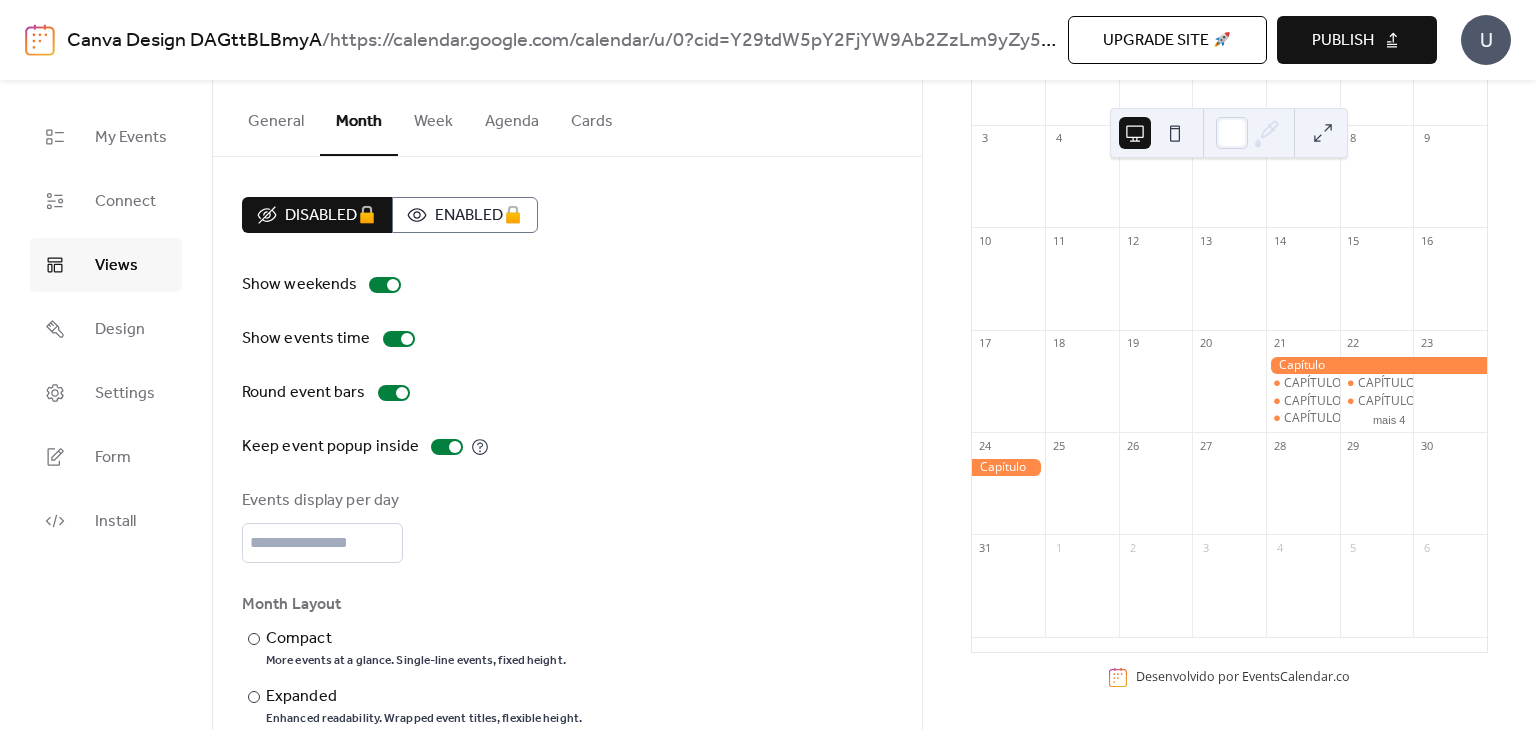 click on "Week" at bounding box center [433, 117] 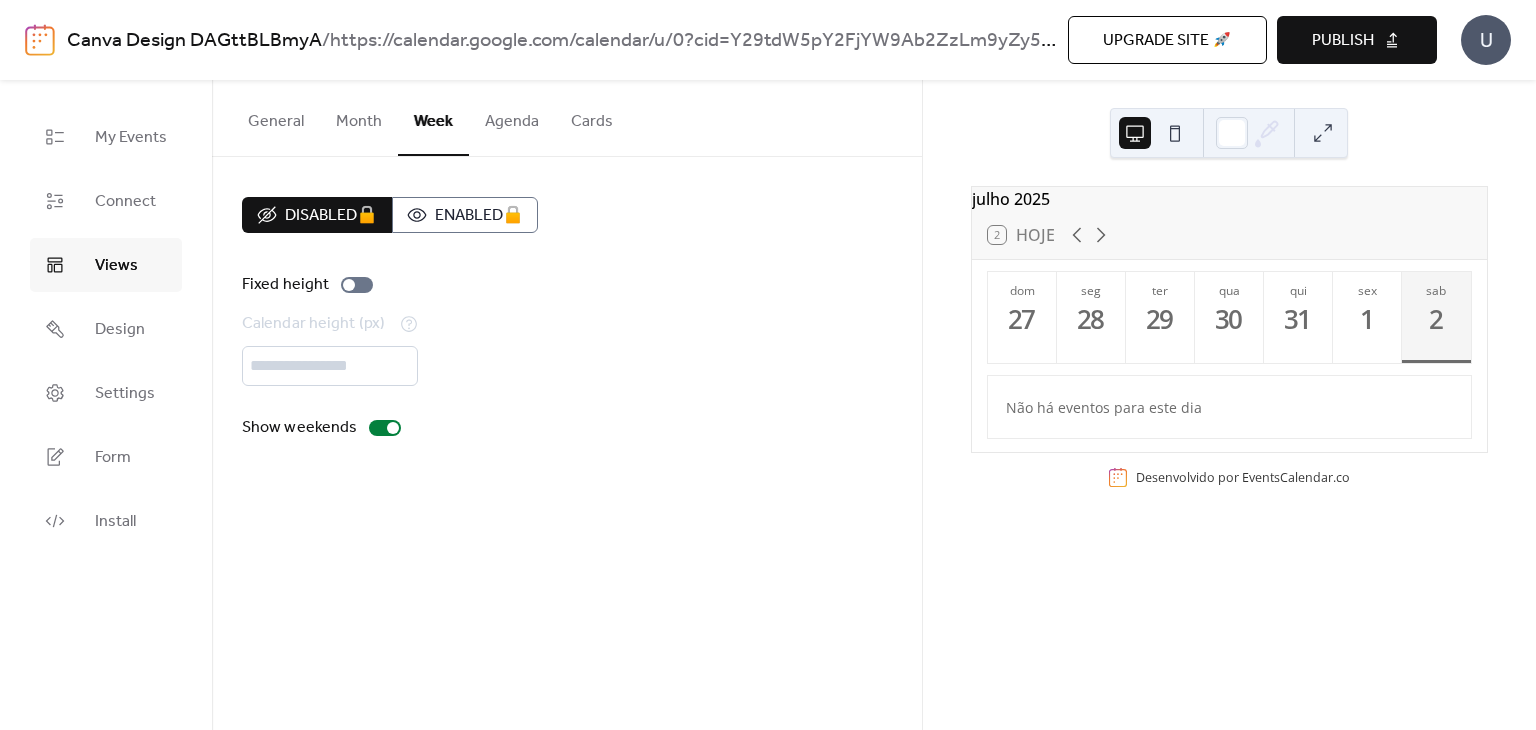 click on "Agenda" at bounding box center [512, 117] 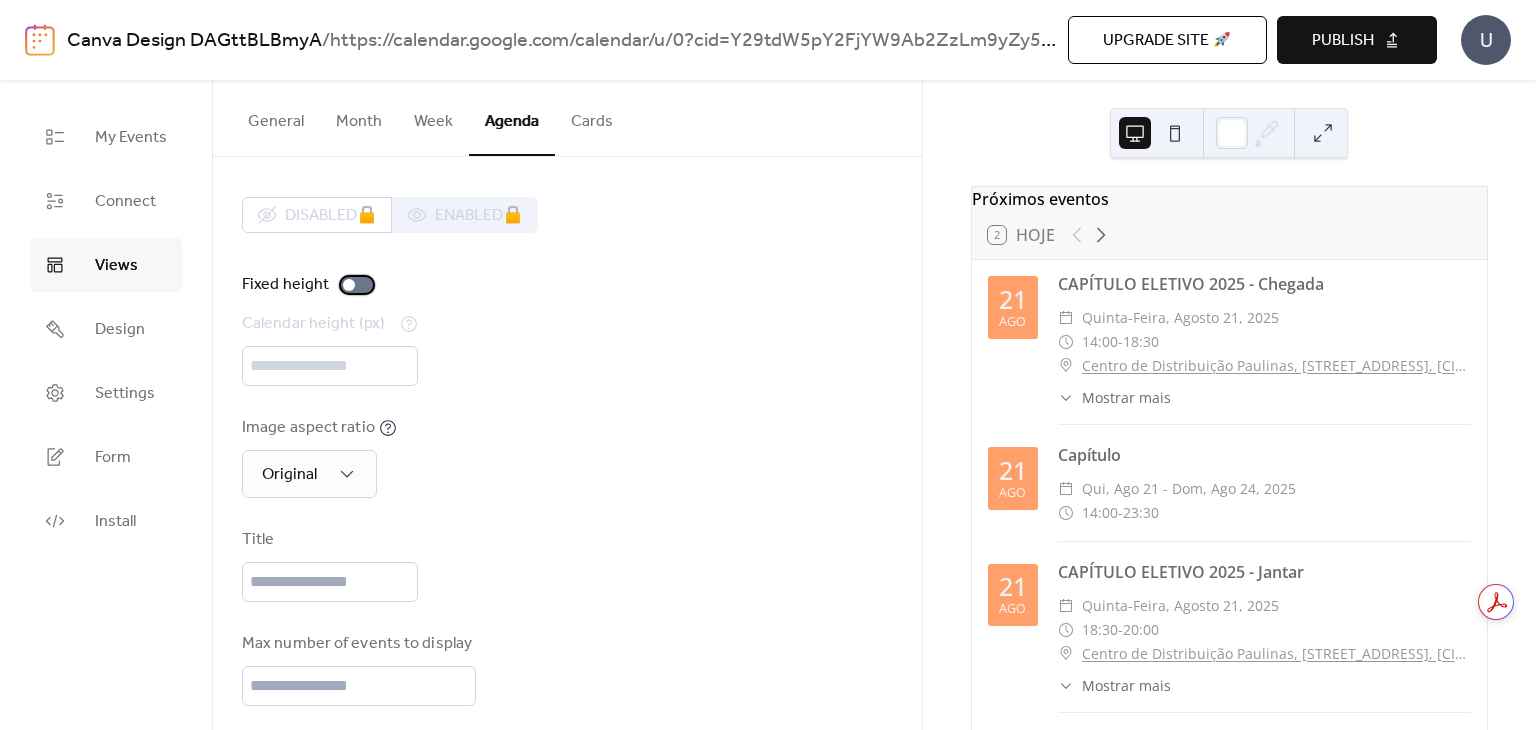 click at bounding box center [357, 285] 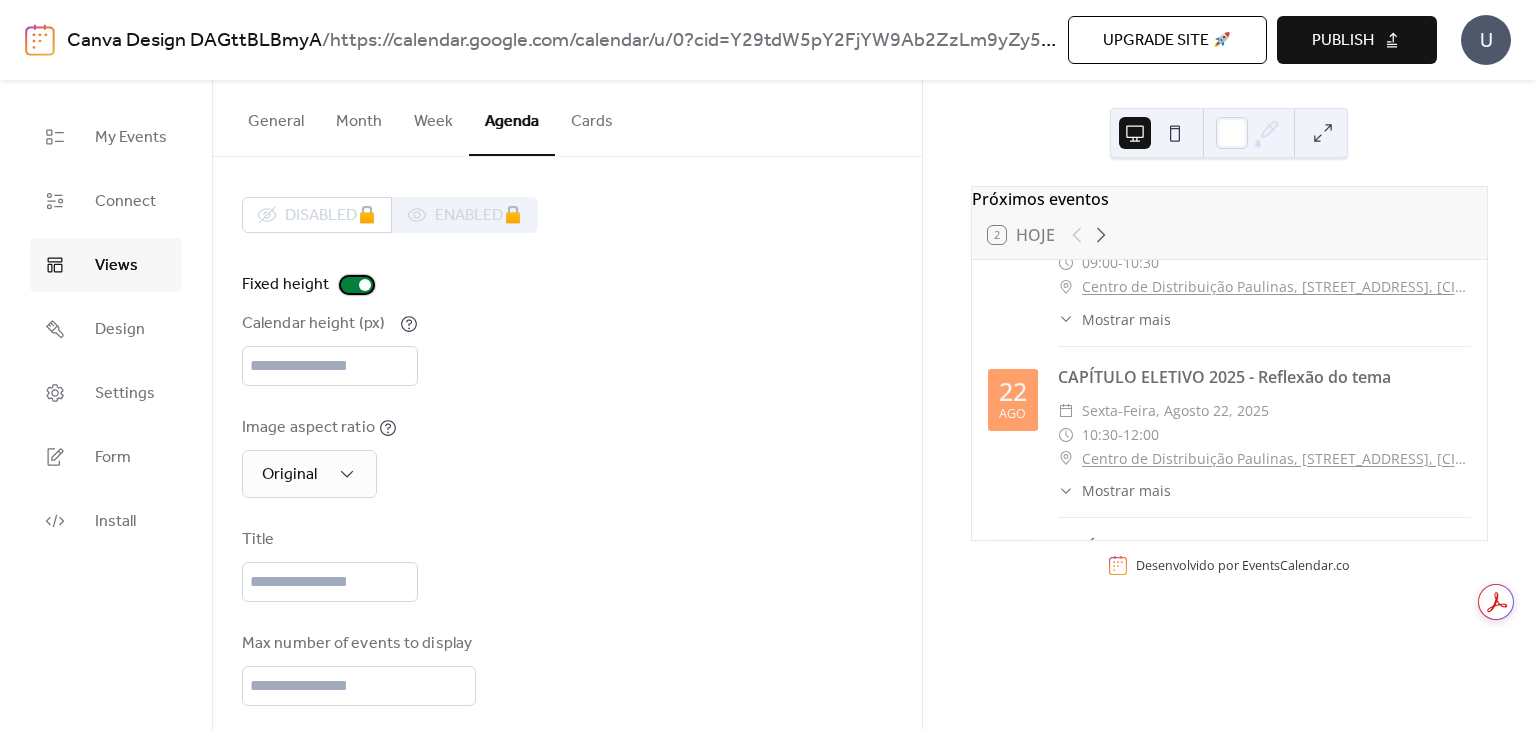 scroll, scrollTop: 1468, scrollLeft: 0, axis: vertical 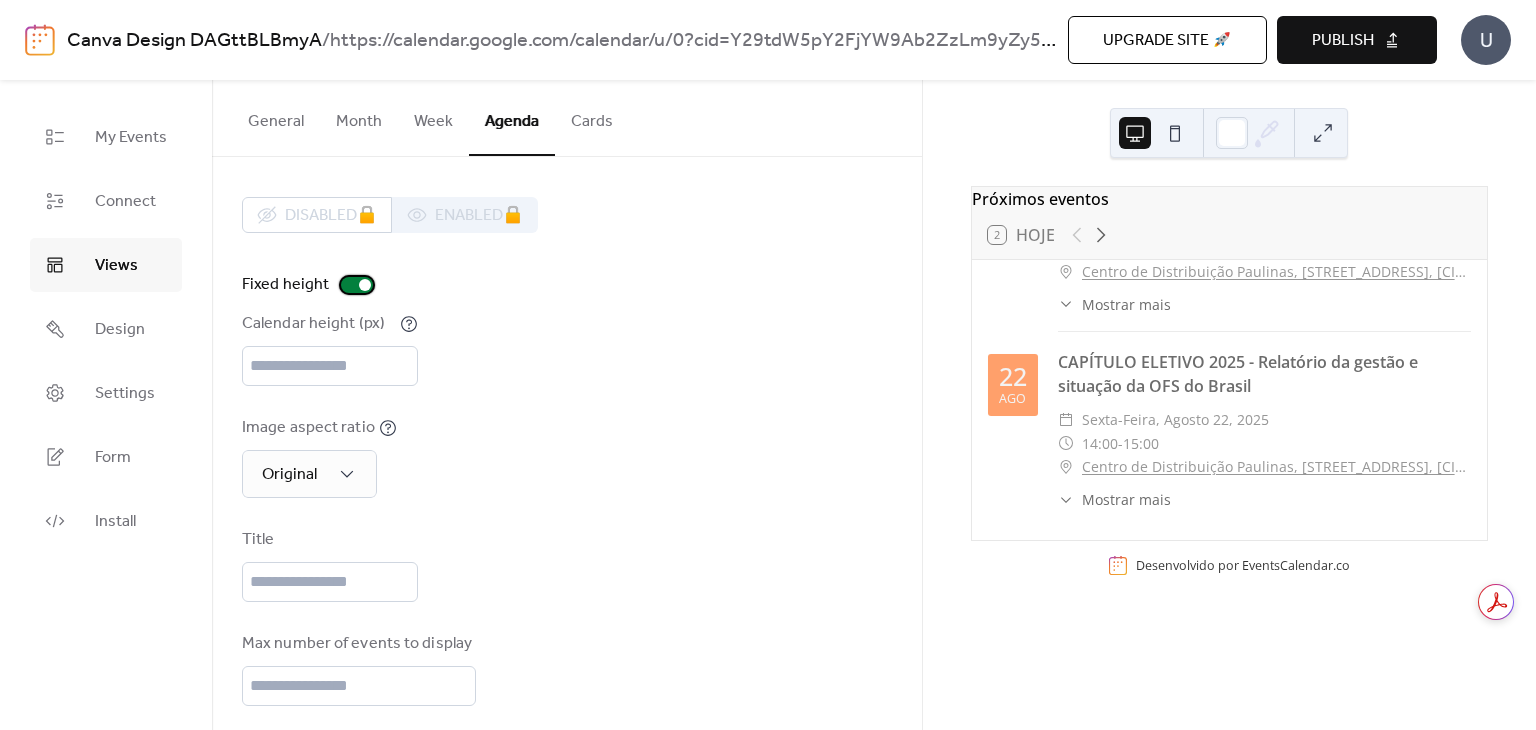 click at bounding box center [357, 285] 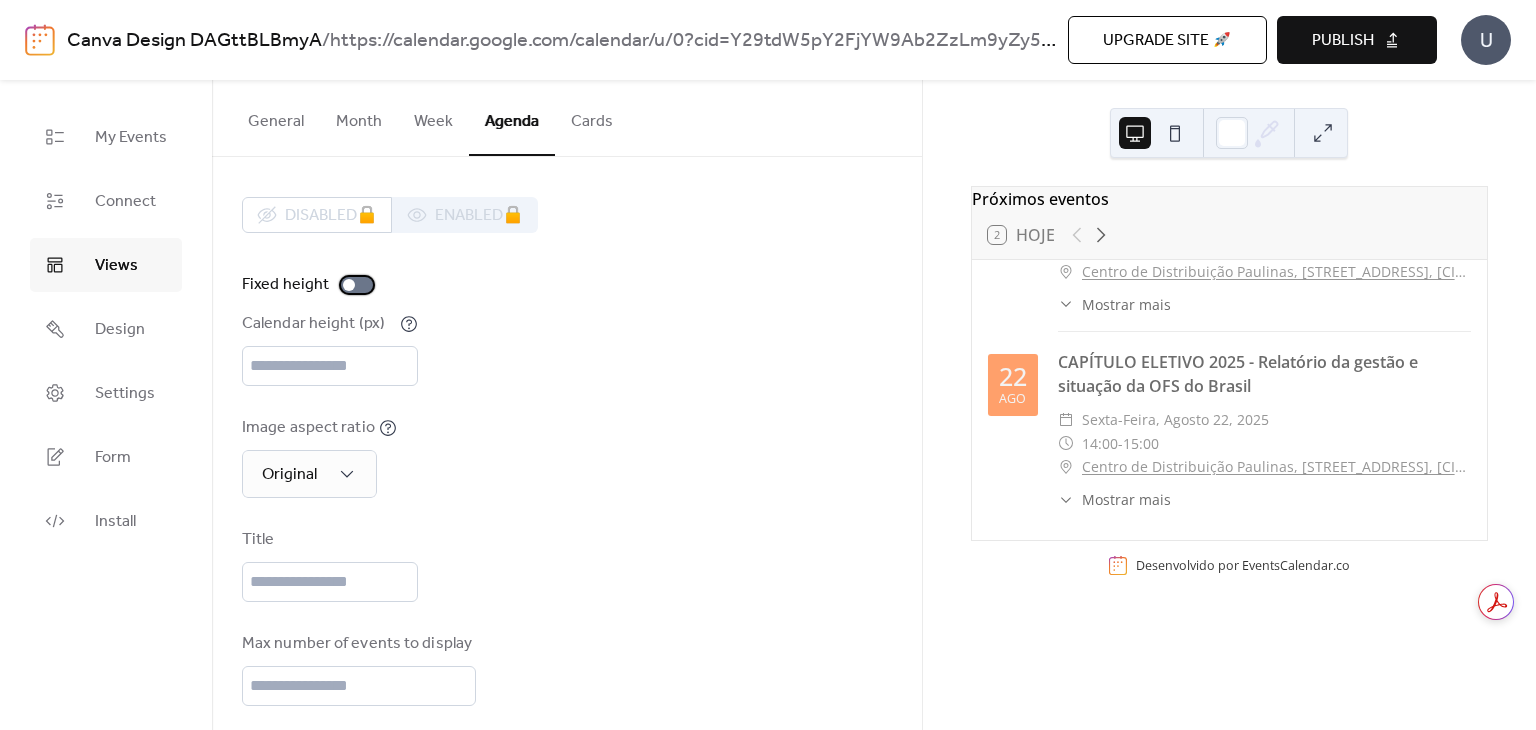 scroll, scrollTop: 0, scrollLeft: 0, axis: both 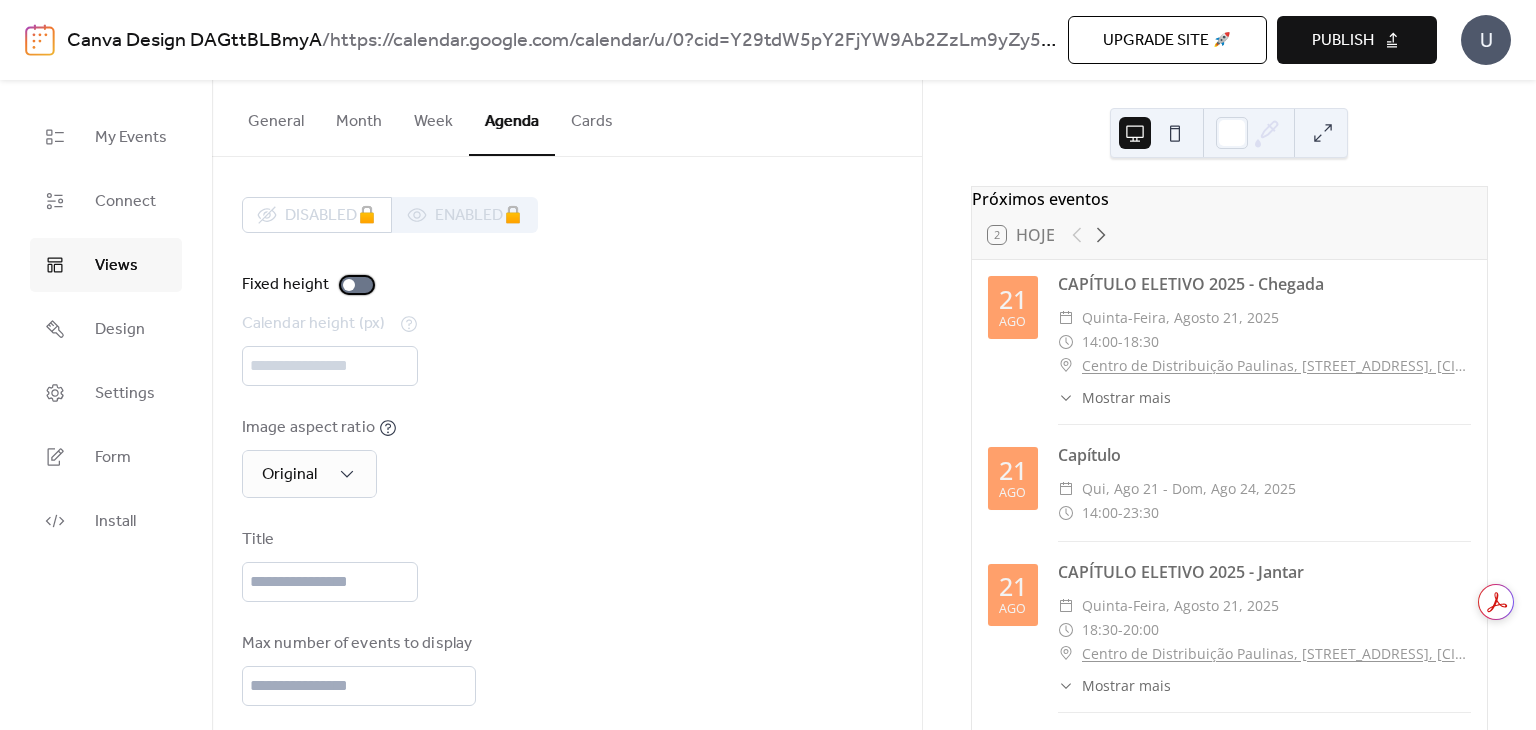 click at bounding box center [349, 285] 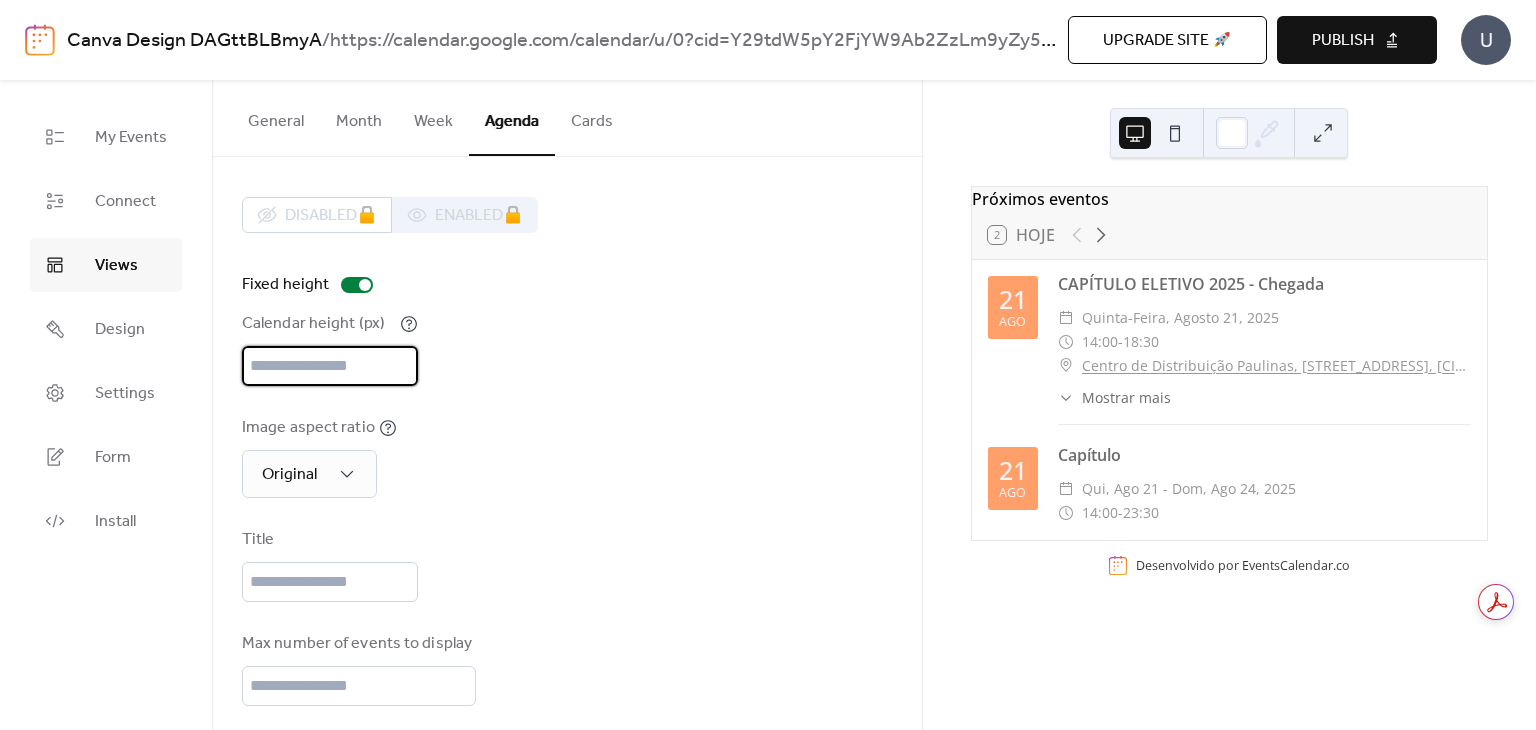 scroll, scrollTop: 3, scrollLeft: 0, axis: vertical 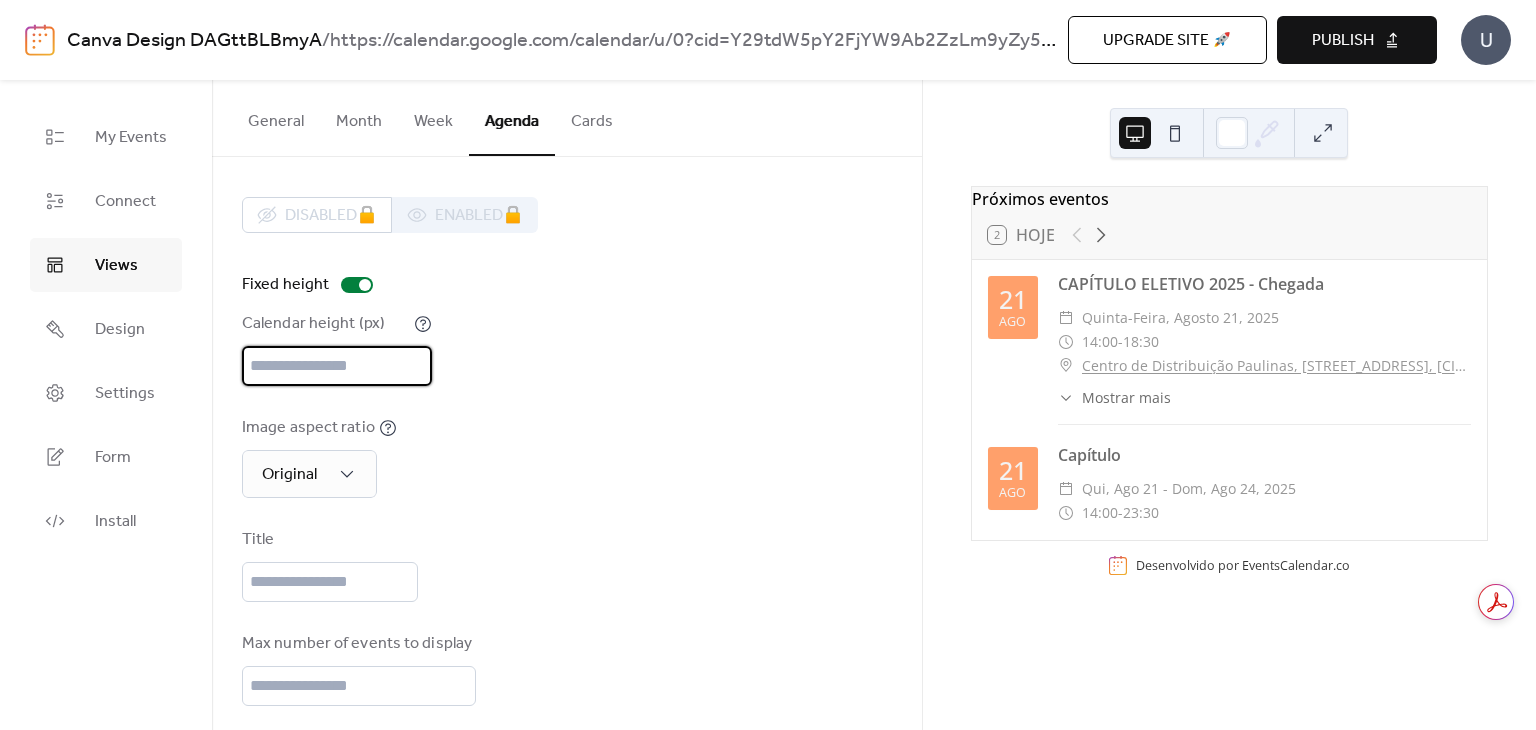 drag, startPoint x: 342, startPoint y: 365, endPoint x: 220, endPoint y: 374, distance: 122.33152 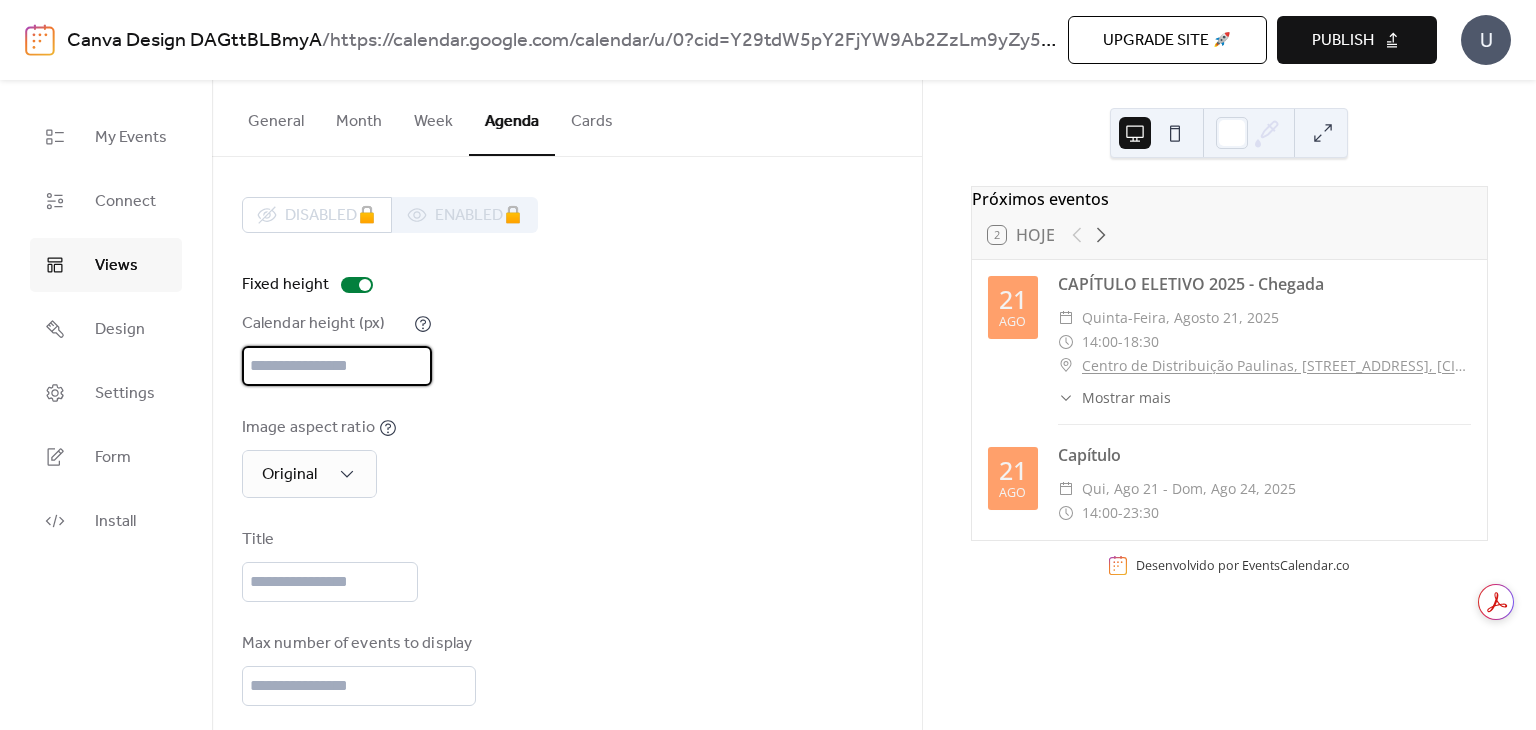 type on "*" 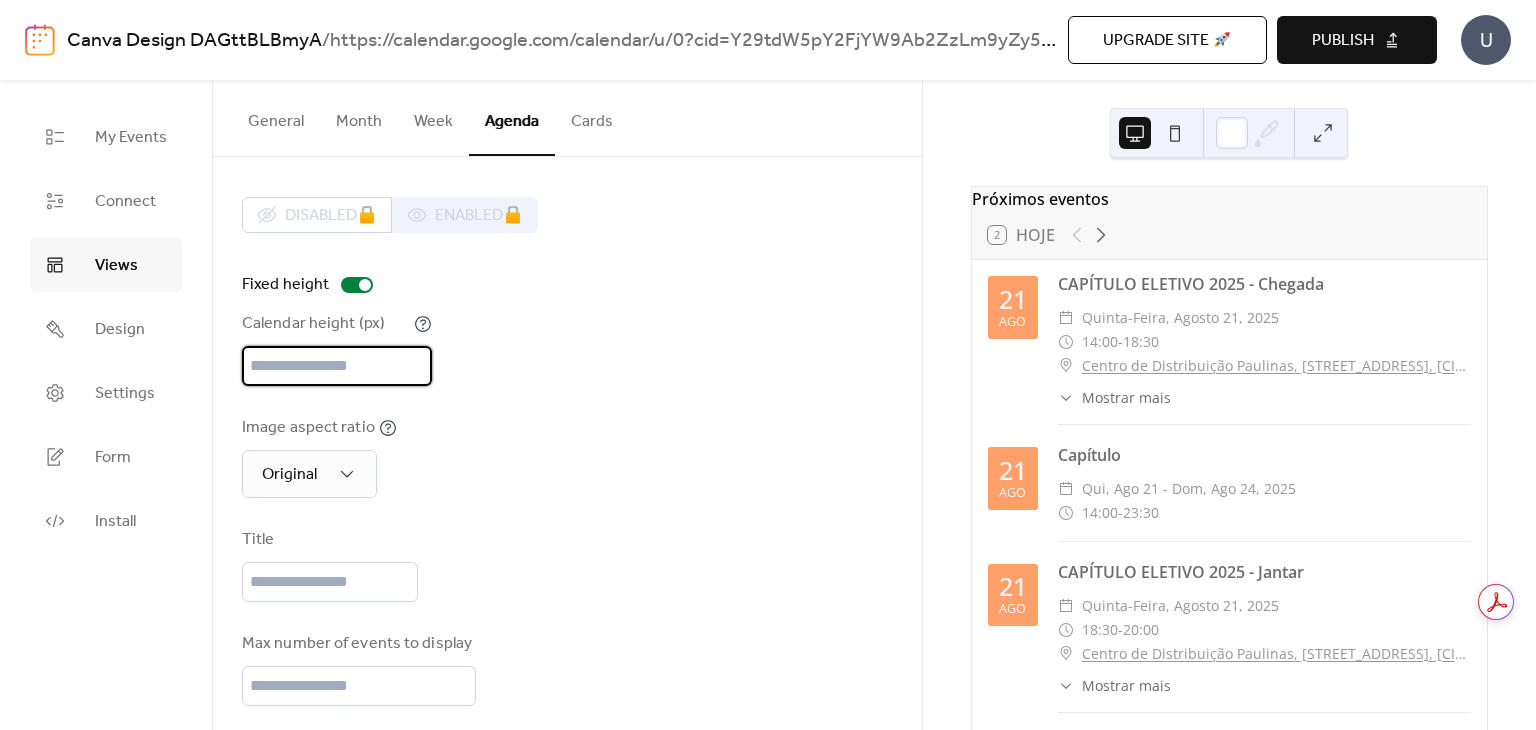 scroll, scrollTop: 0, scrollLeft: 0, axis: both 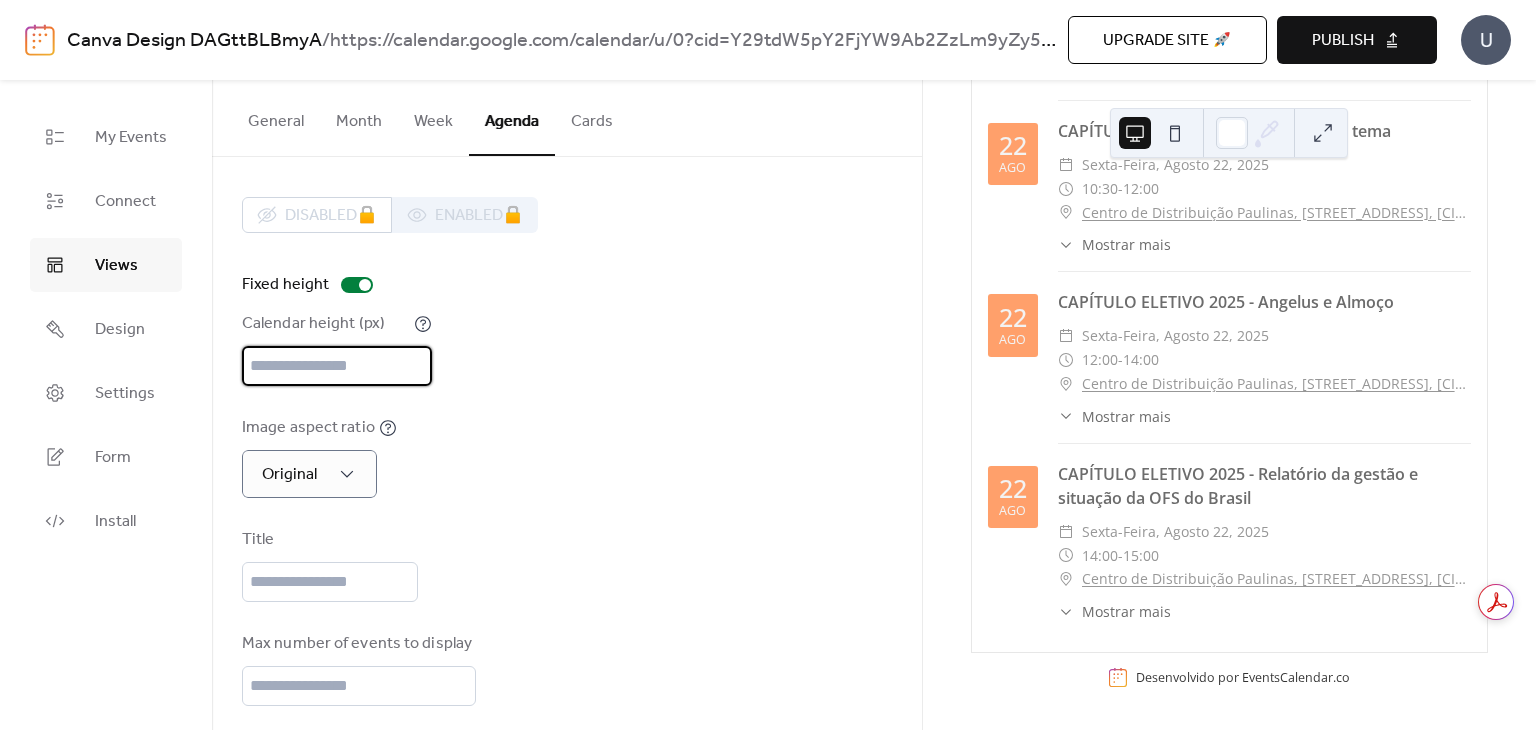 type on "***" 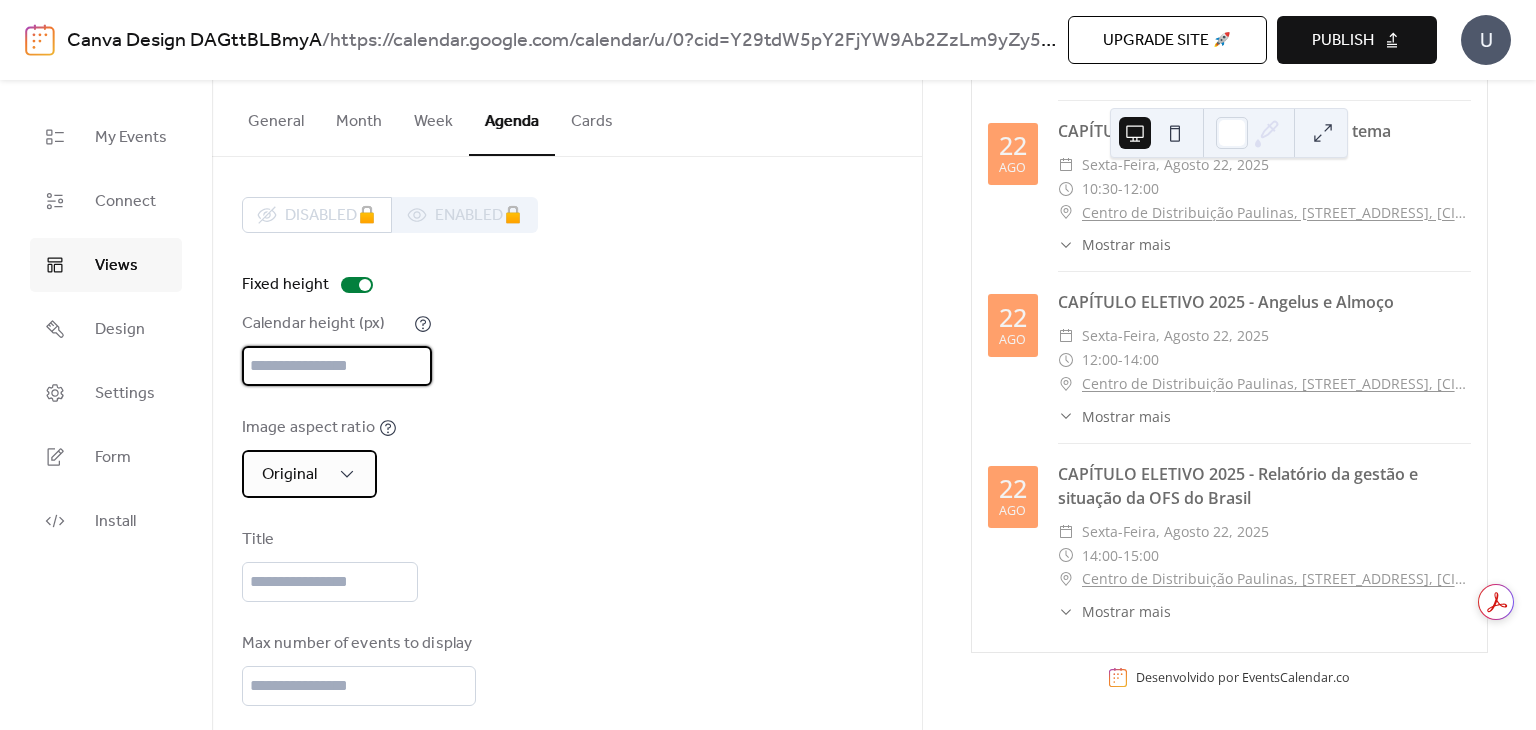 click on "Original" at bounding box center [289, 474] 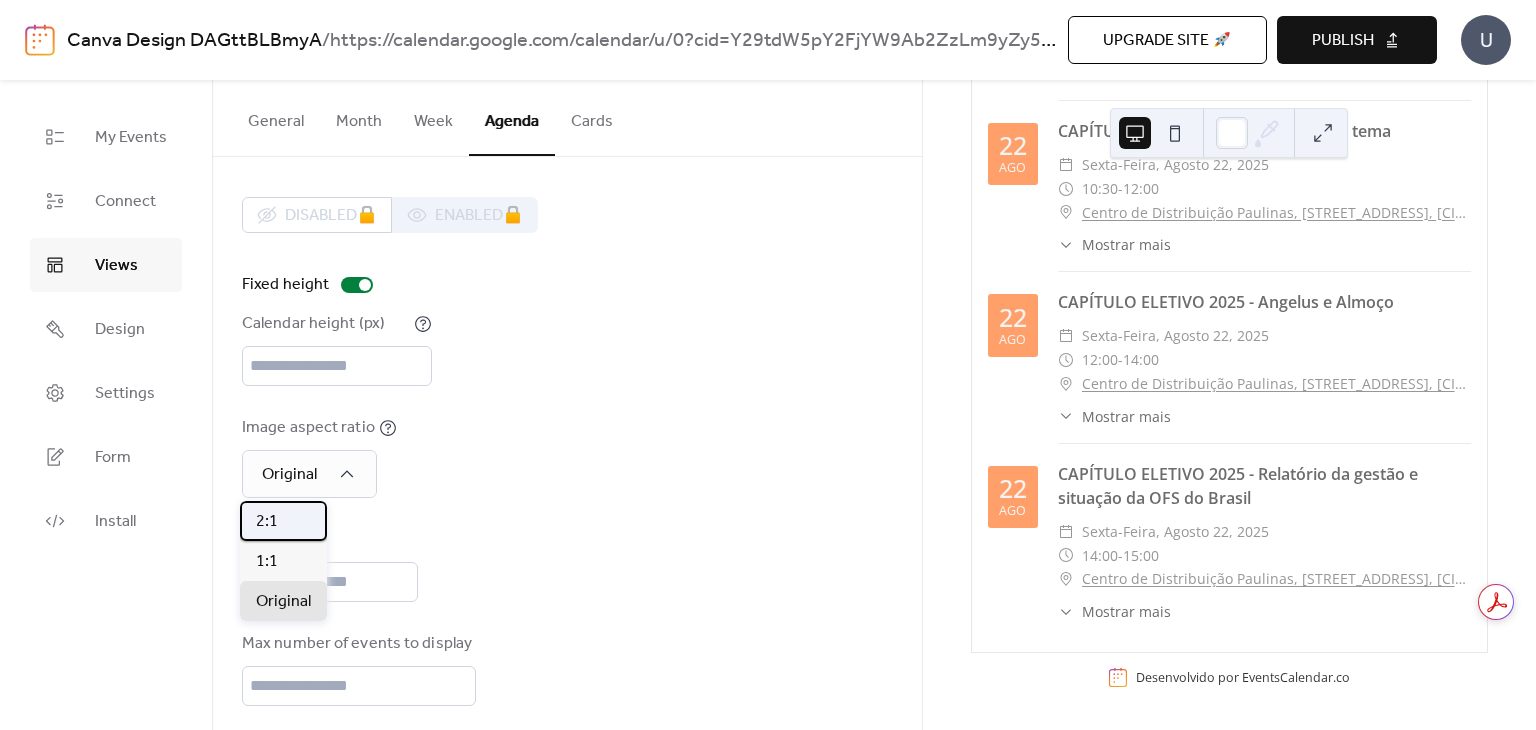 click on "2:1" at bounding box center (283, 521) 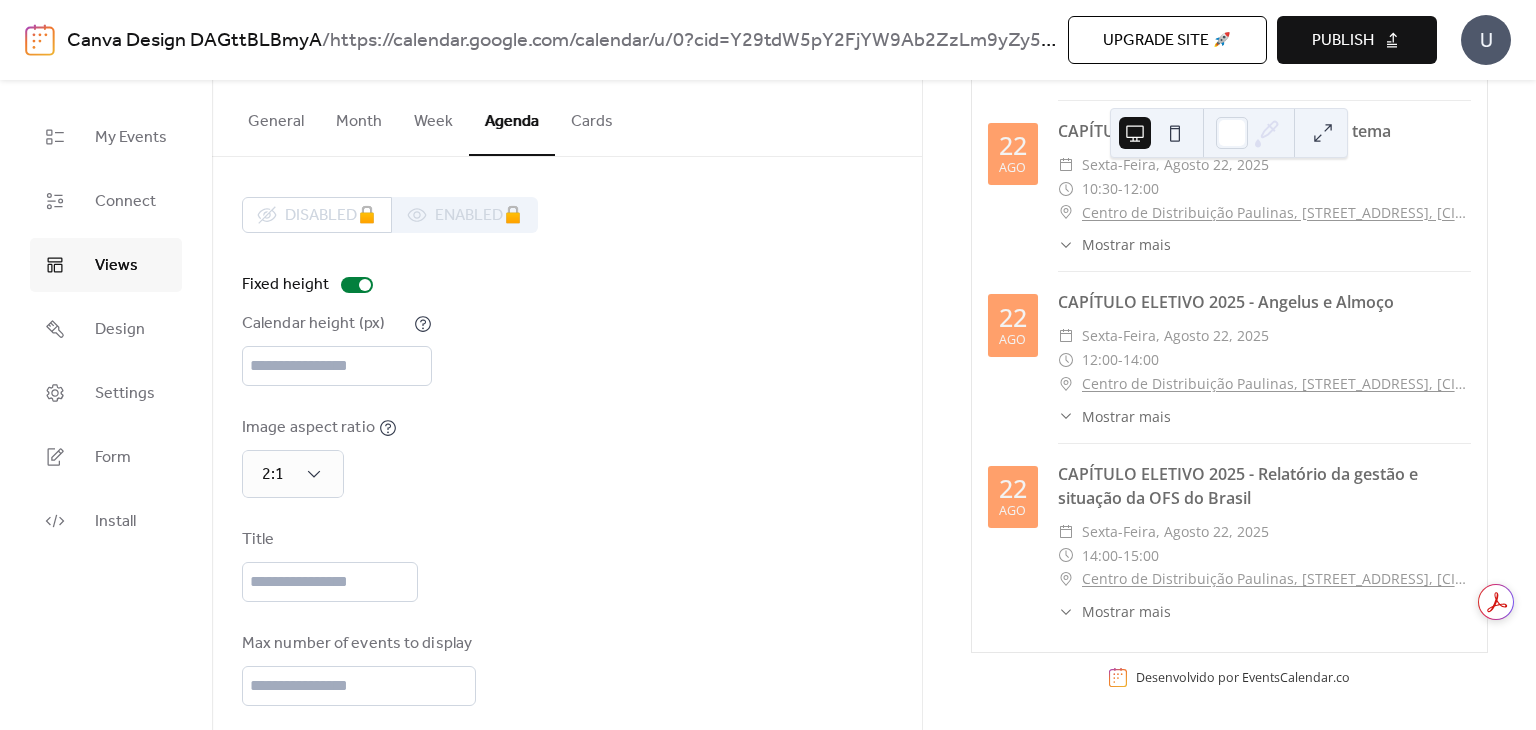 click on "Image aspect ratio 2:1" at bounding box center [567, 457] 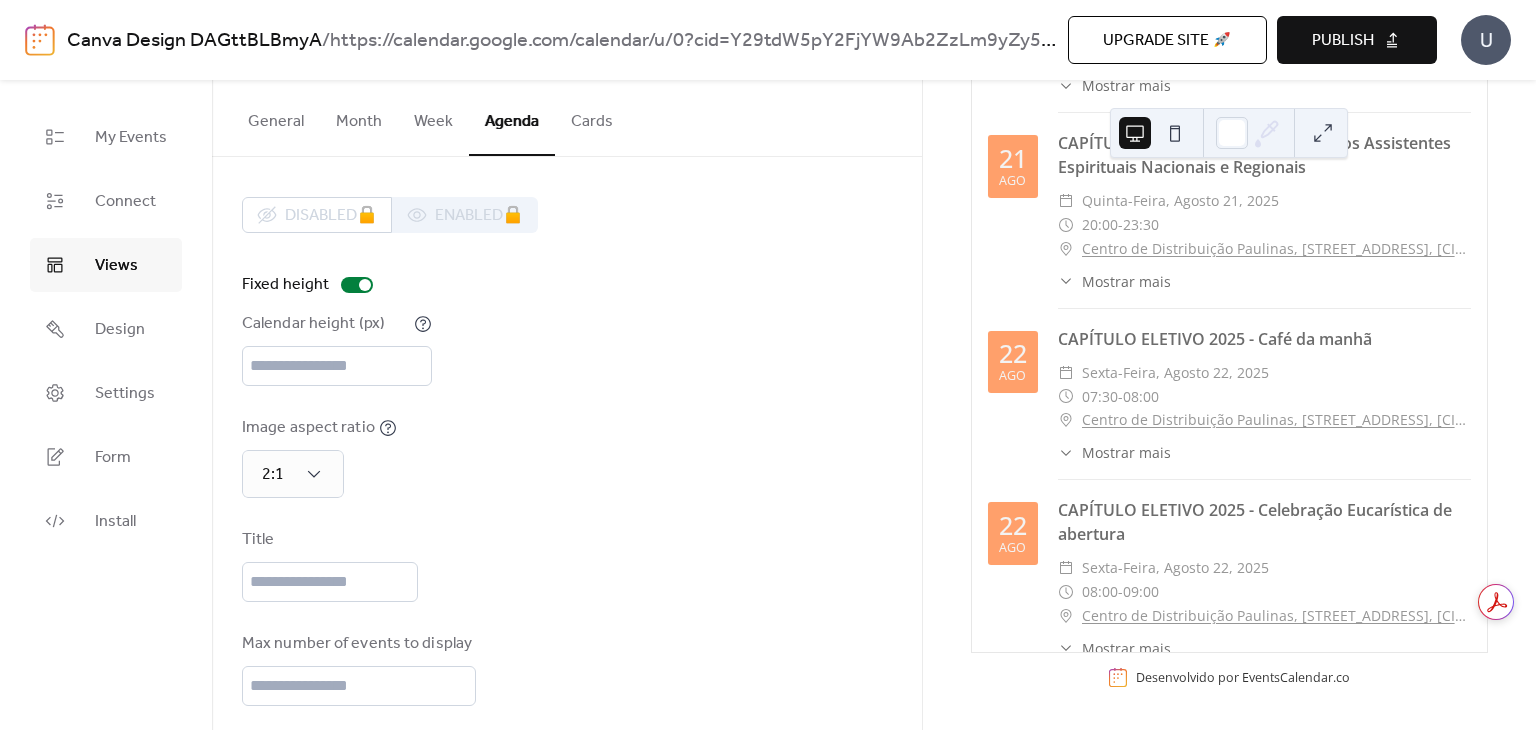 scroll, scrollTop: 0, scrollLeft: 0, axis: both 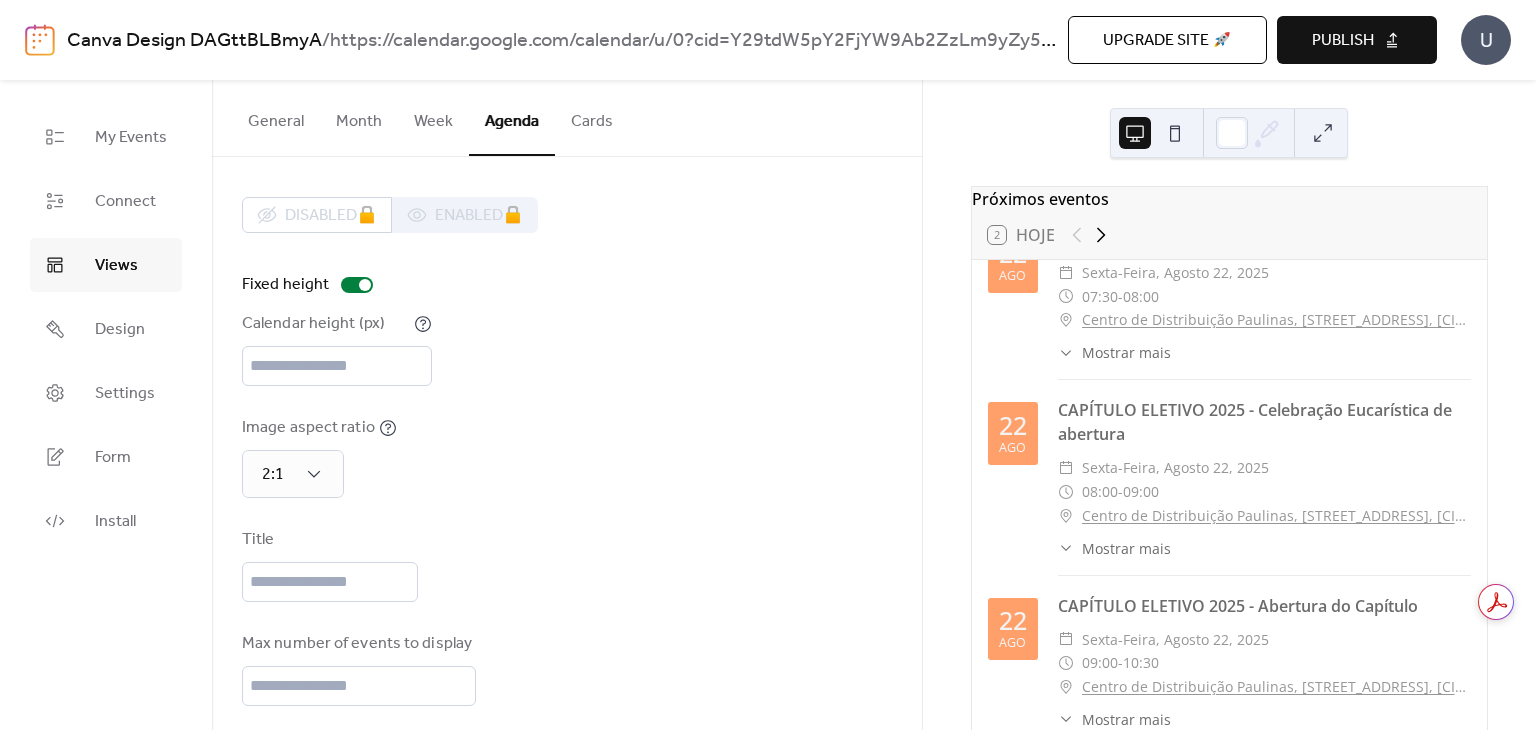 click 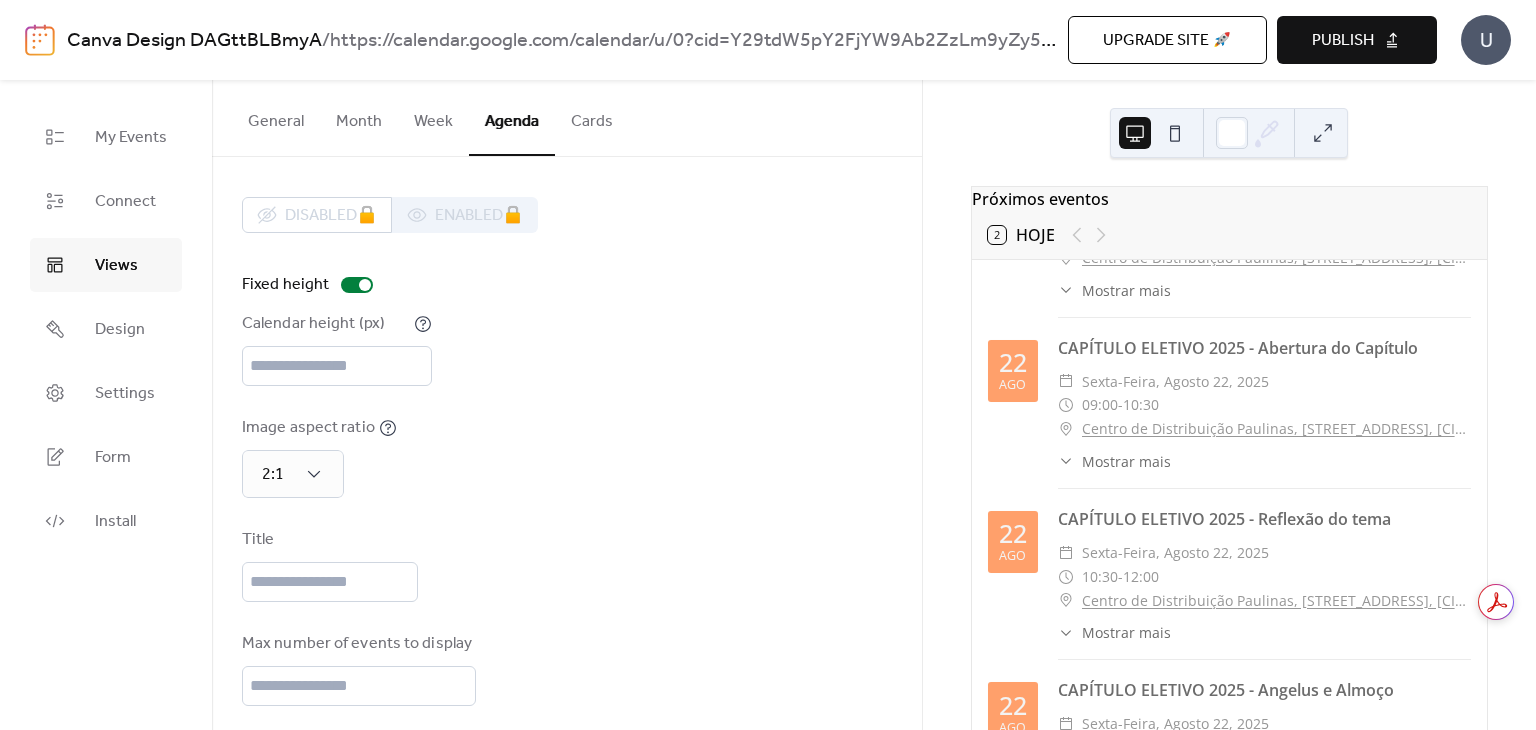 scroll, scrollTop: 968, scrollLeft: 0, axis: vertical 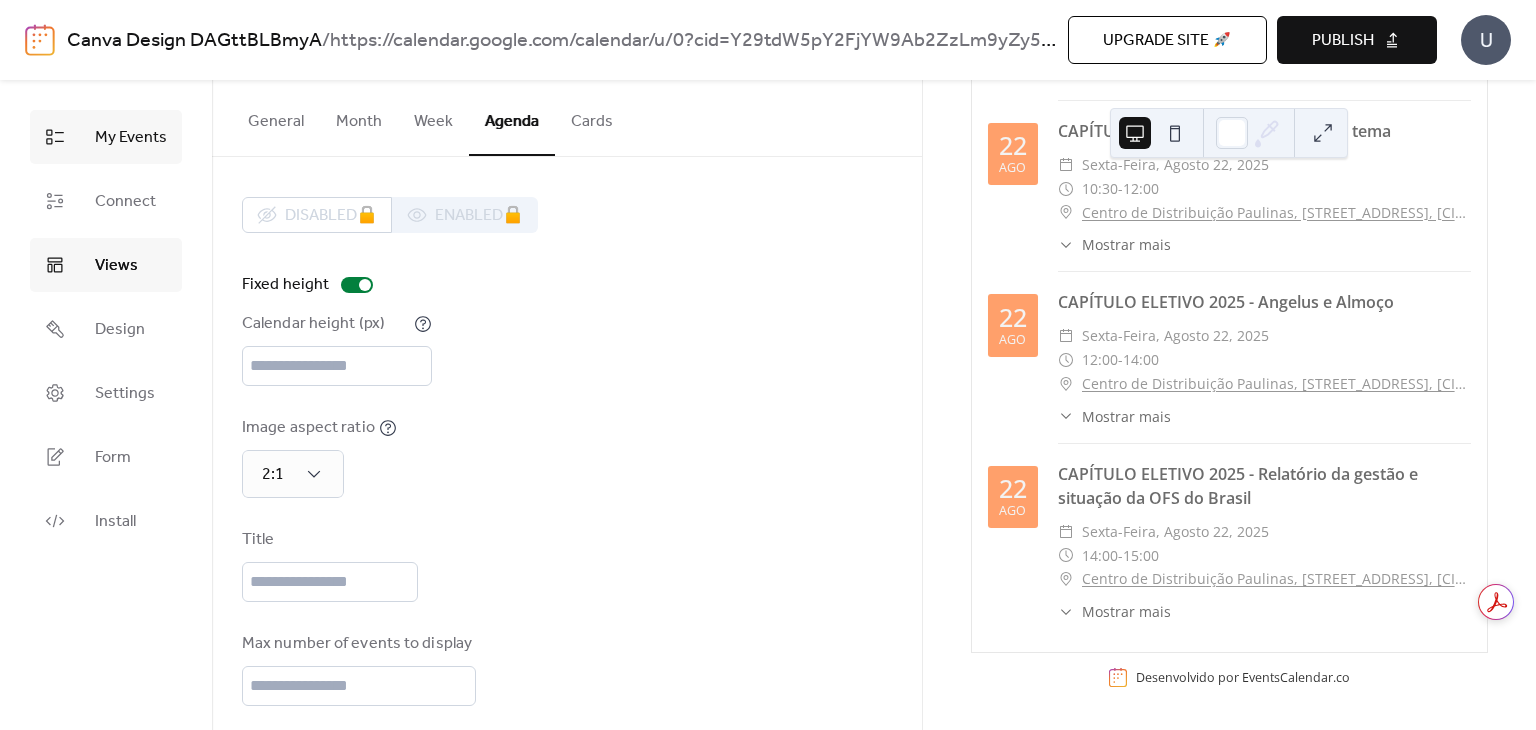 click on "My Events" at bounding box center [131, 138] 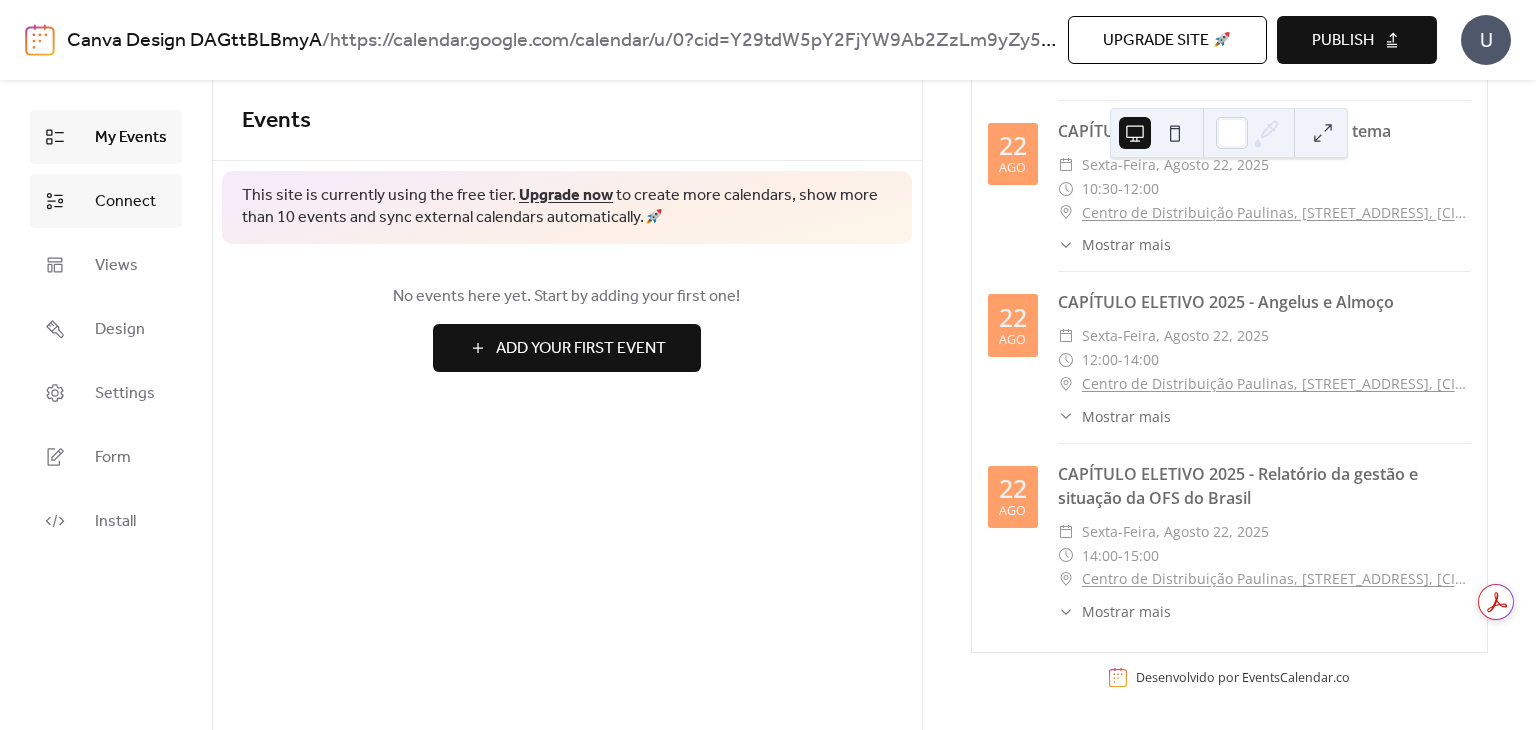 click on "Connect" at bounding box center [125, 202] 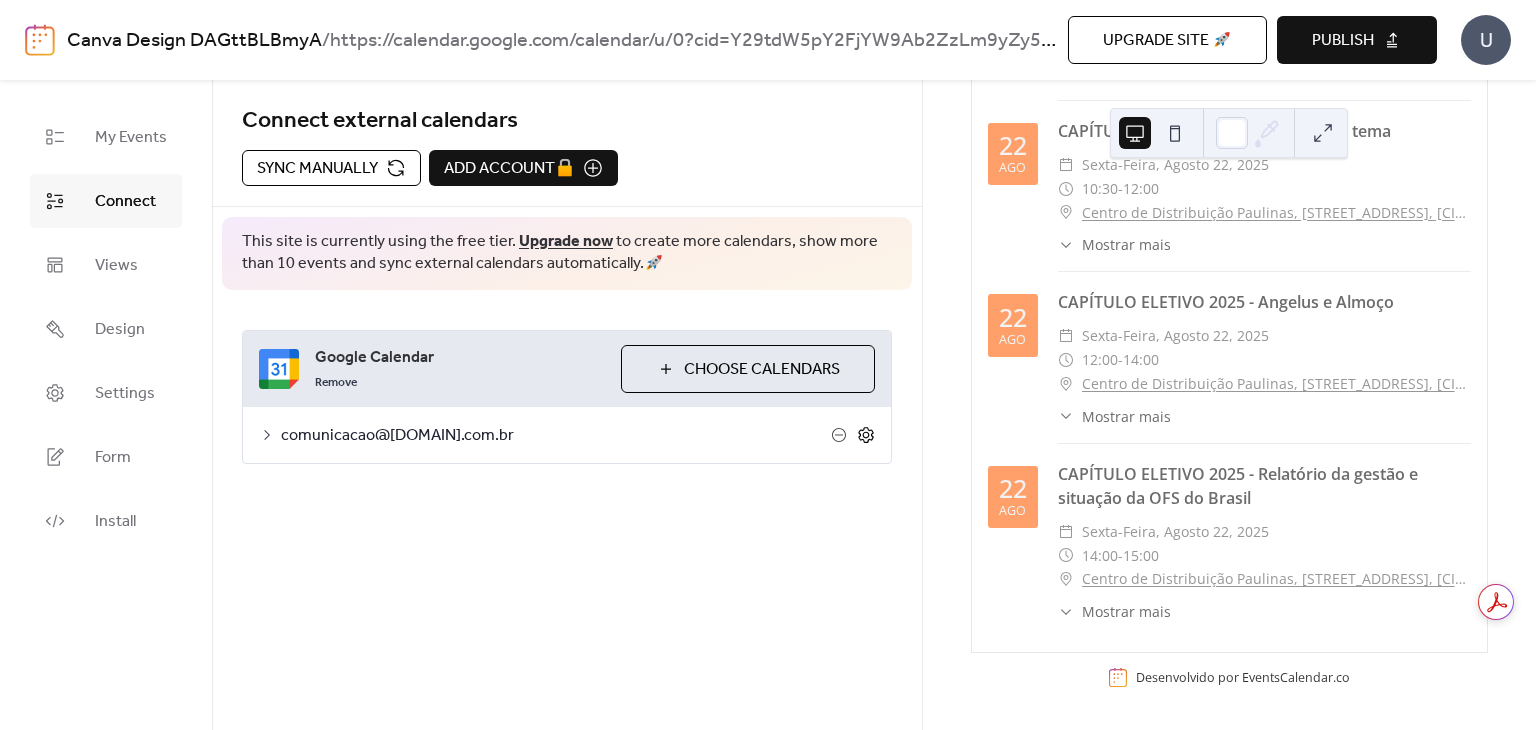 click 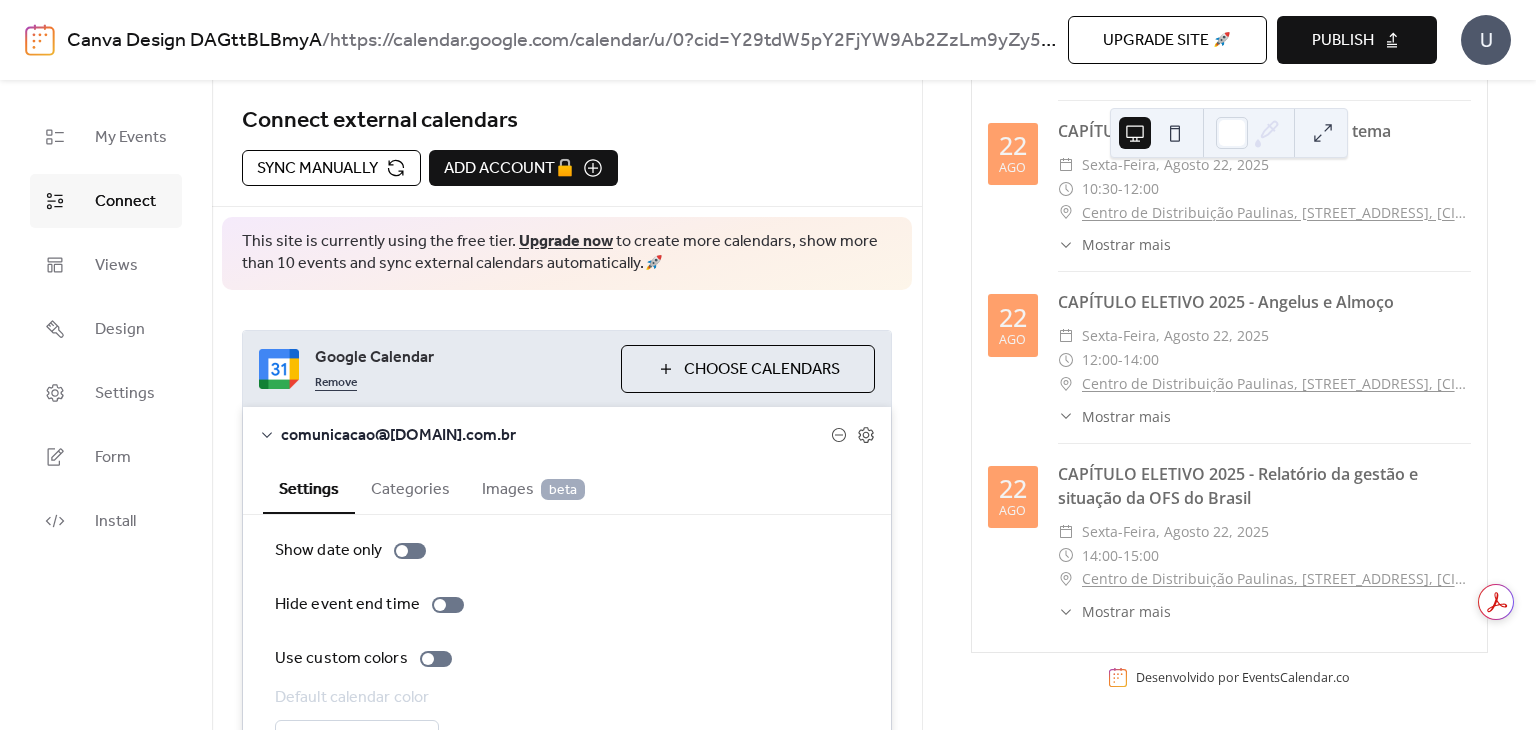 click on "Remove" at bounding box center (336, 381) 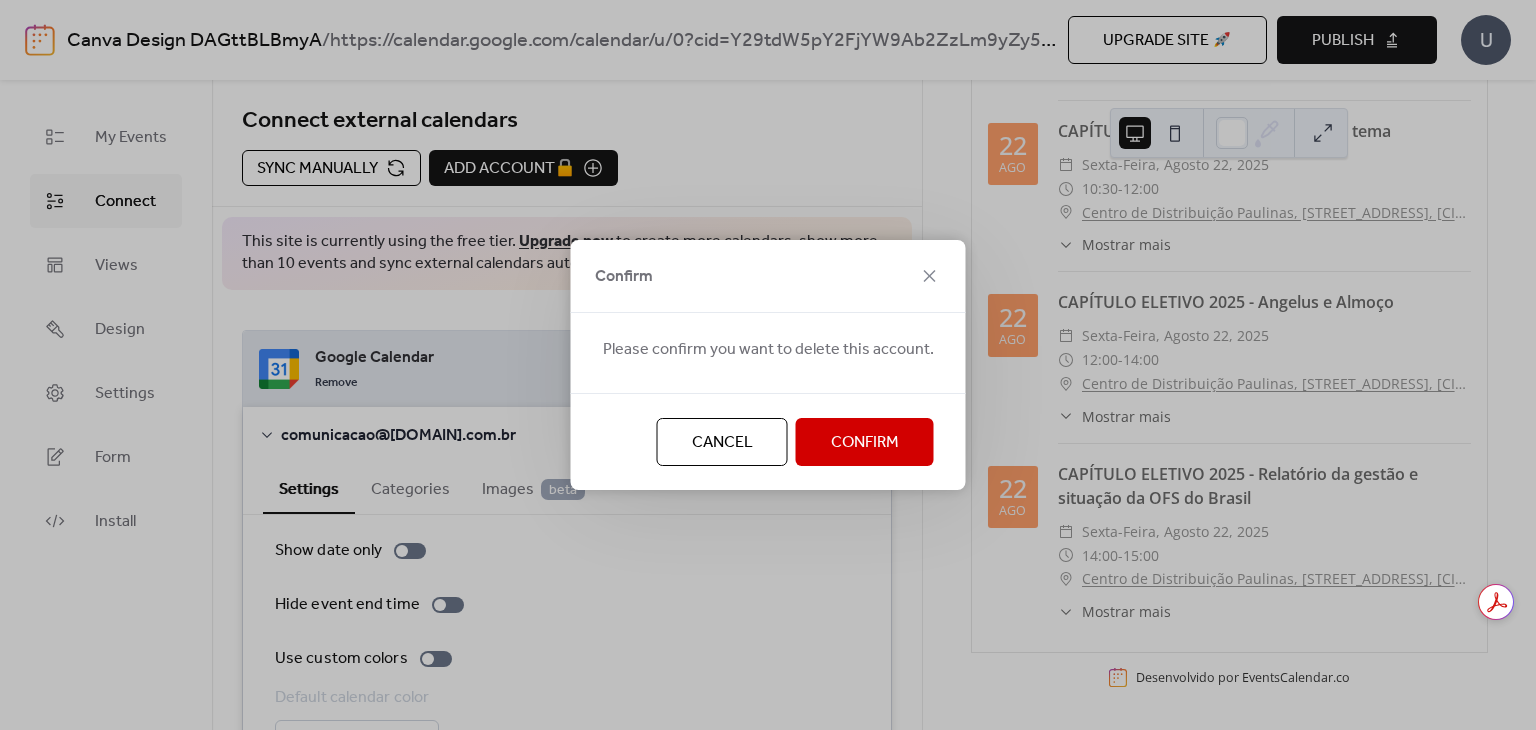 click on "Confirm" at bounding box center (865, 443) 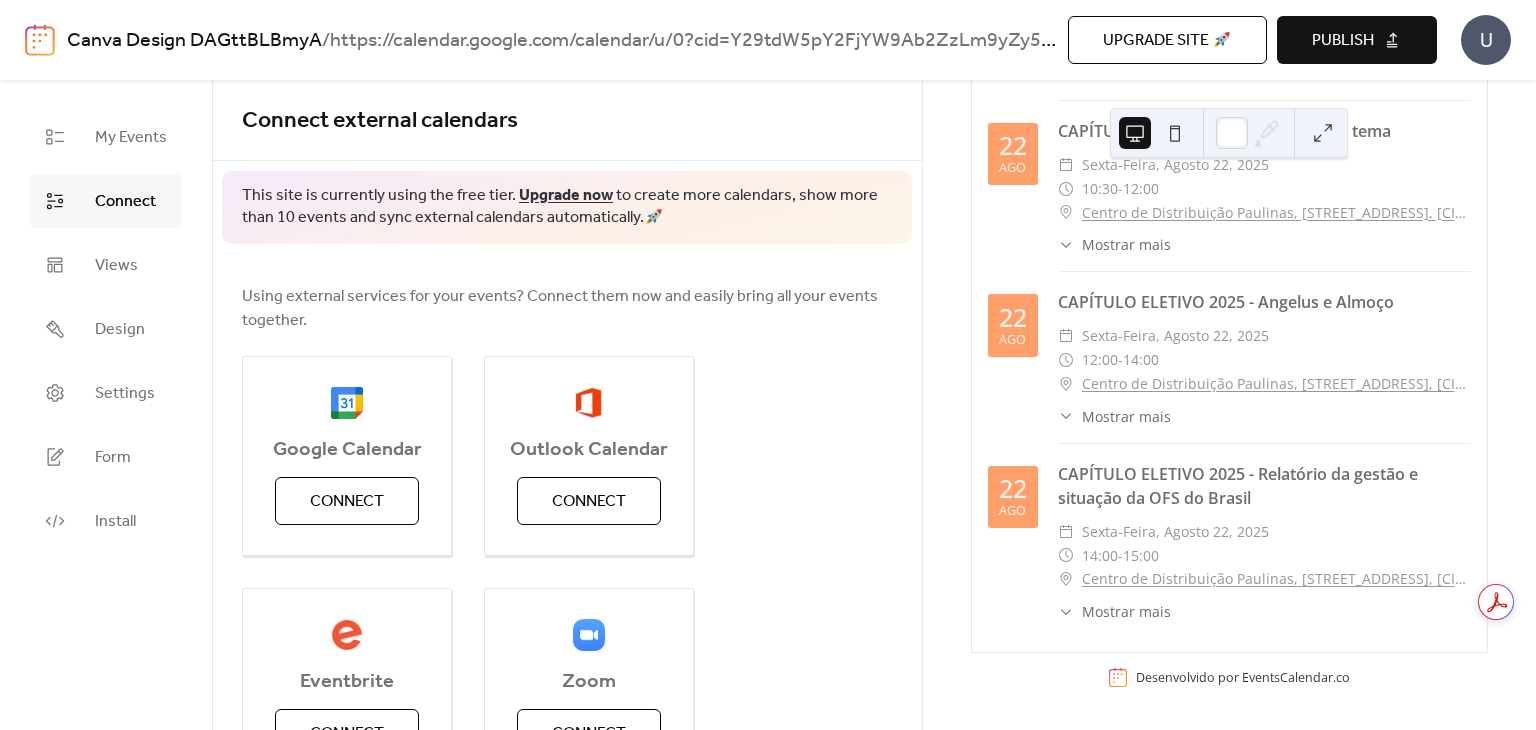 scroll, scrollTop: 0, scrollLeft: 0, axis: both 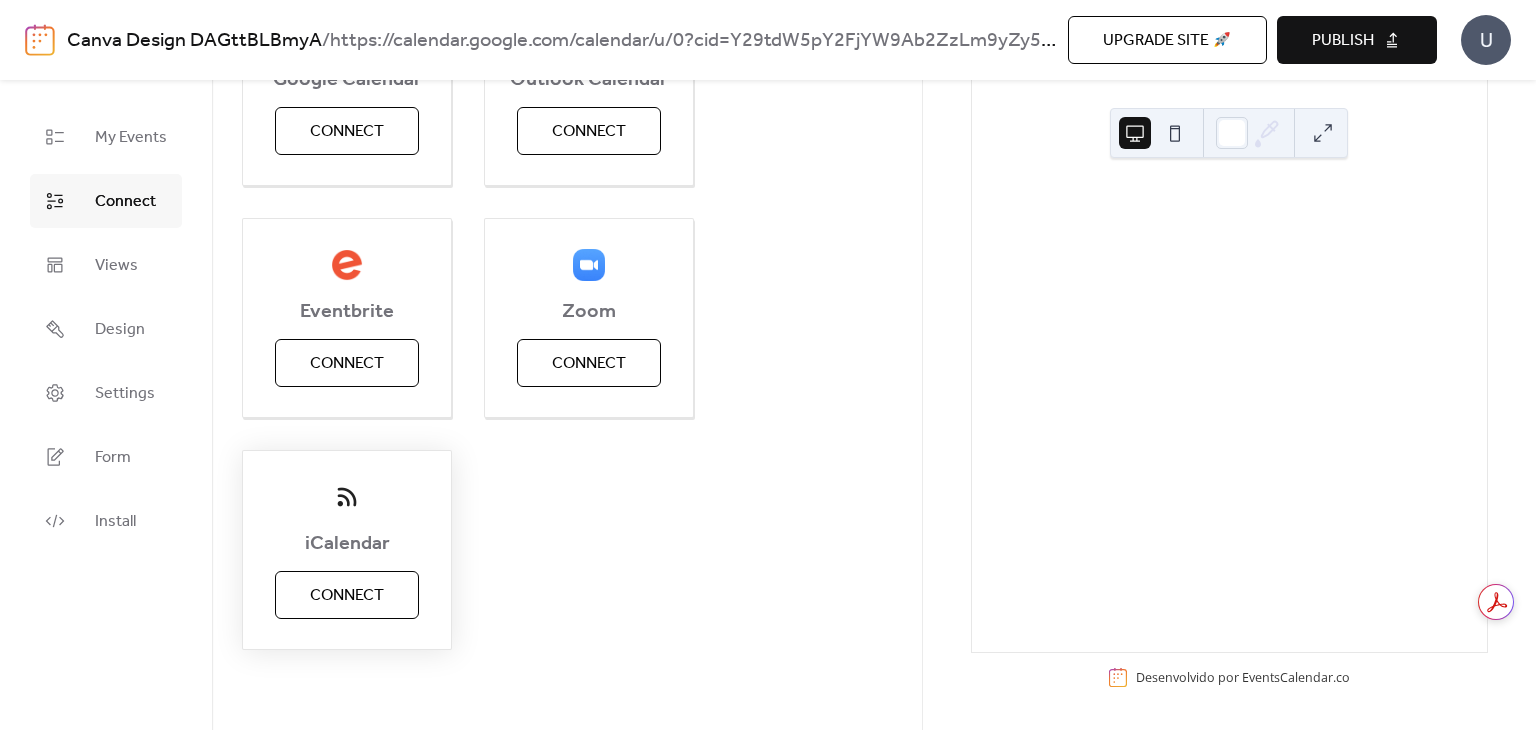 click on "Connect" at bounding box center (347, 596) 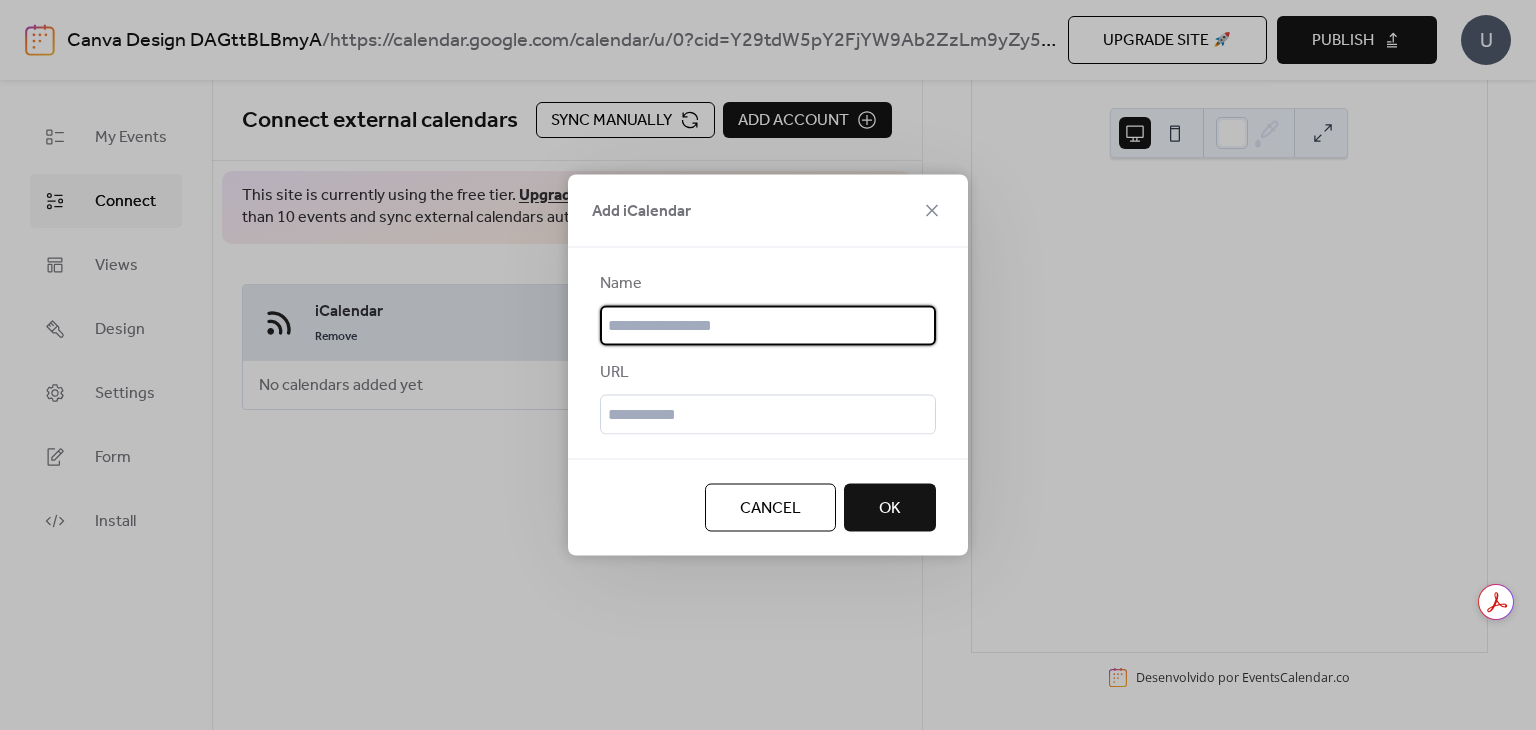 scroll, scrollTop: 0, scrollLeft: 0, axis: both 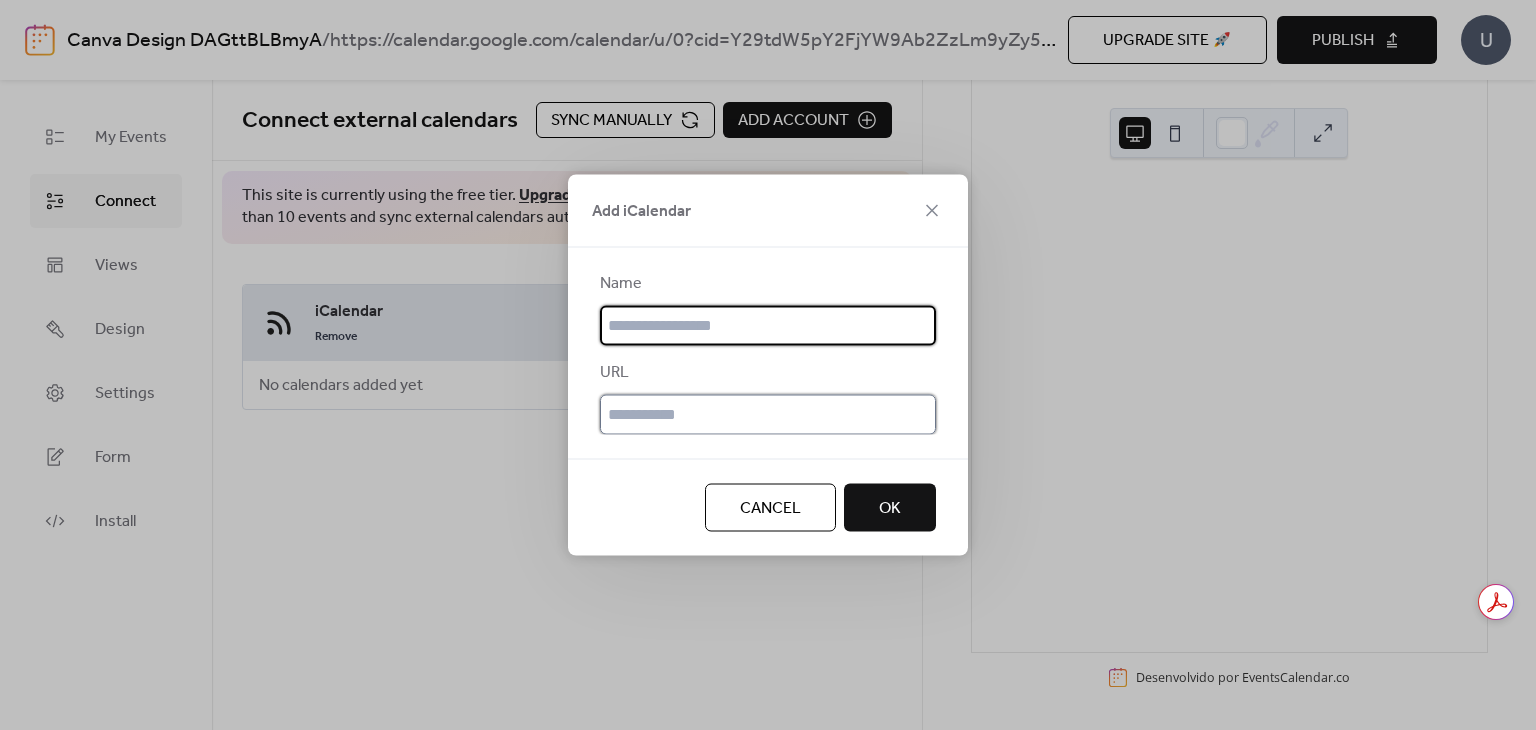 click at bounding box center (768, 415) 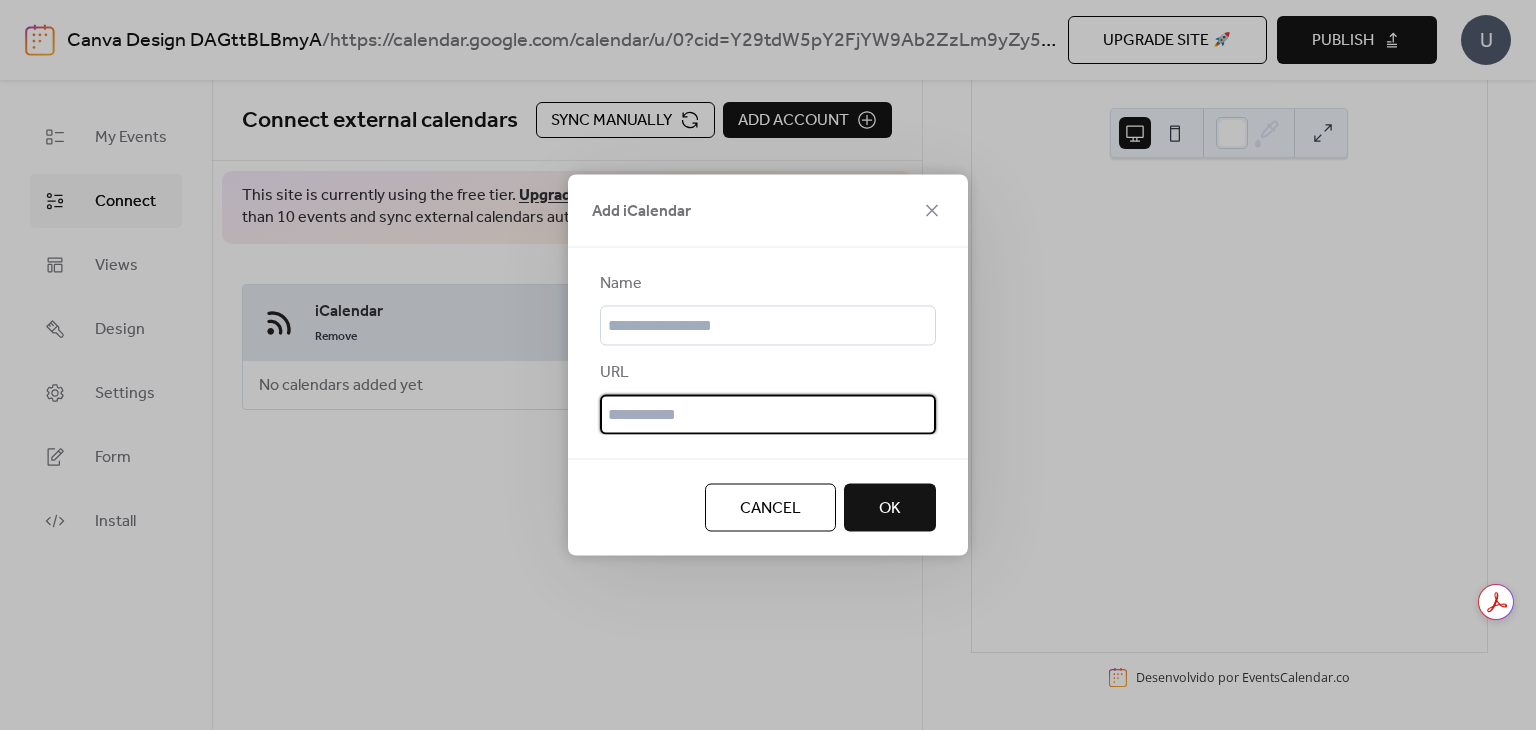 paste on "**********" 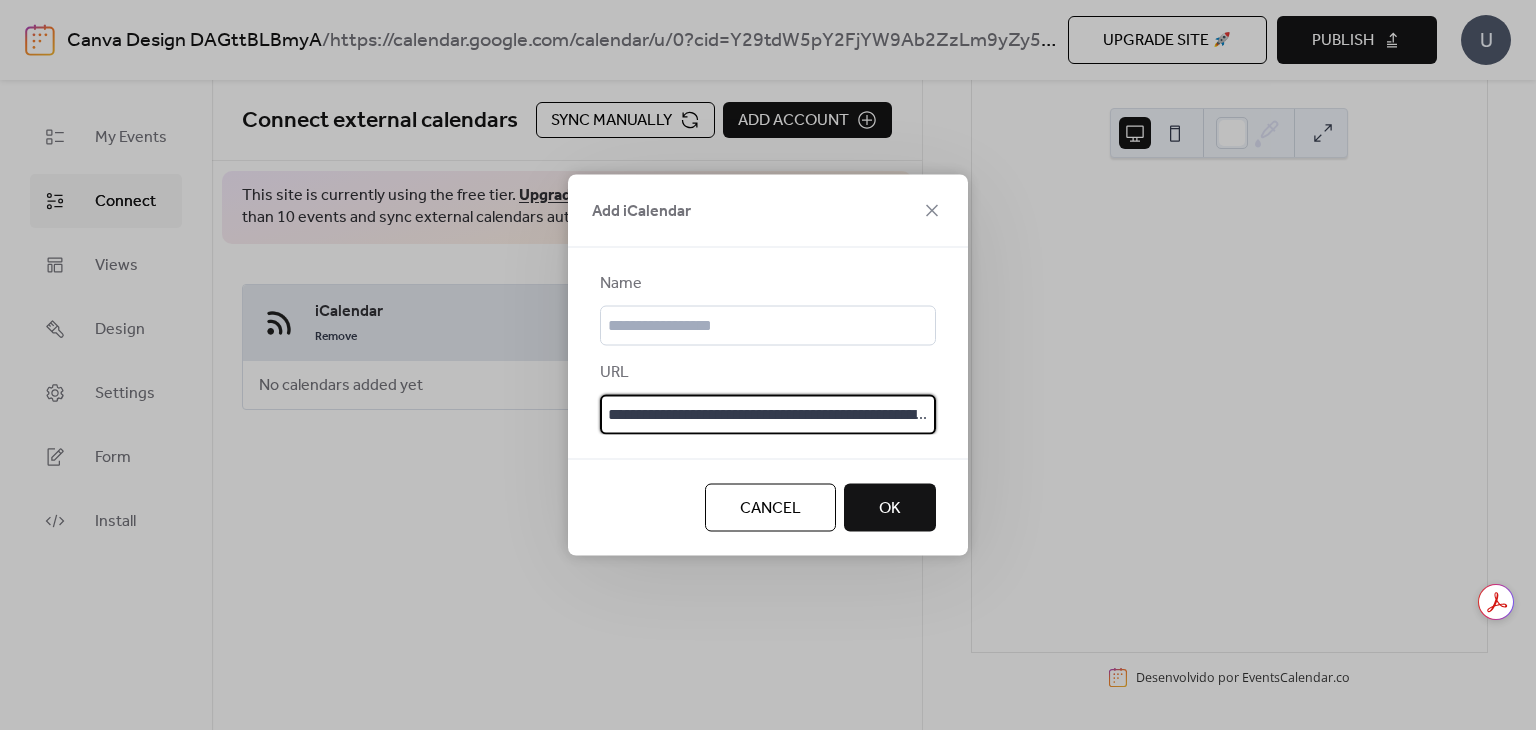click on "**********" at bounding box center [768, 415] 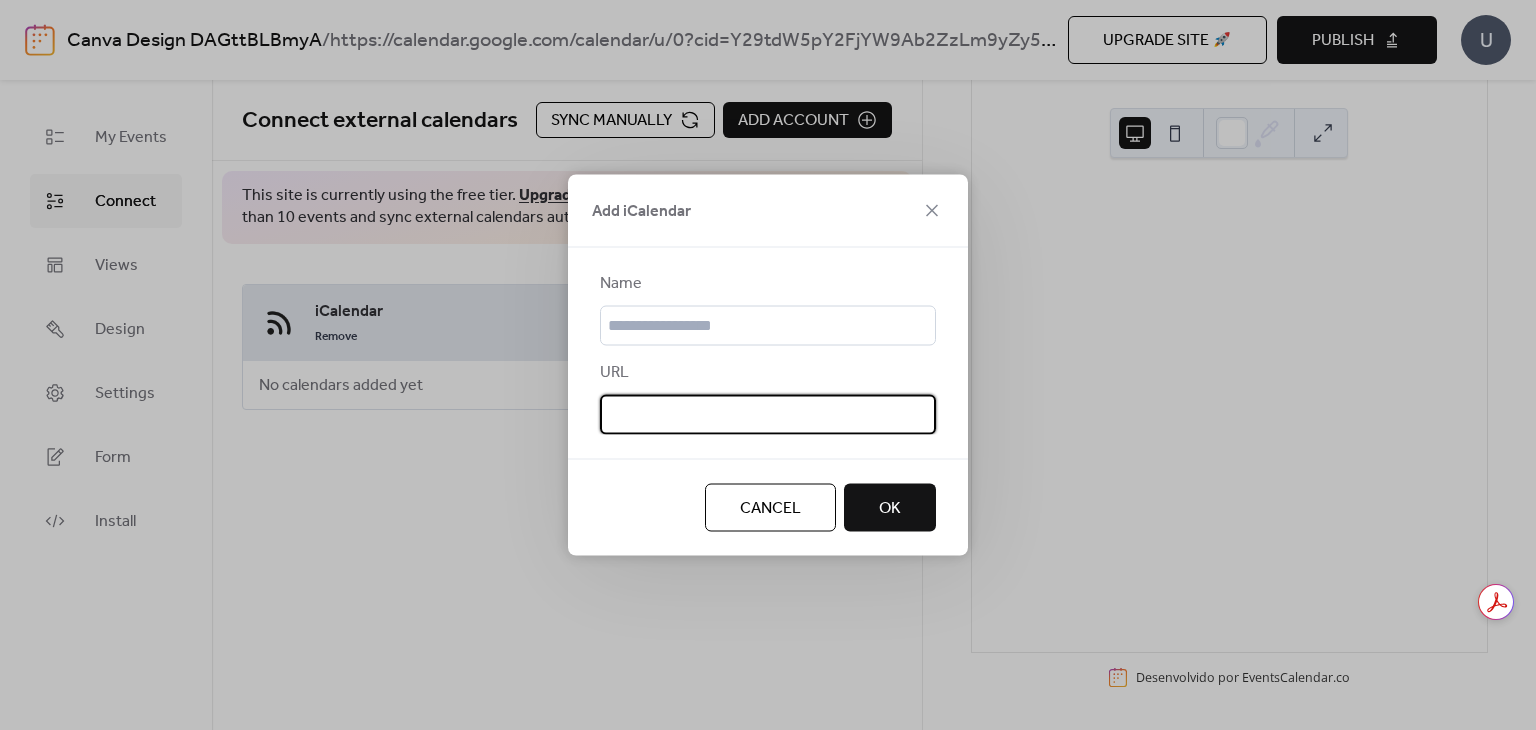 type on "**********" 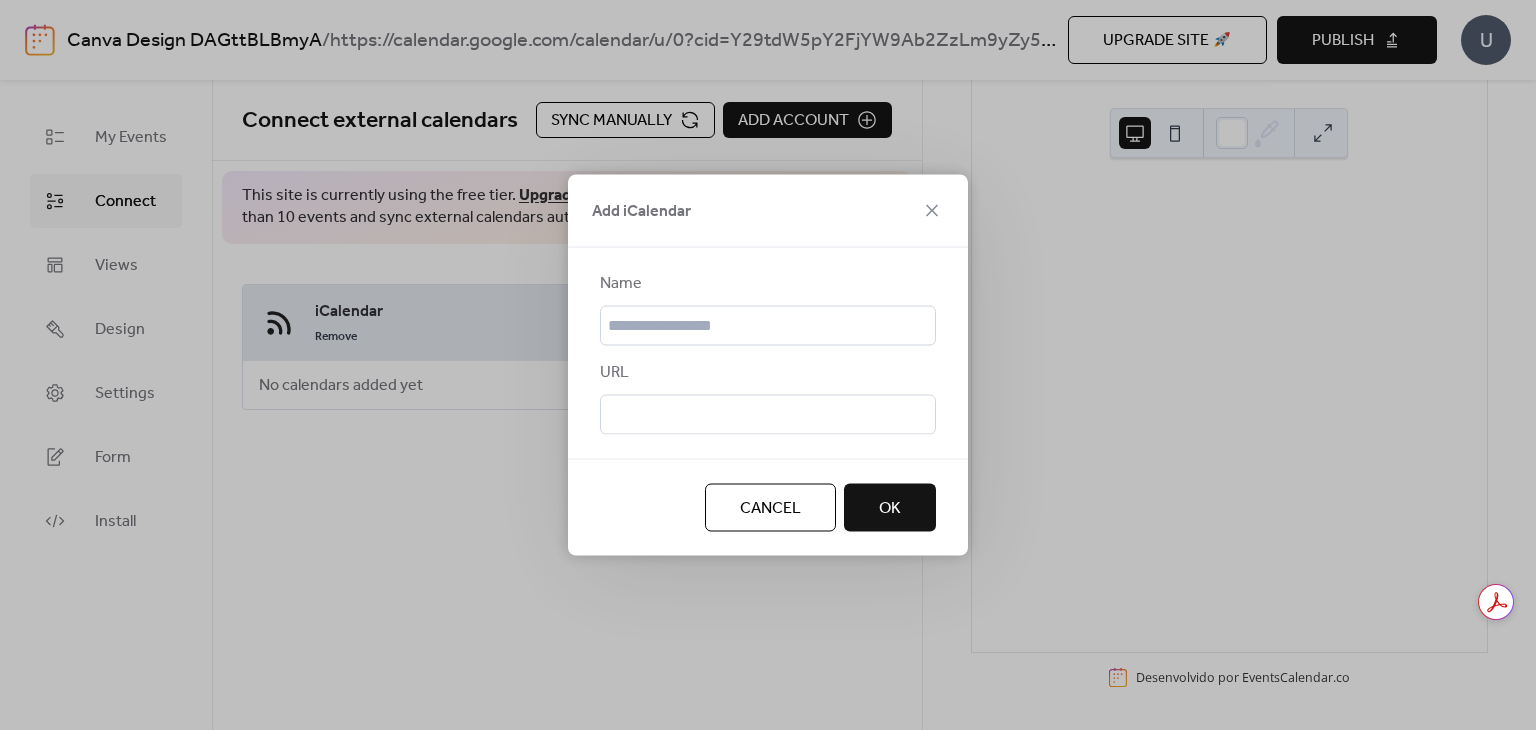 click on "OK" at bounding box center [890, 508] 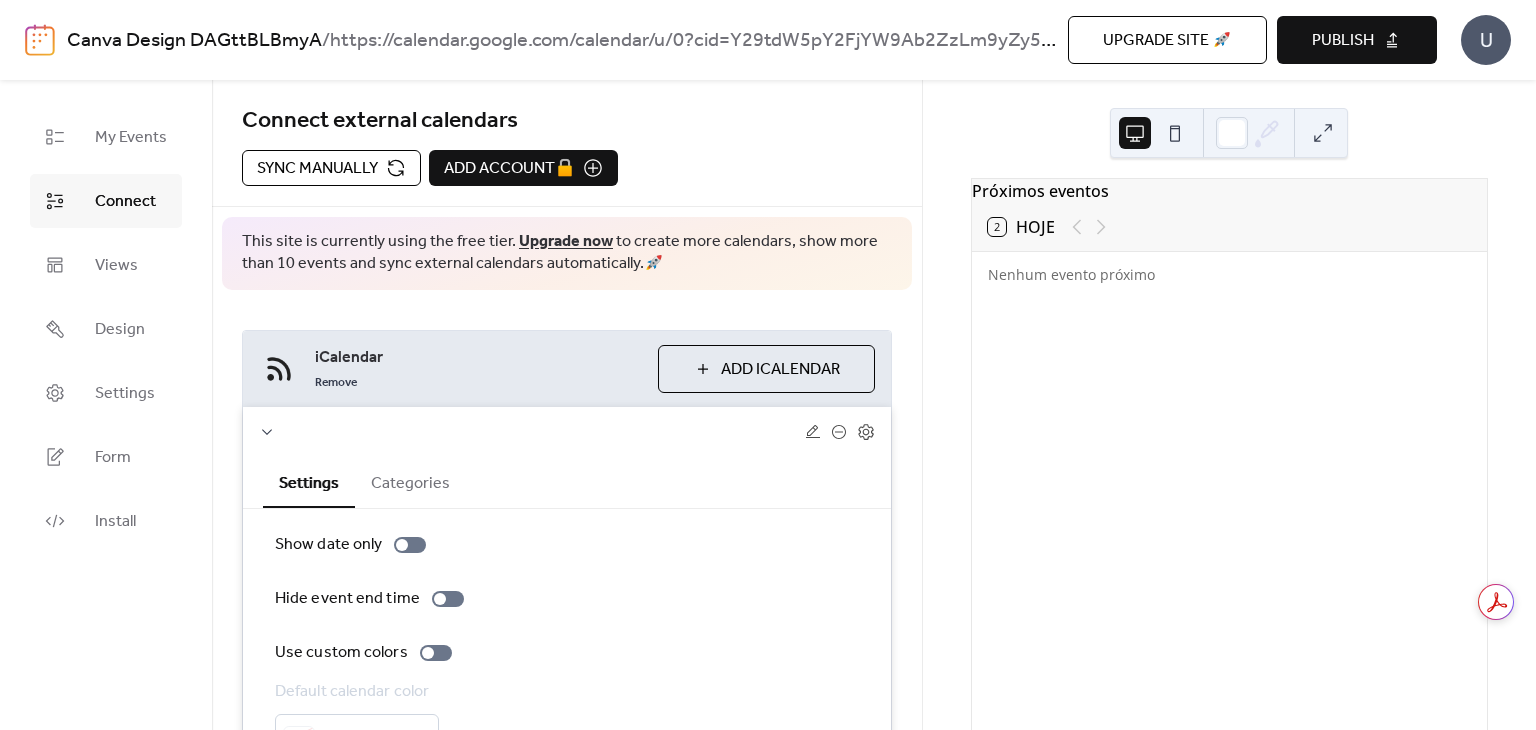 scroll, scrollTop: 0, scrollLeft: 0, axis: both 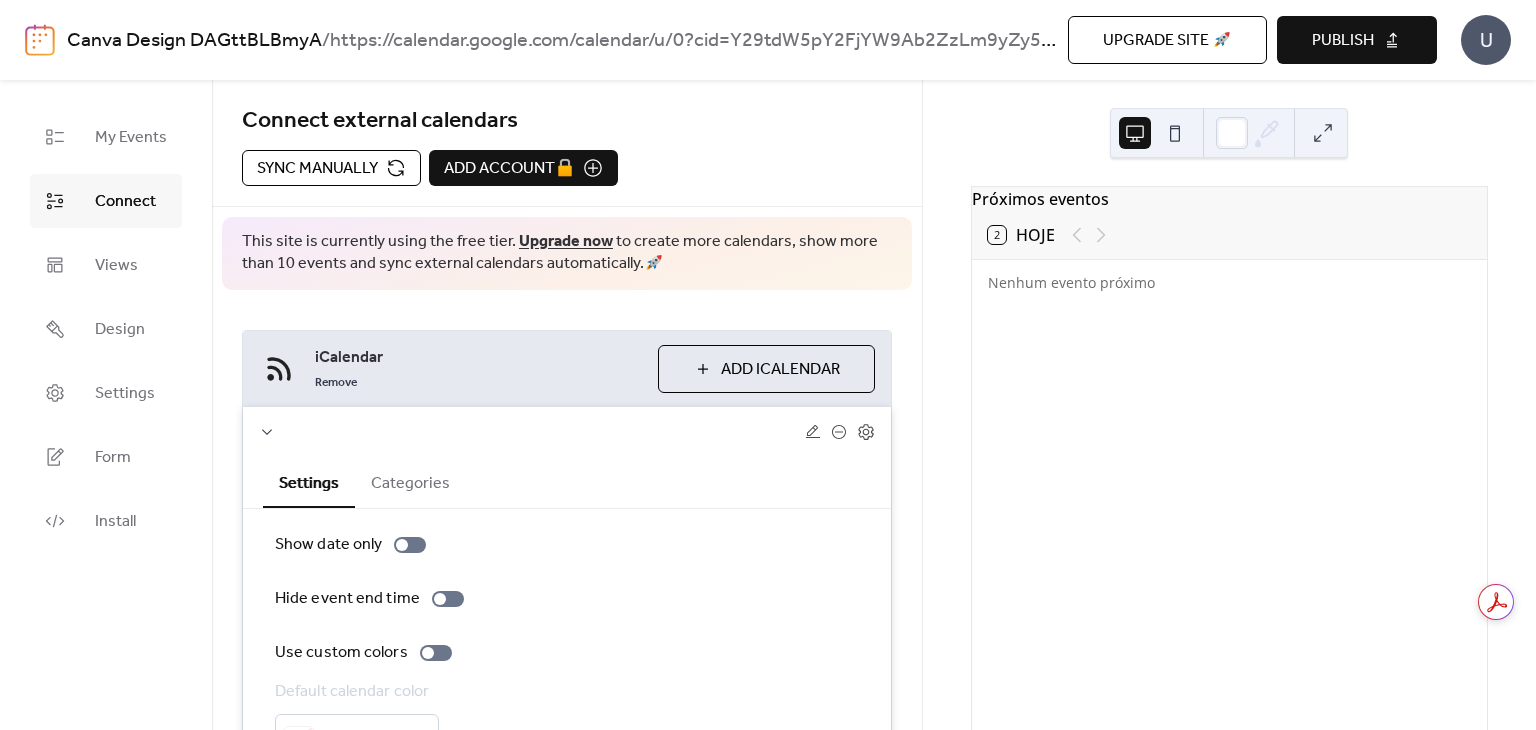 click on "Nenhum evento próximo" at bounding box center (1229, 650) 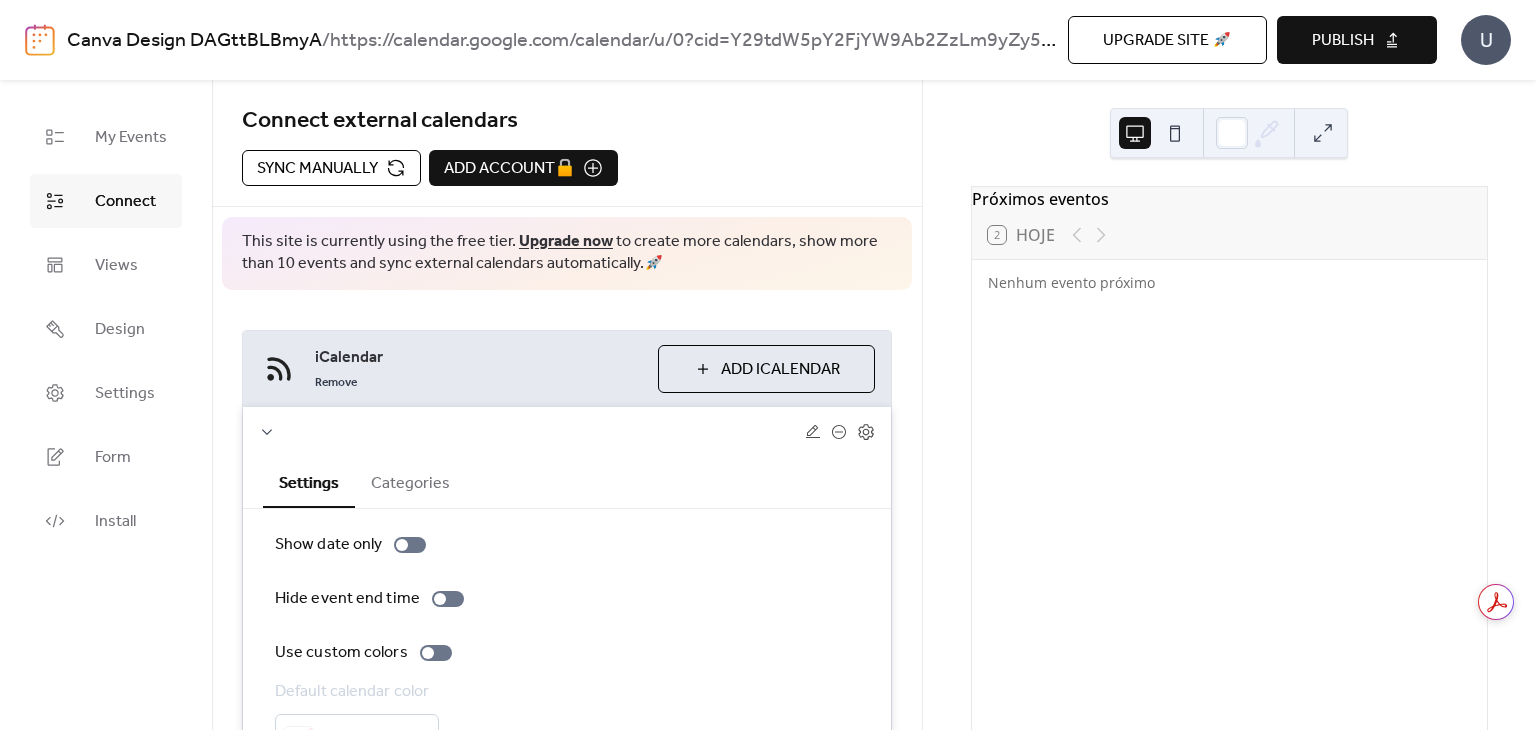 click on "Categories" at bounding box center (410, 481) 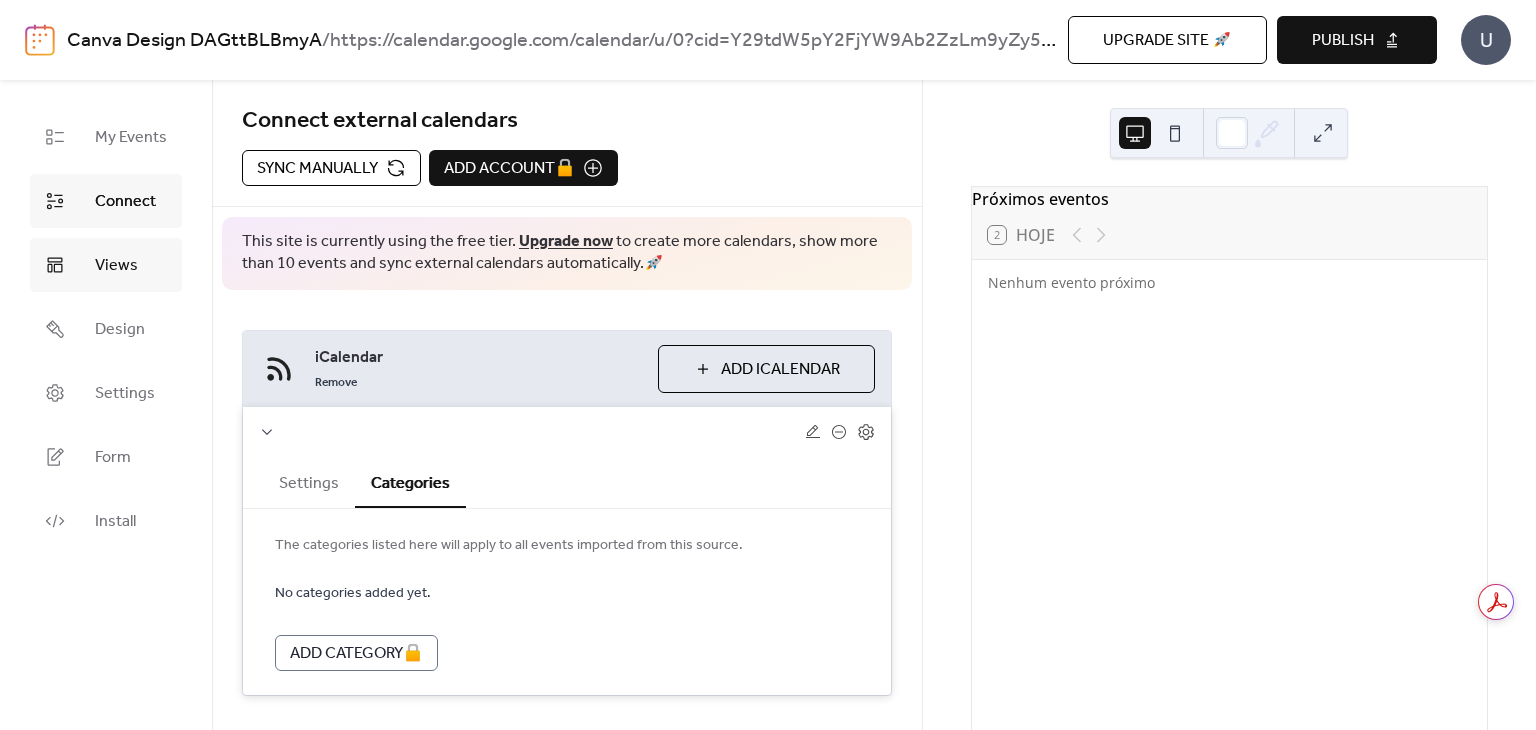 click on "Views" at bounding box center [116, 266] 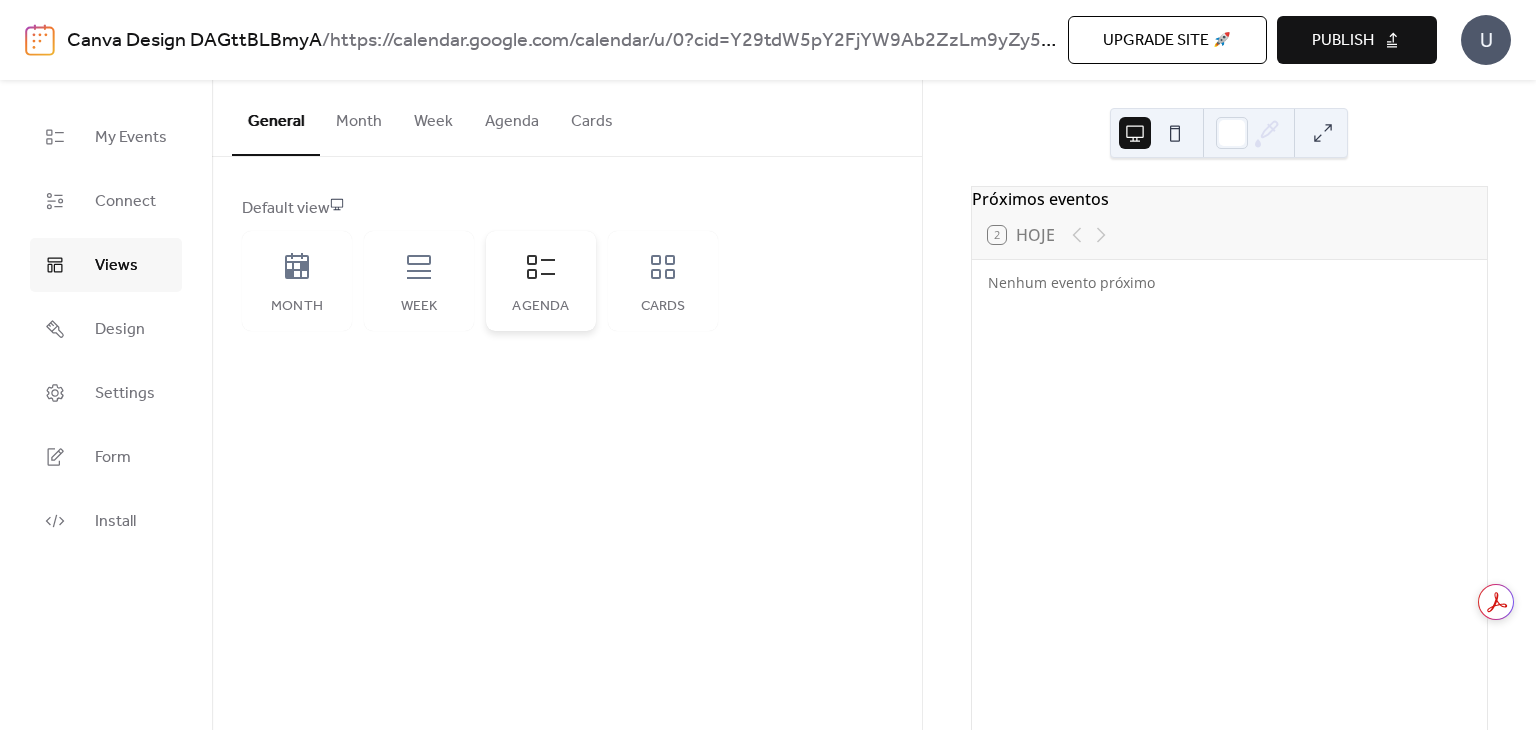 click on "Agenda" at bounding box center [541, 281] 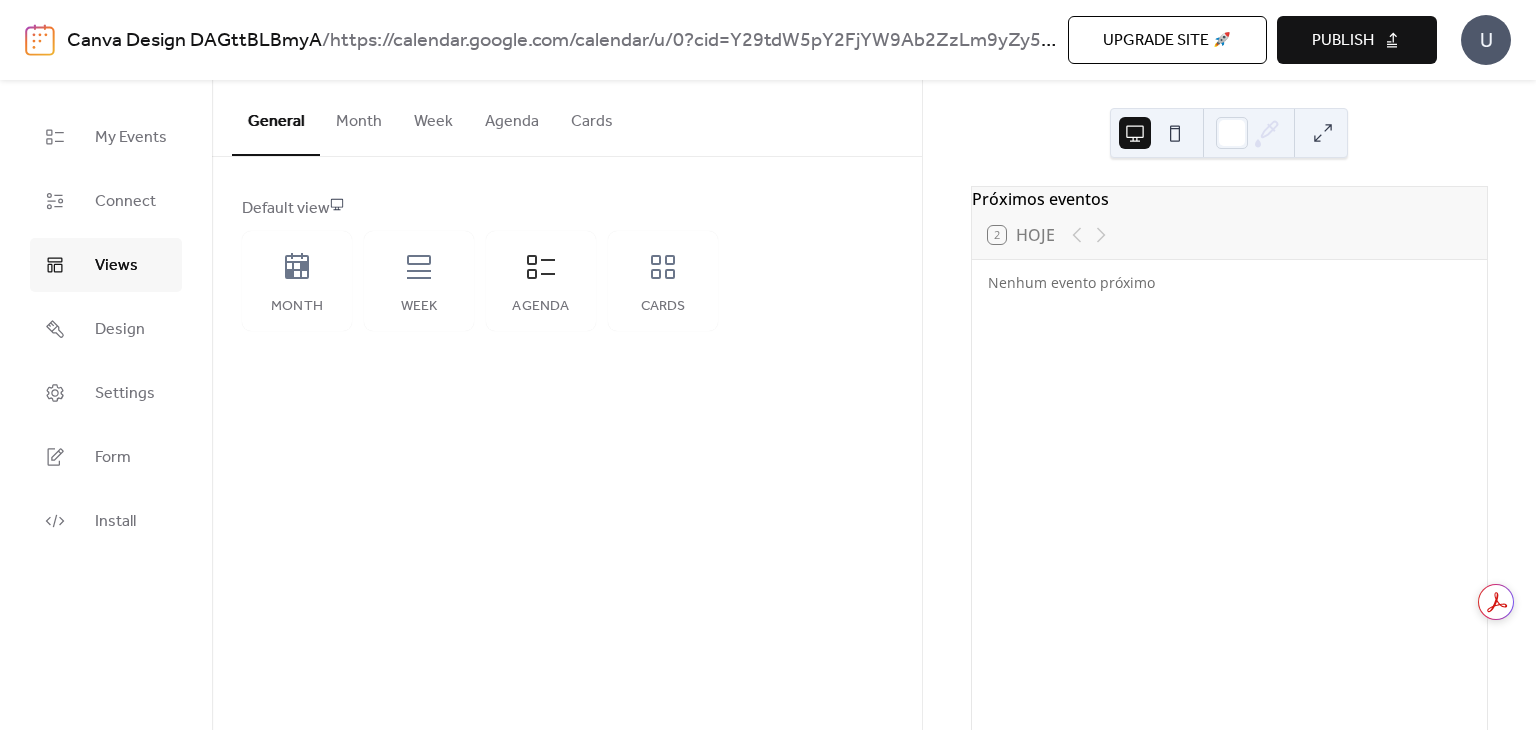 click on "Month" at bounding box center [359, 117] 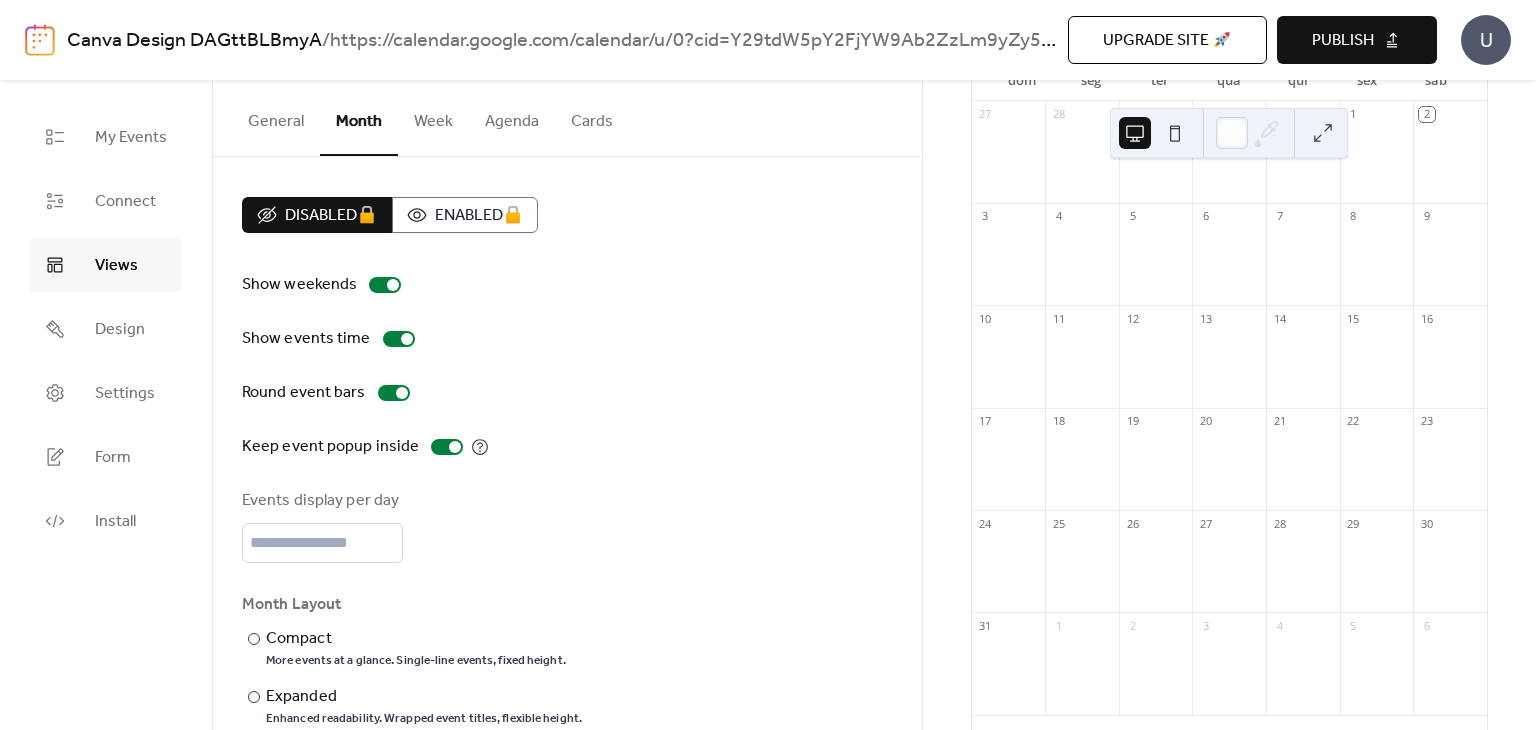 scroll, scrollTop: 0, scrollLeft: 0, axis: both 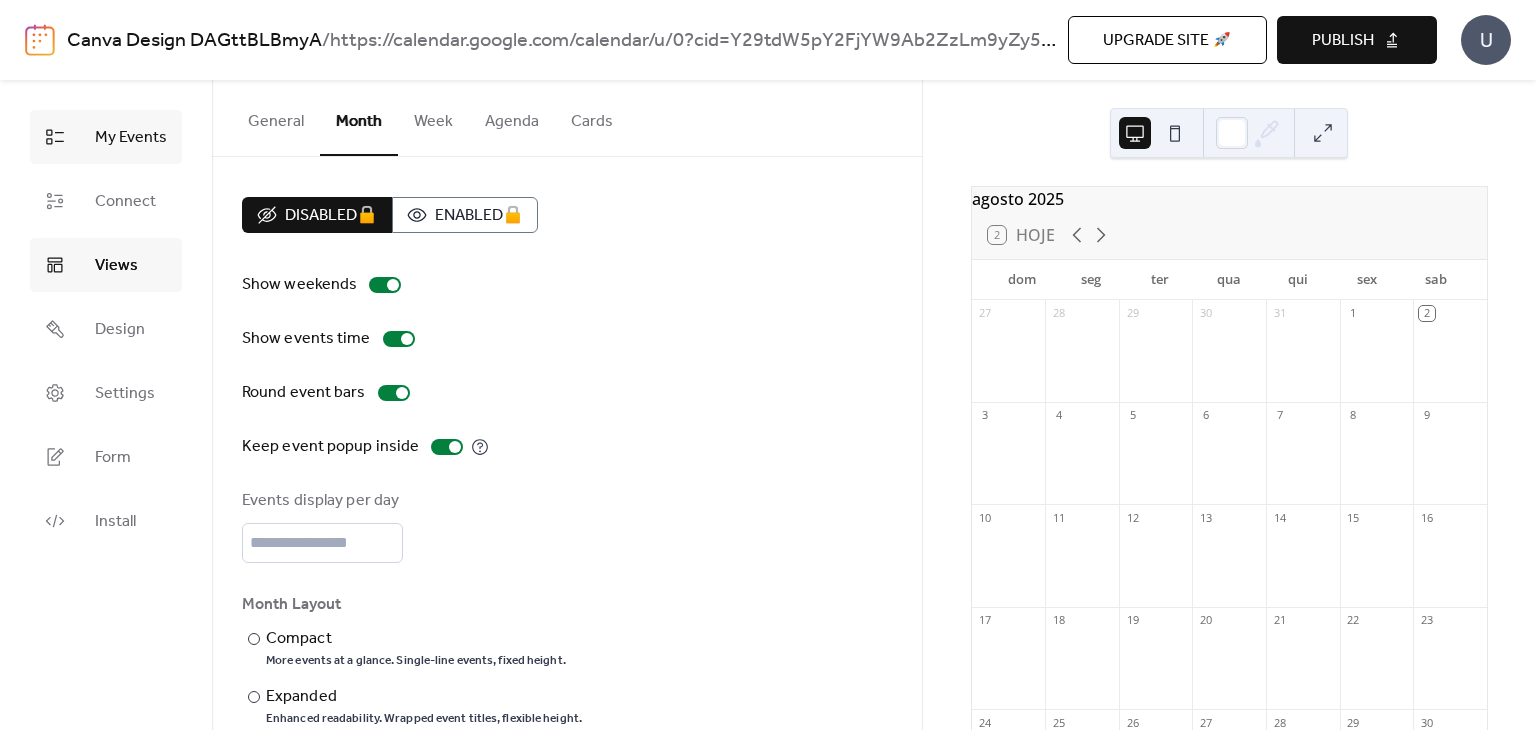 click on "My Events" at bounding box center [131, 138] 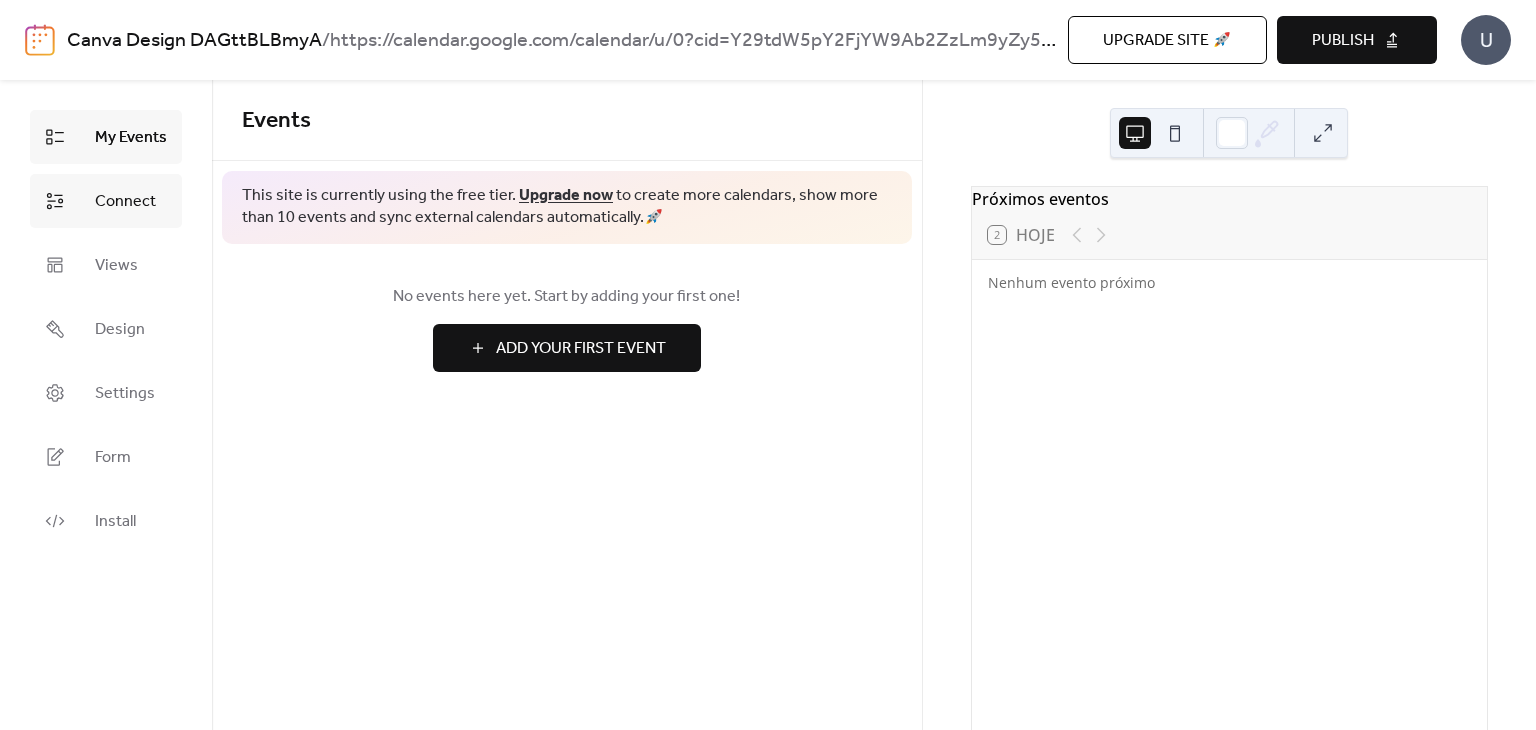 click on "Connect" at bounding box center [125, 202] 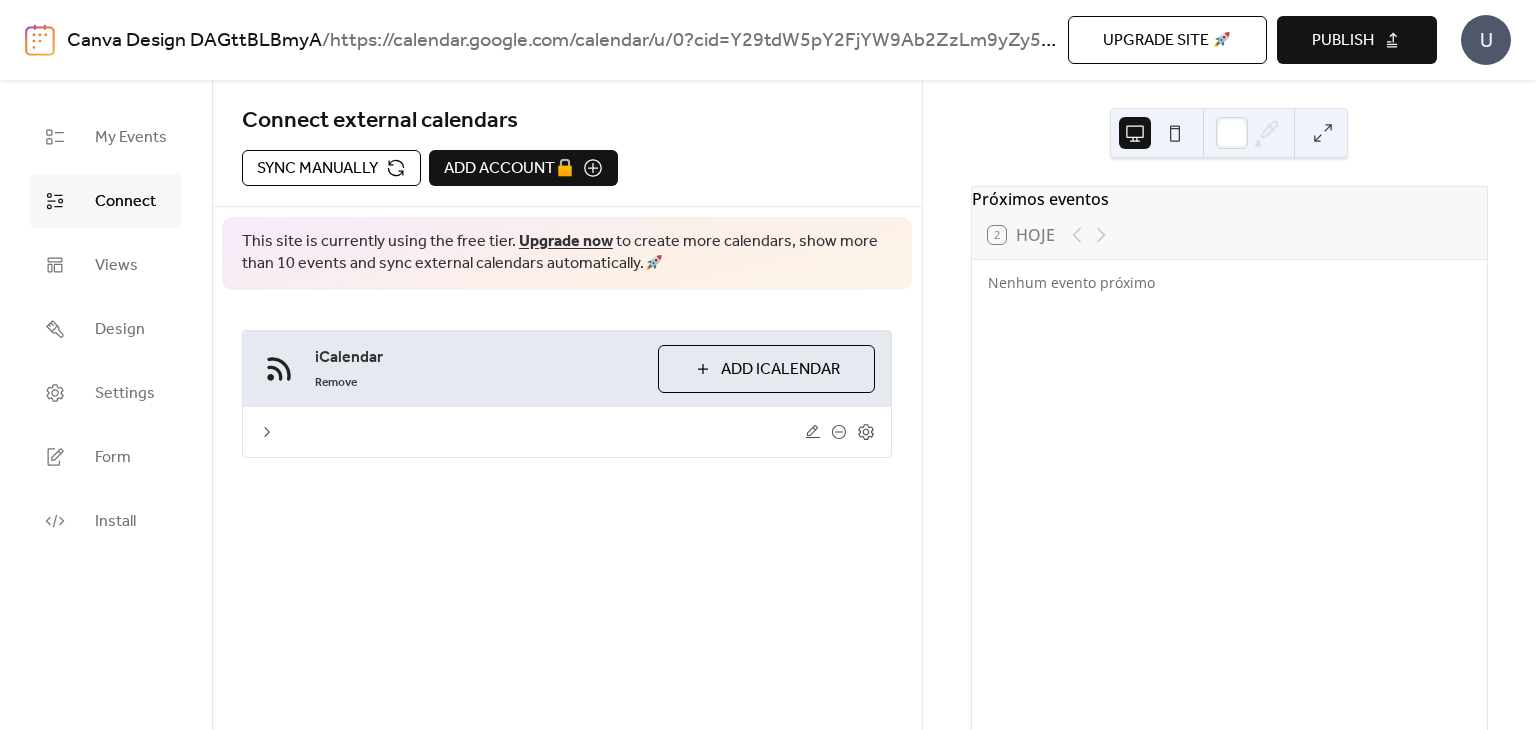 click on "Add iCalendar" at bounding box center [780, 370] 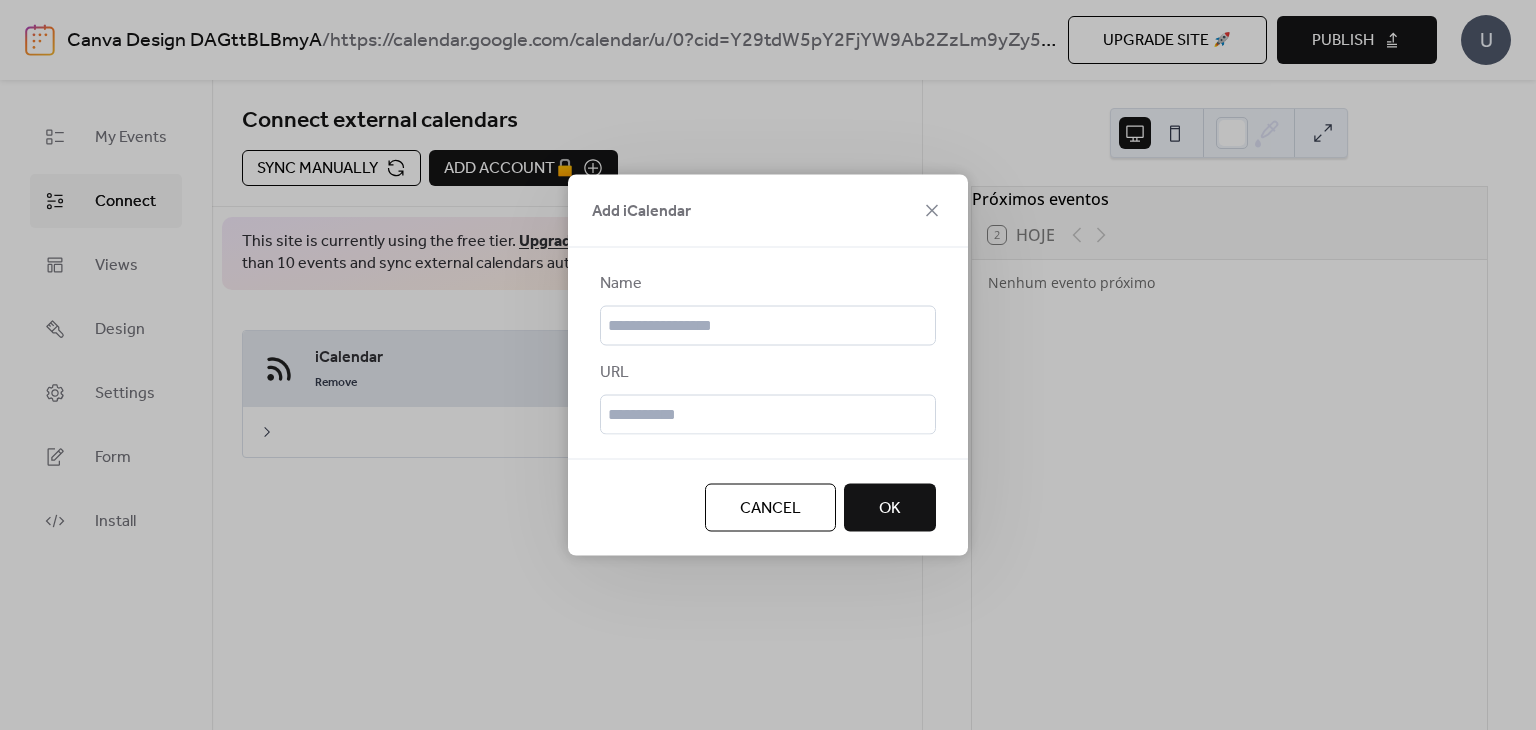 drag, startPoint x: 813, startPoint y: 510, endPoint x: 413, endPoint y: 465, distance: 402.5233 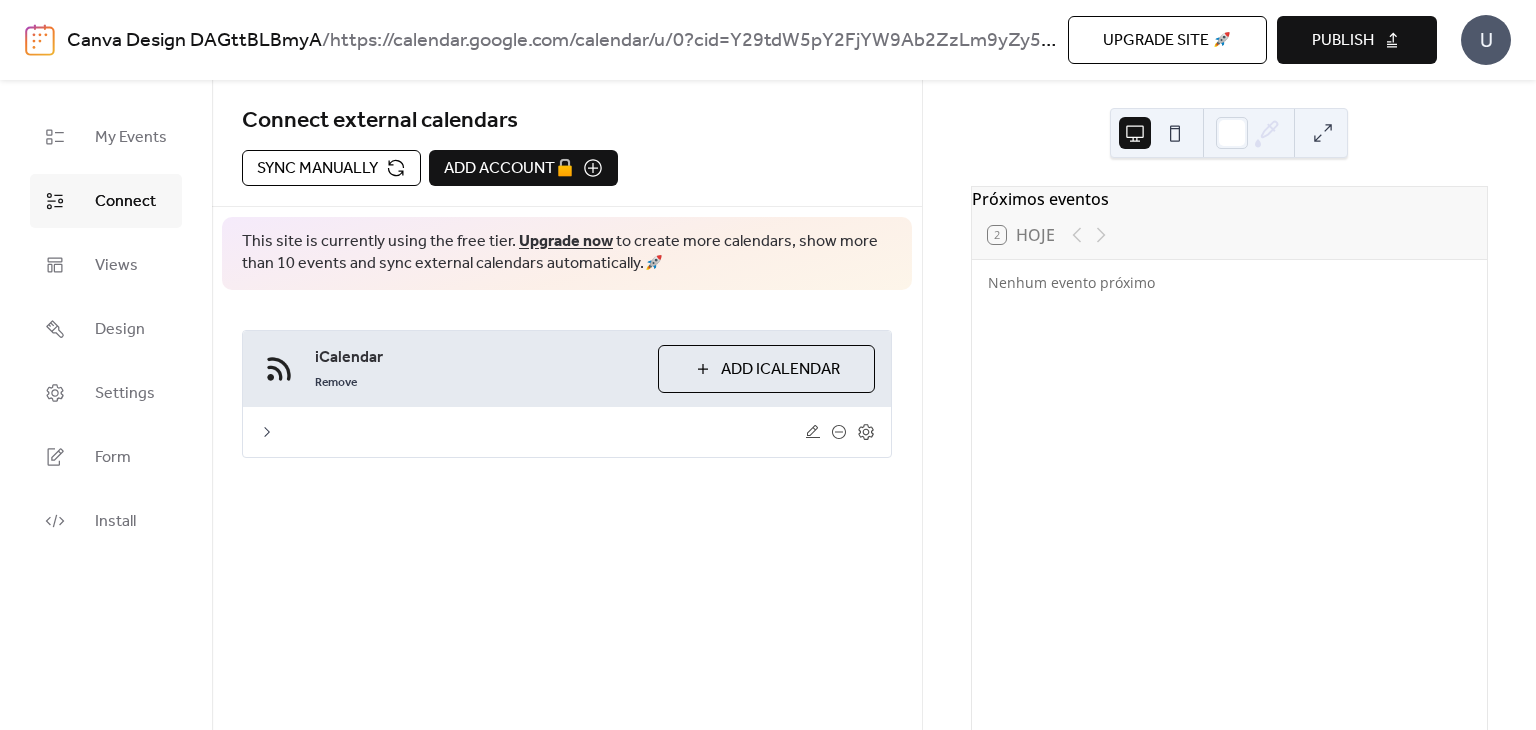 click at bounding box center (567, 432) 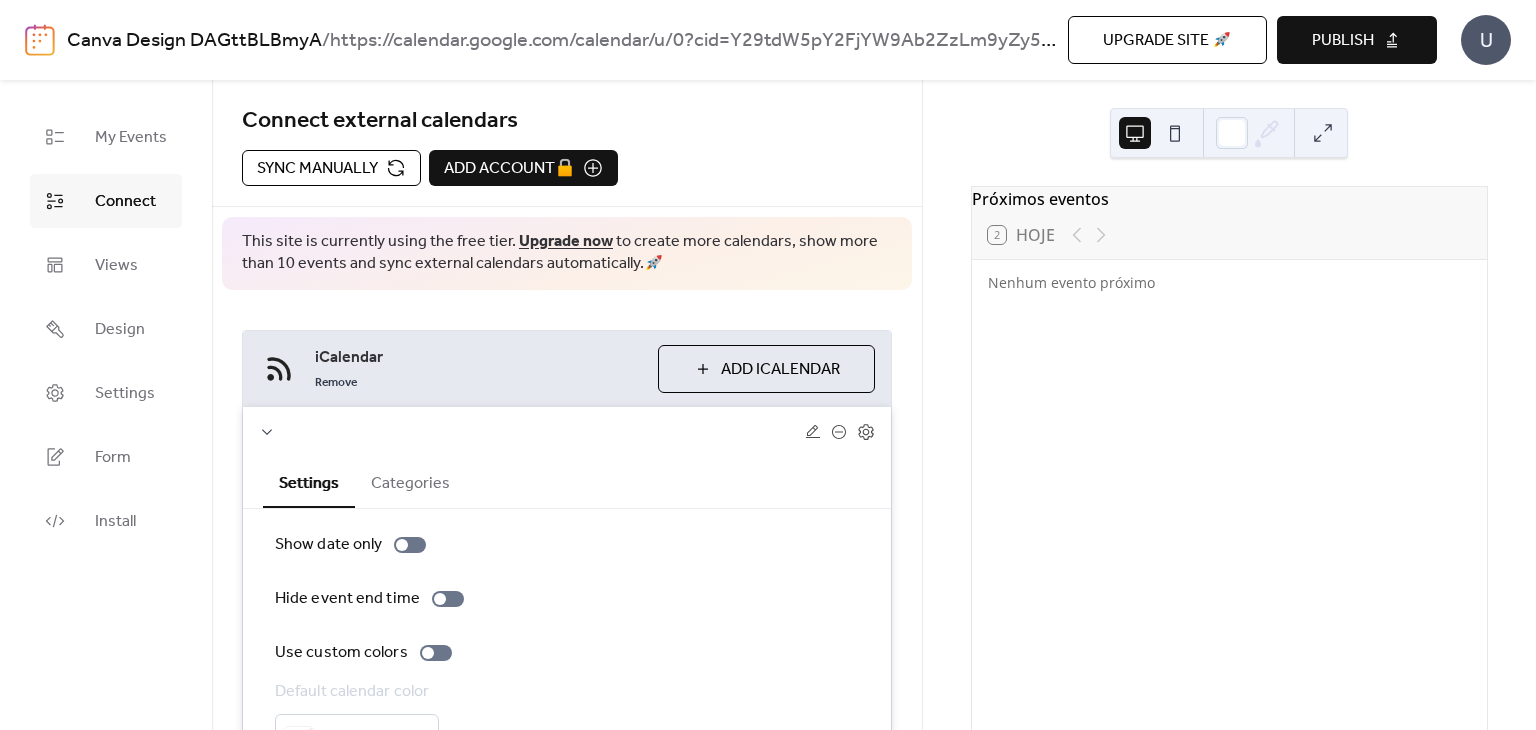 click on "Categories" at bounding box center (410, 481) 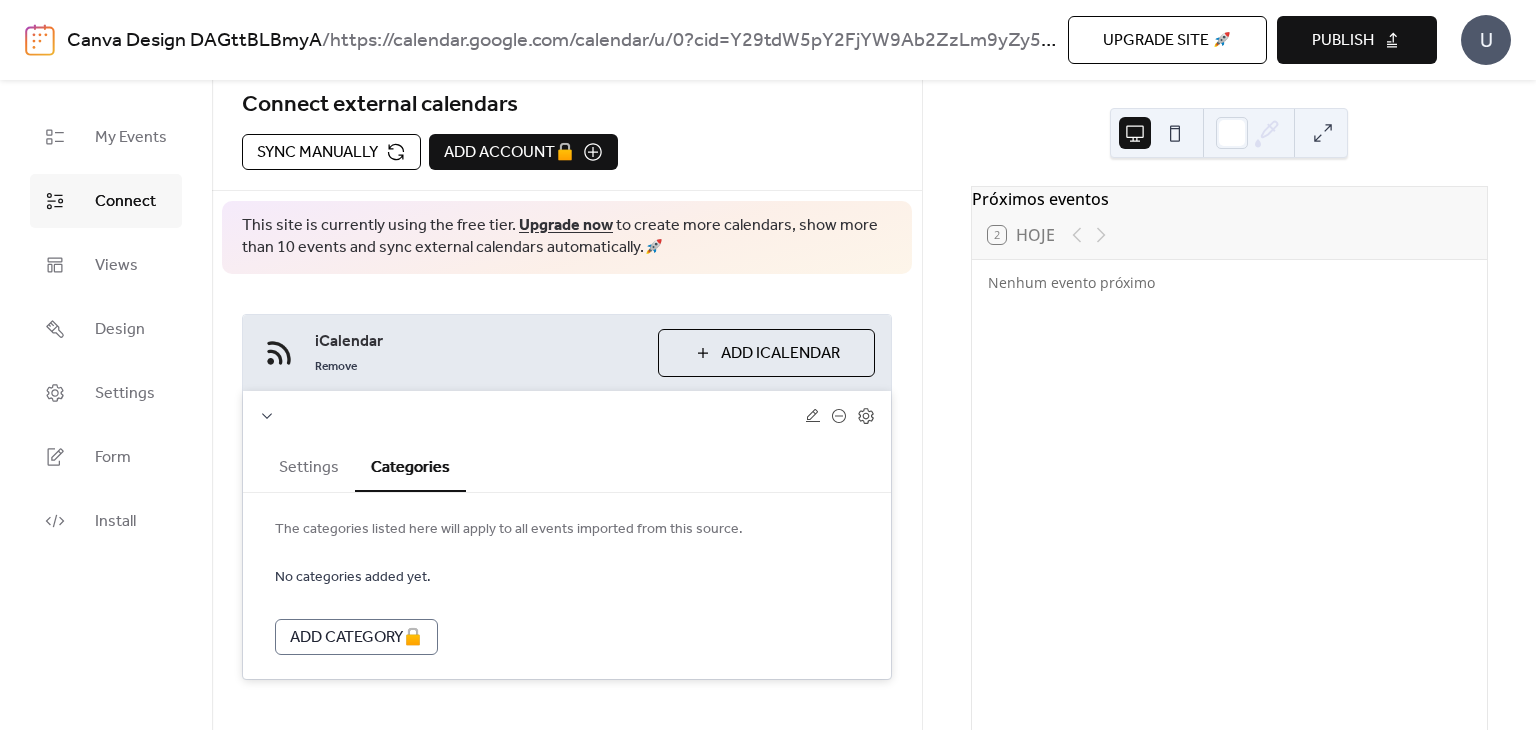 scroll, scrollTop: 44, scrollLeft: 0, axis: vertical 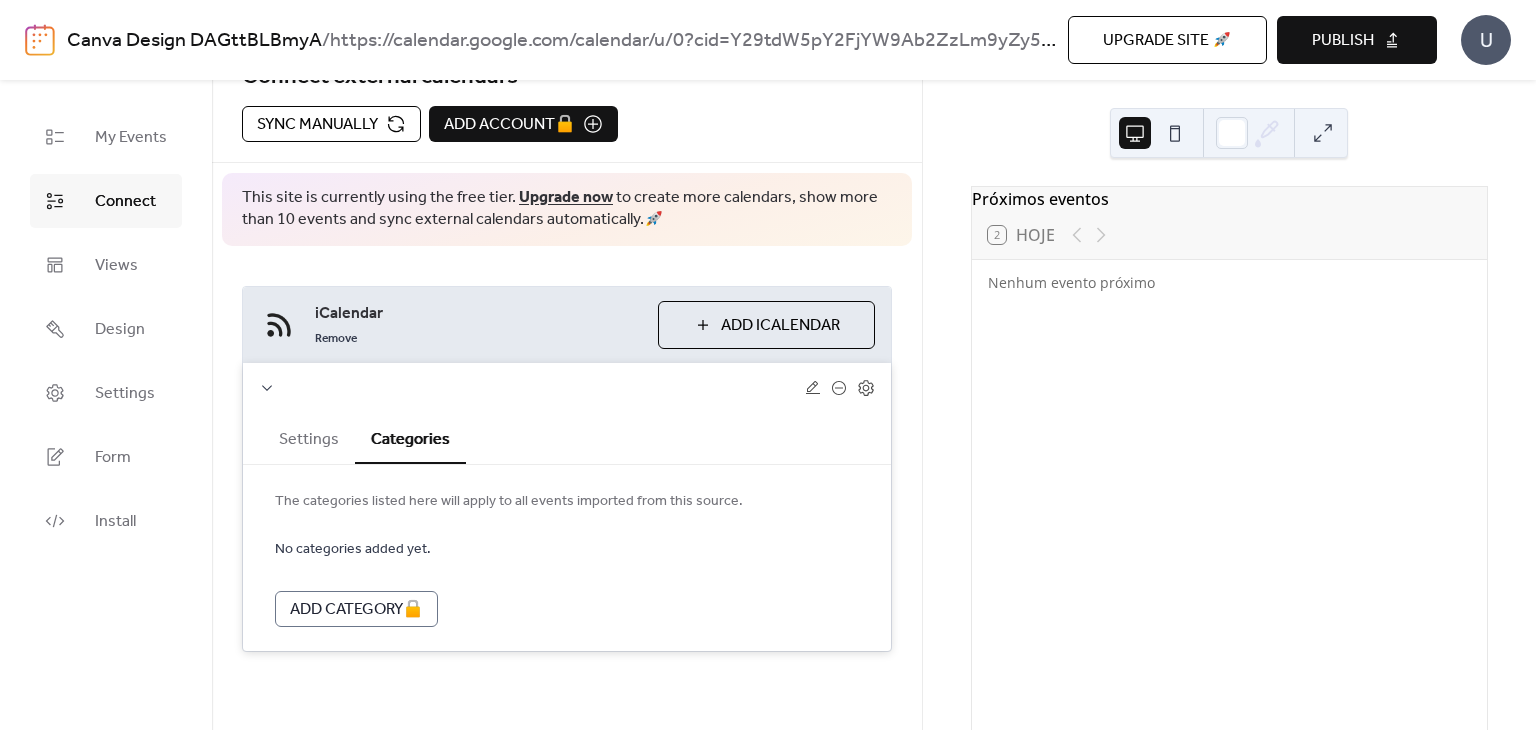 click on "Settings" at bounding box center (309, 437) 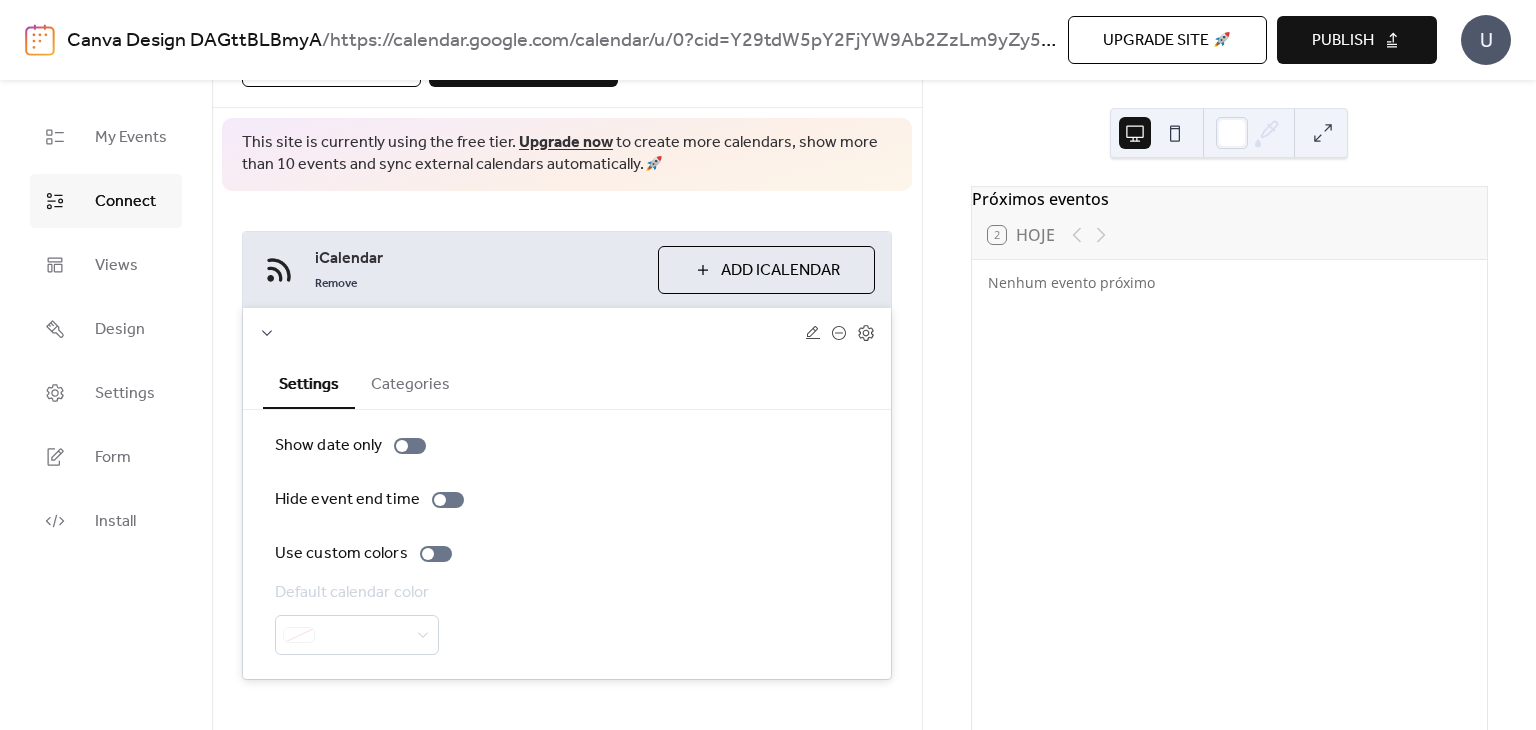 scroll, scrollTop: 128, scrollLeft: 0, axis: vertical 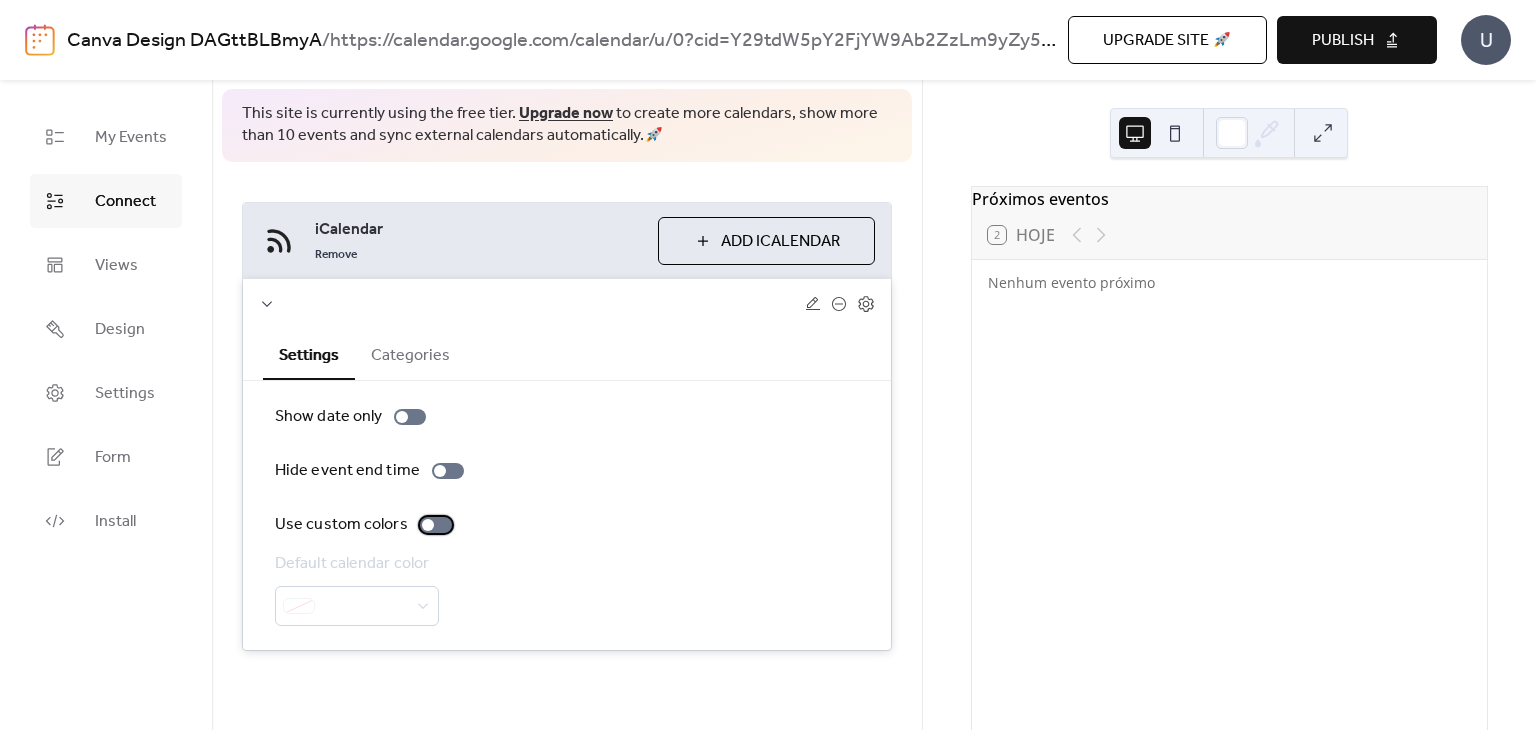 click at bounding box center (436, 525) 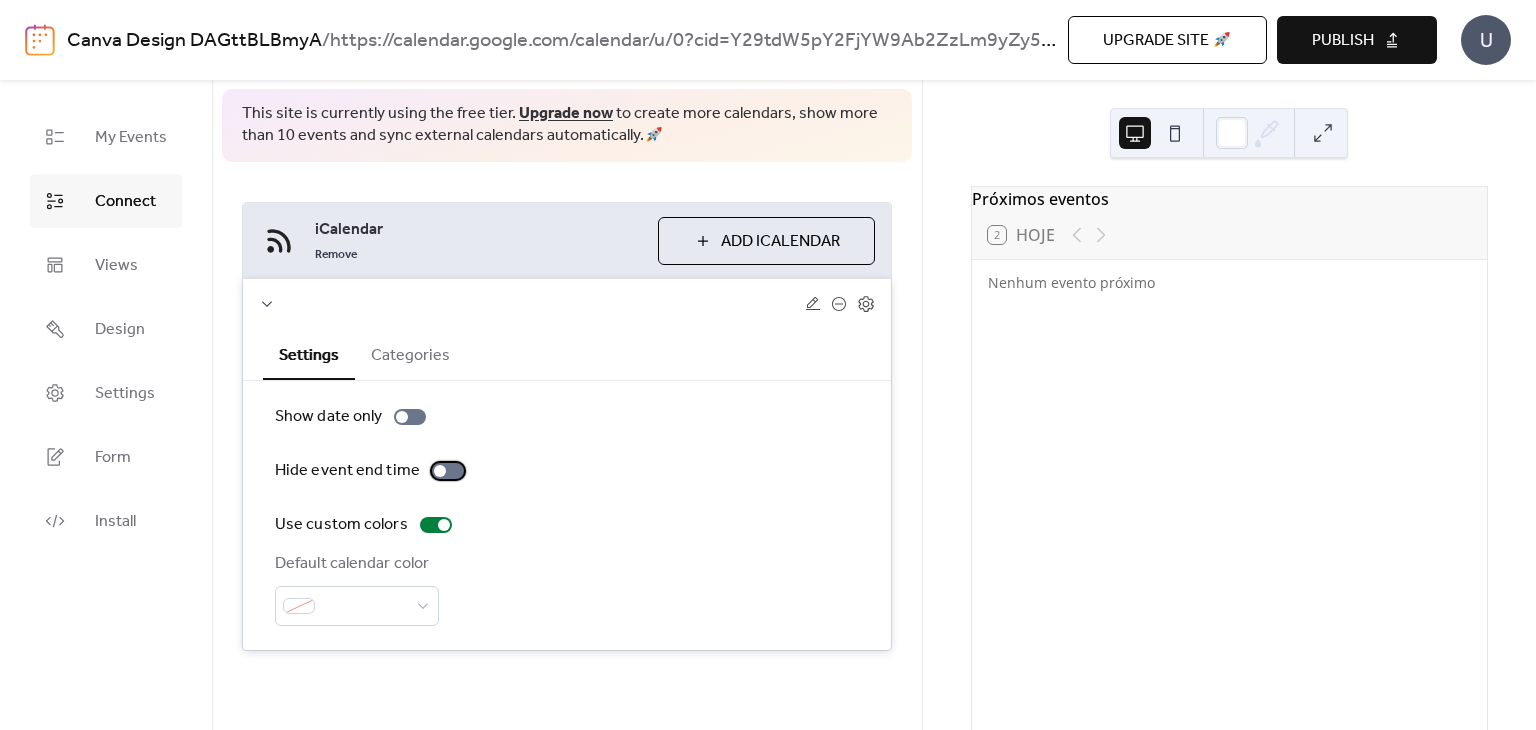 click at bounding box center (448, 471) 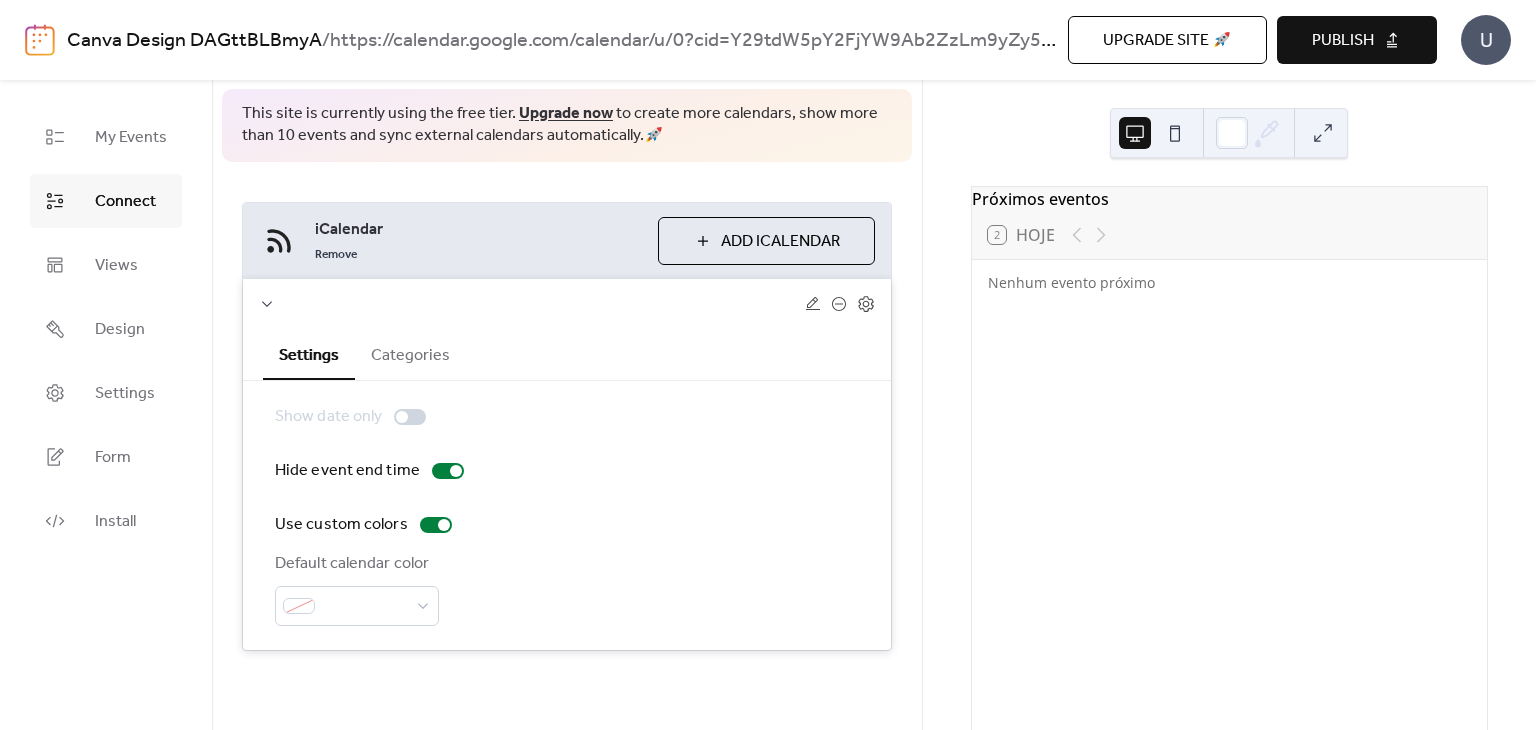 click at bounding box center [410, 417] 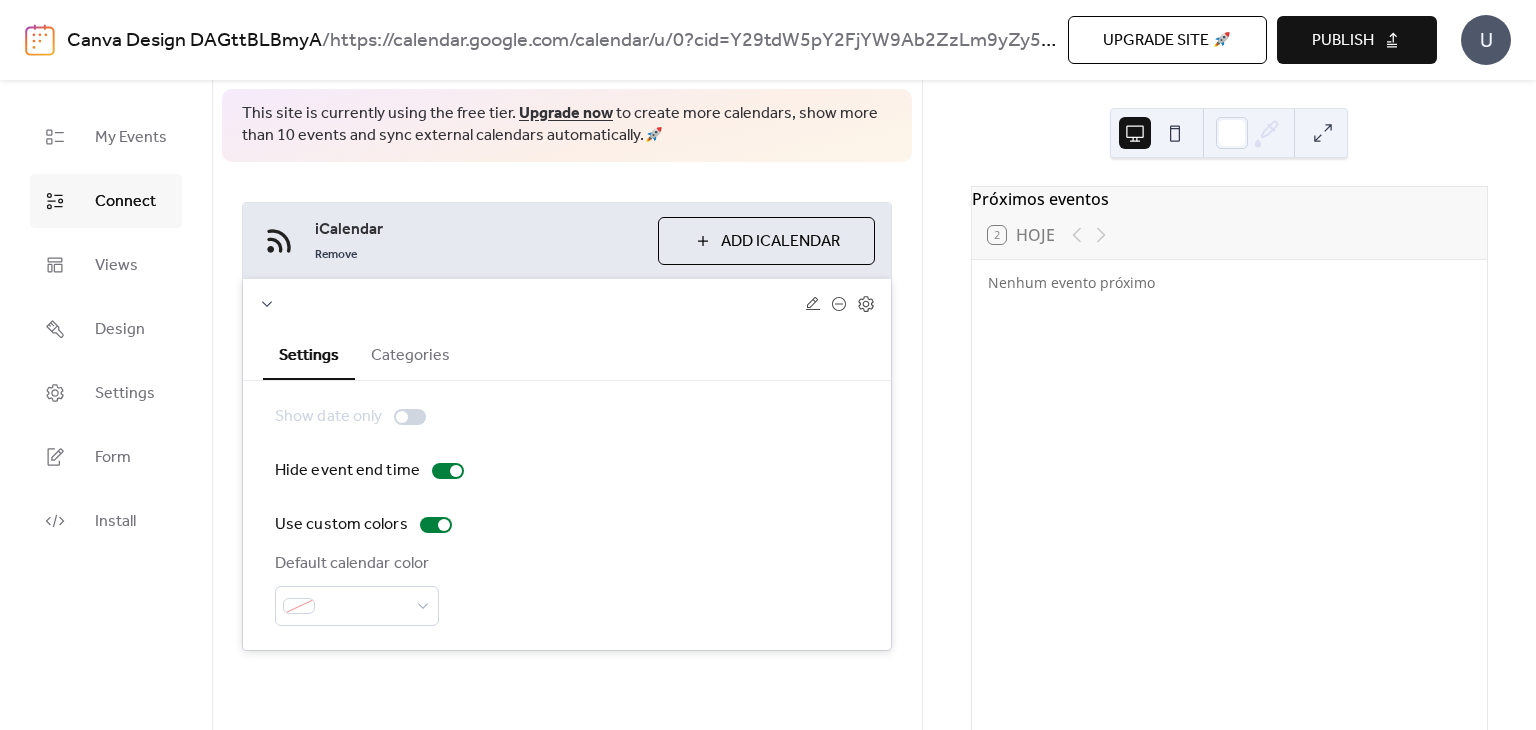 click at bounding box center [410, 417] 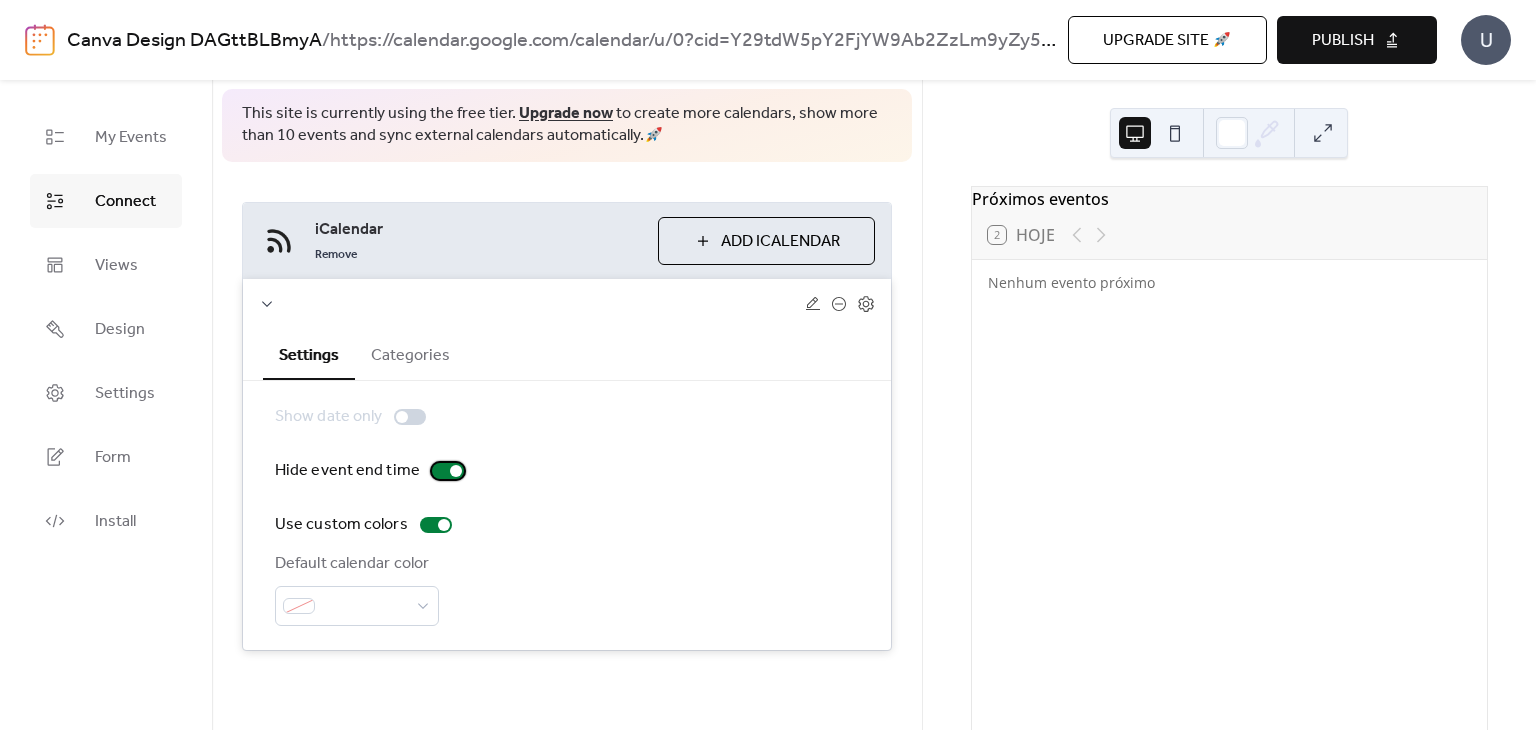 click at bounding box center (448, 471) 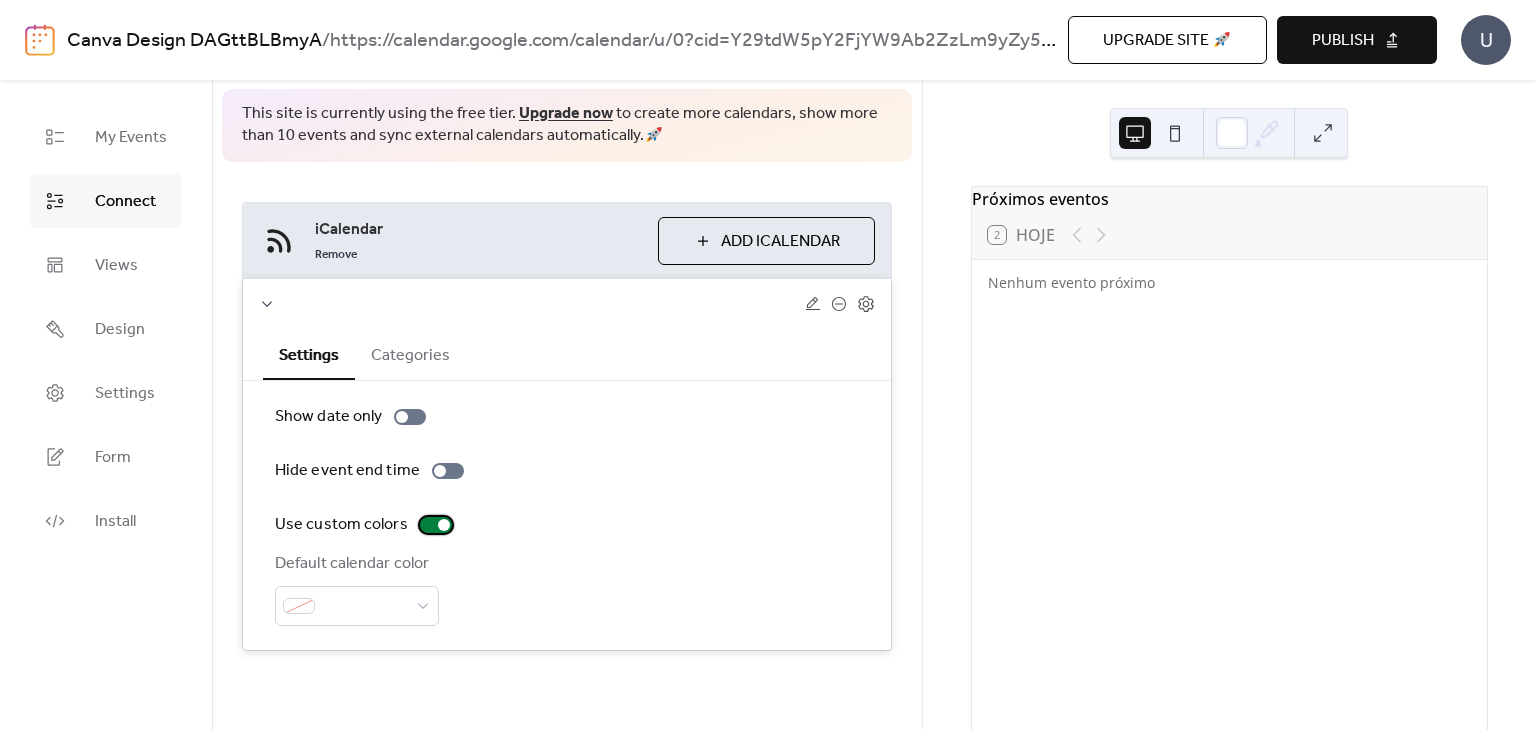 click on "Use custom colors" at bounding box center [367, 525] 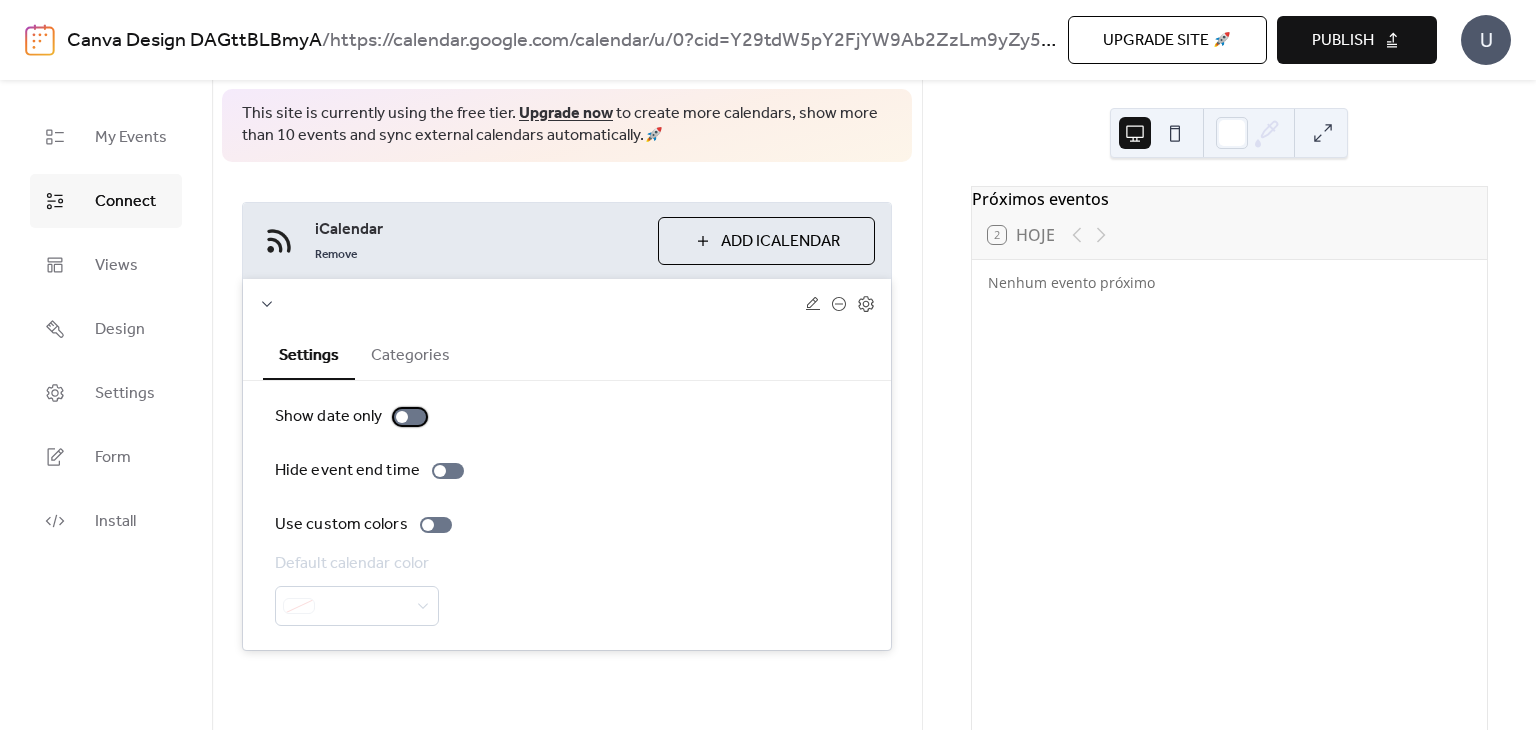 click at bounding box center [410, 417] 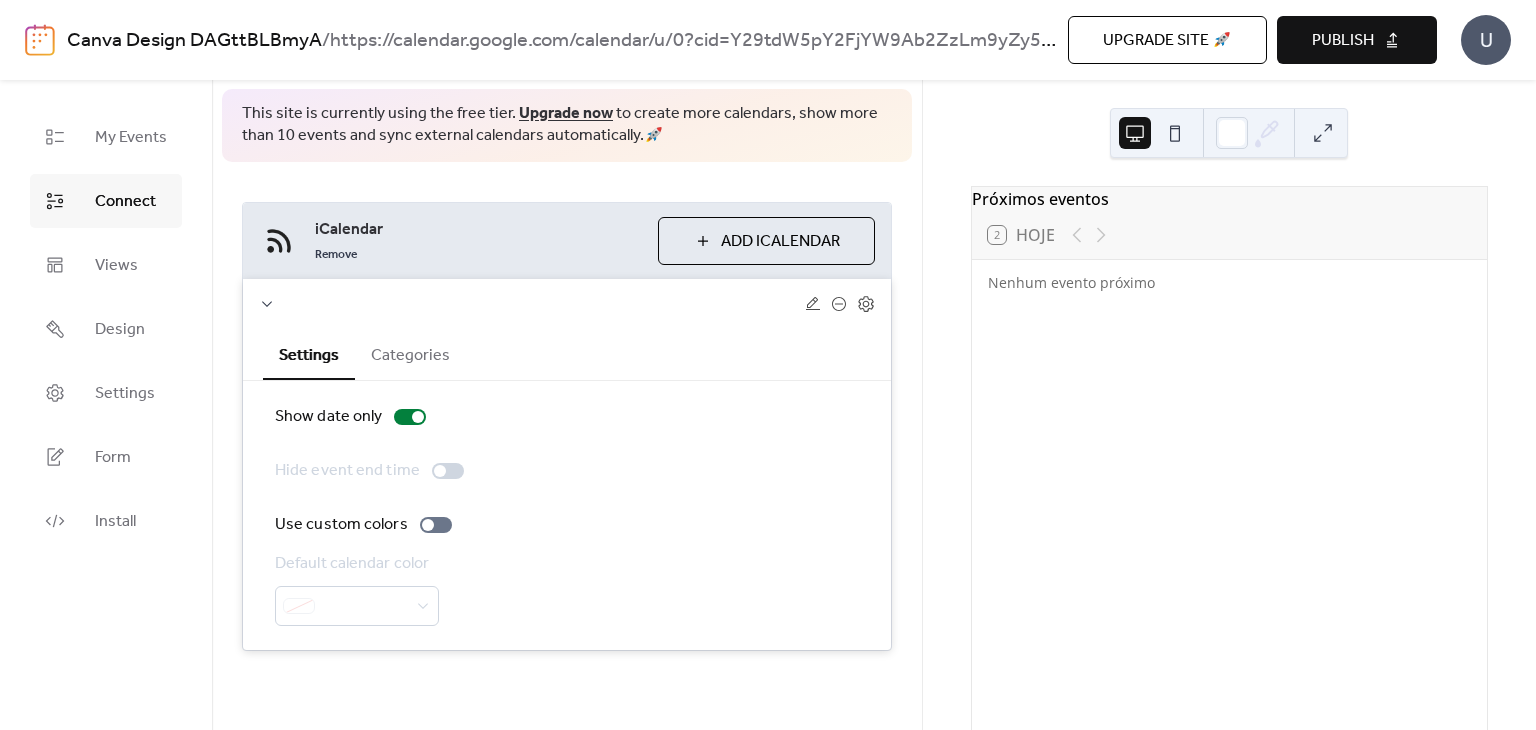 click at bounding box center [1089, 235] 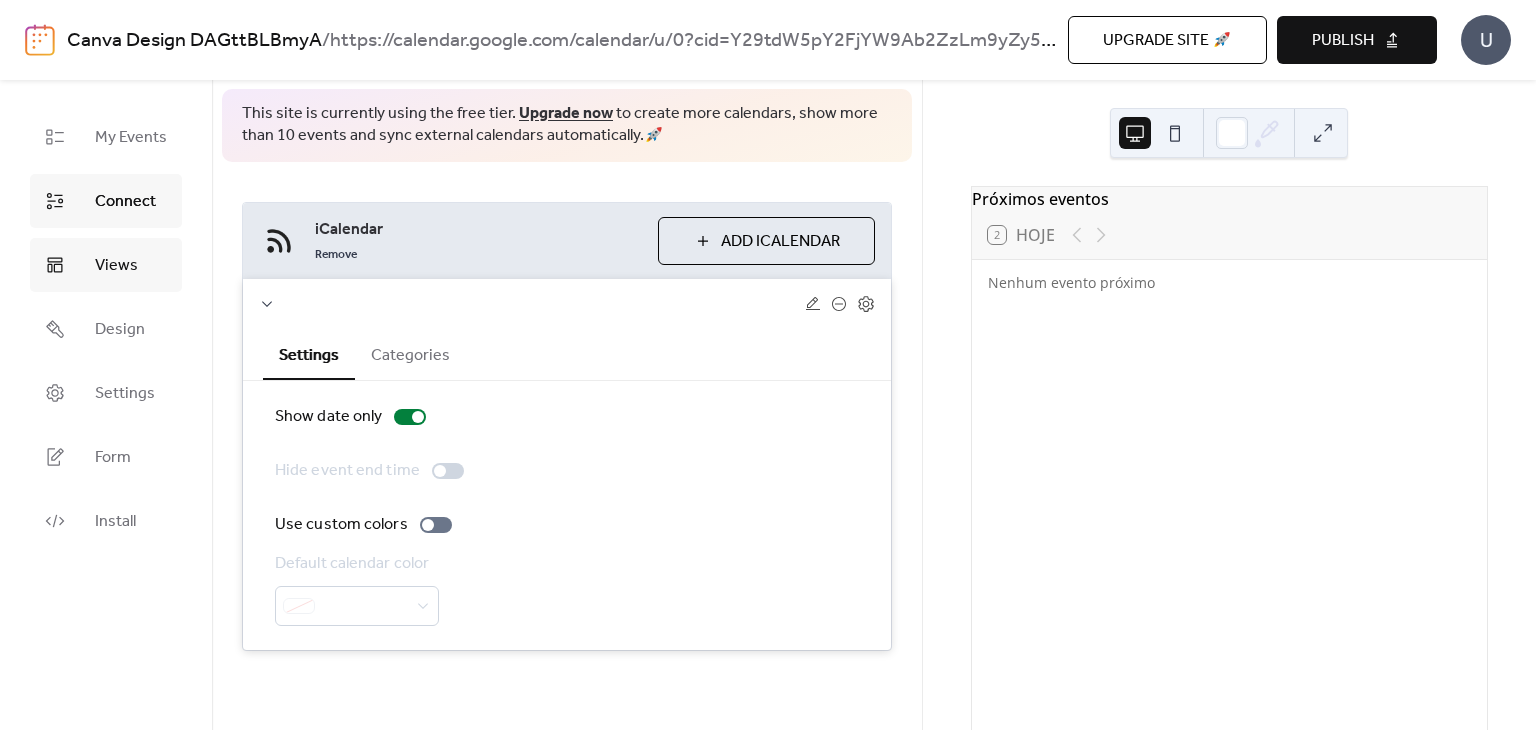 click on "Views" at bounding box center [116, 266] 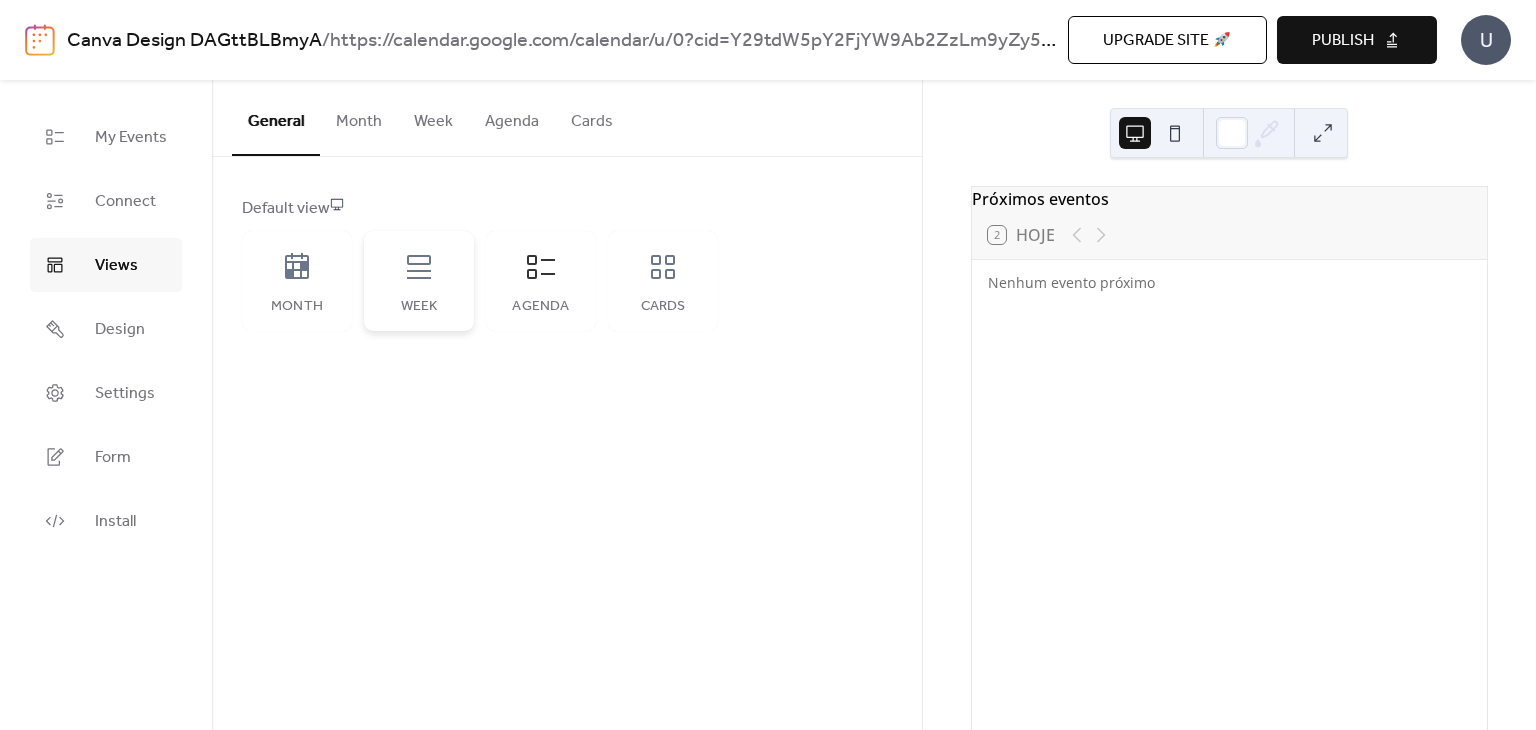 click 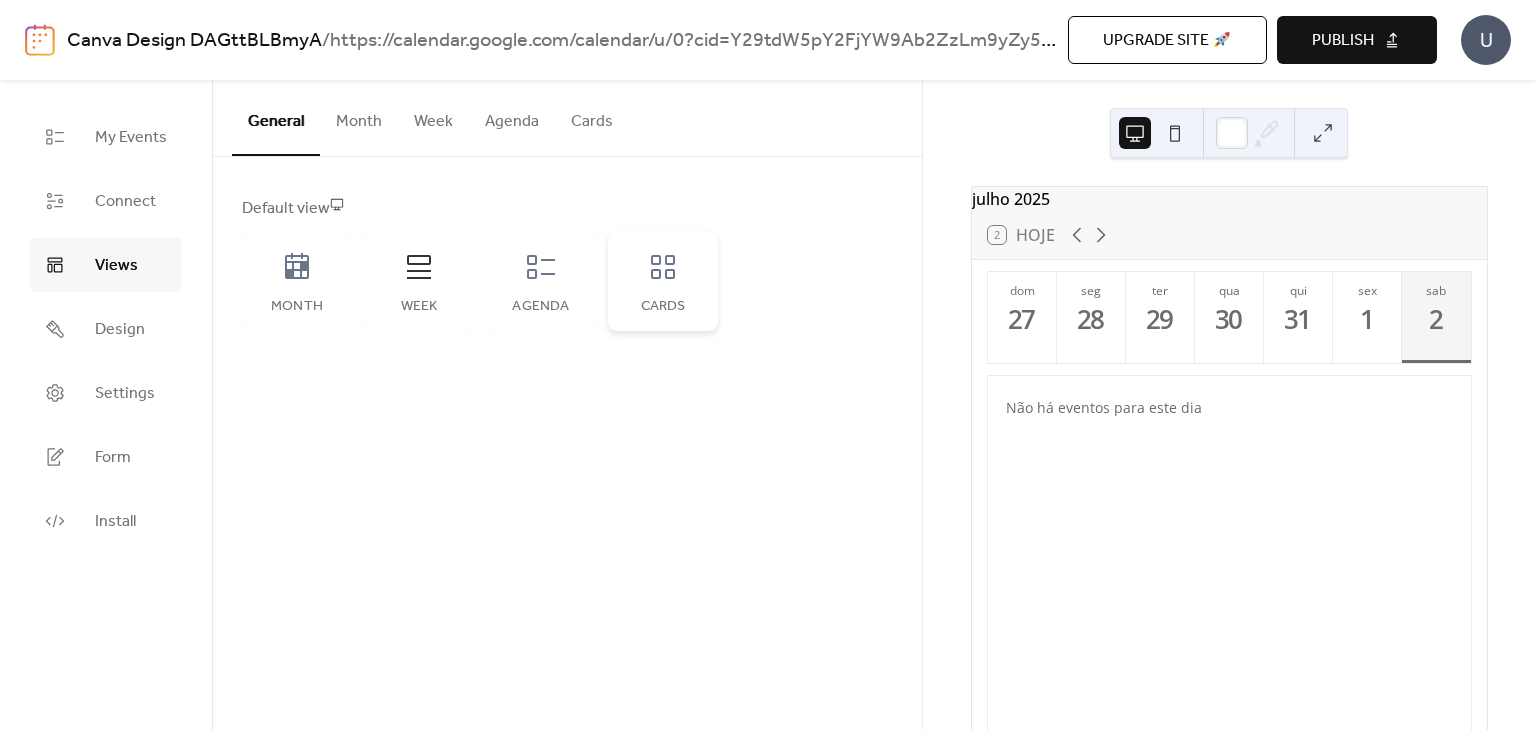 click on "Cards" at bounding box center (663, 281) 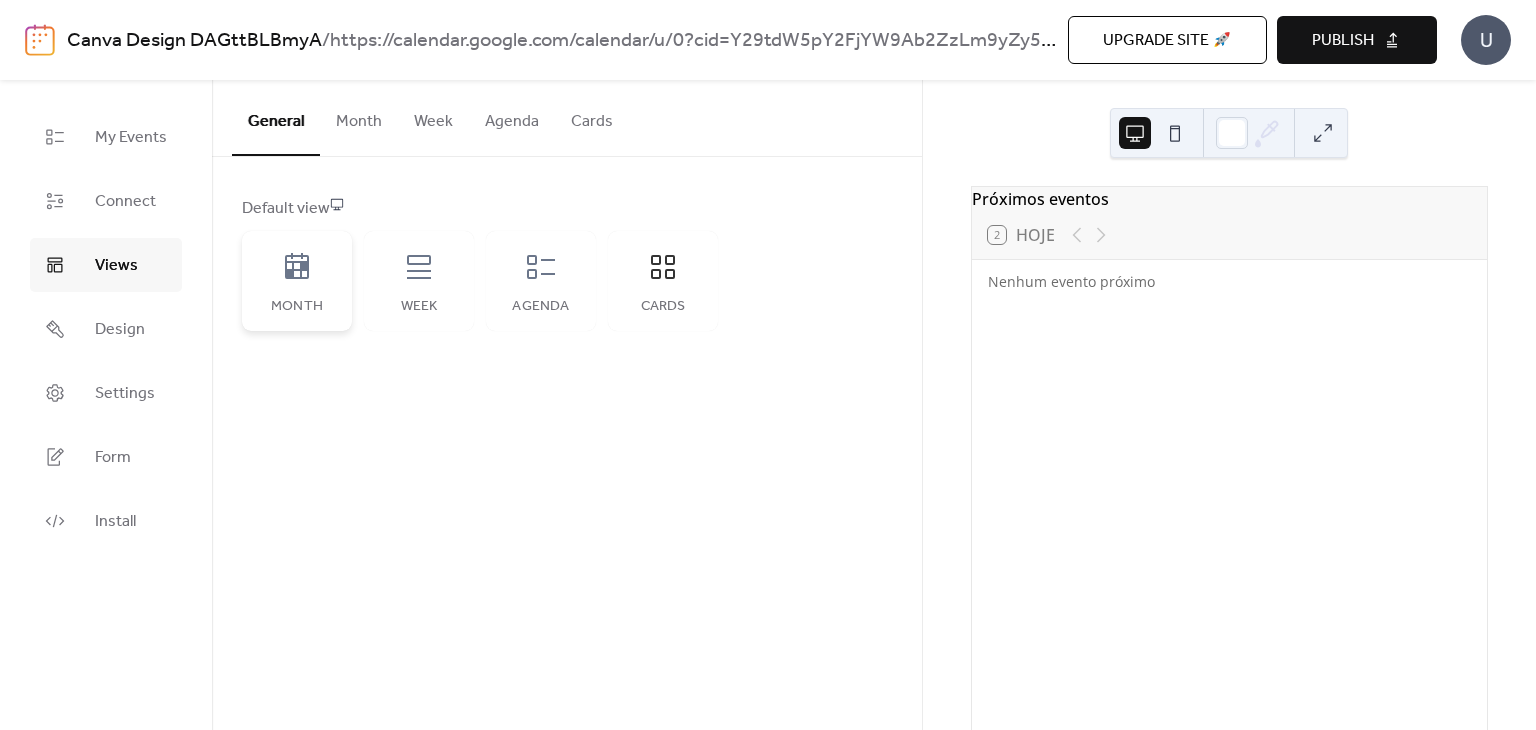 click 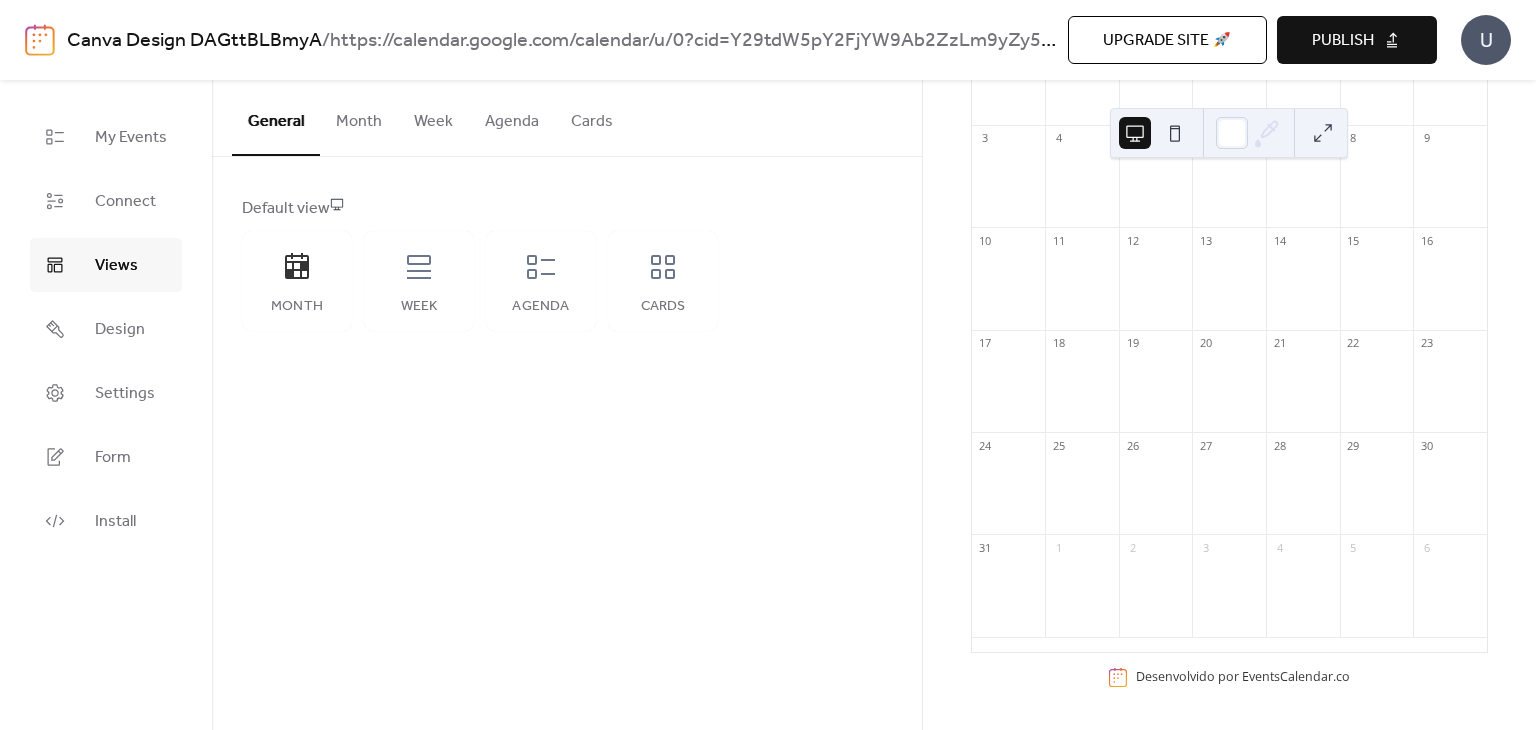 scroll, scrollTop: 0, scrollLeft: 0, axis: both 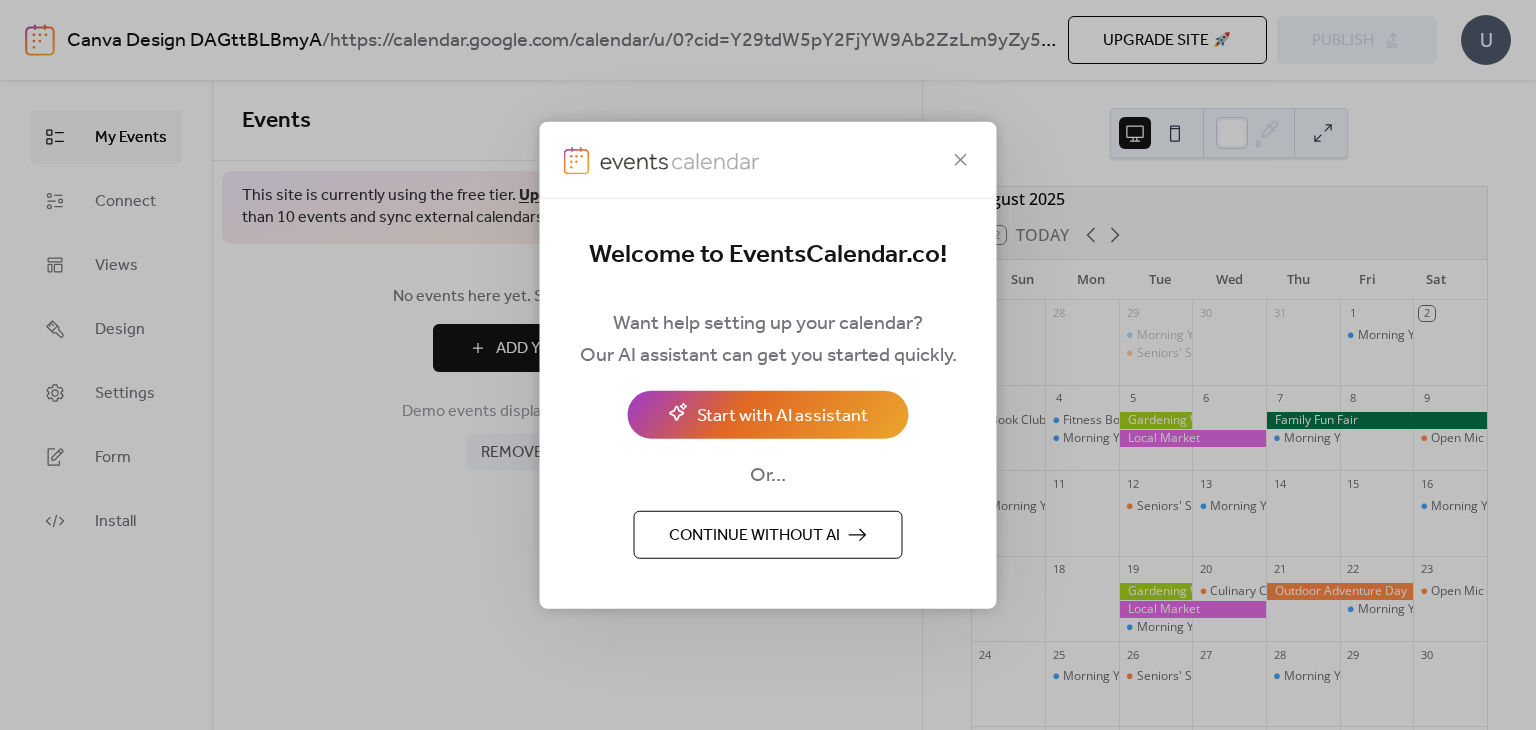 click on "Continue without AI" at bounding box center (754, 535) 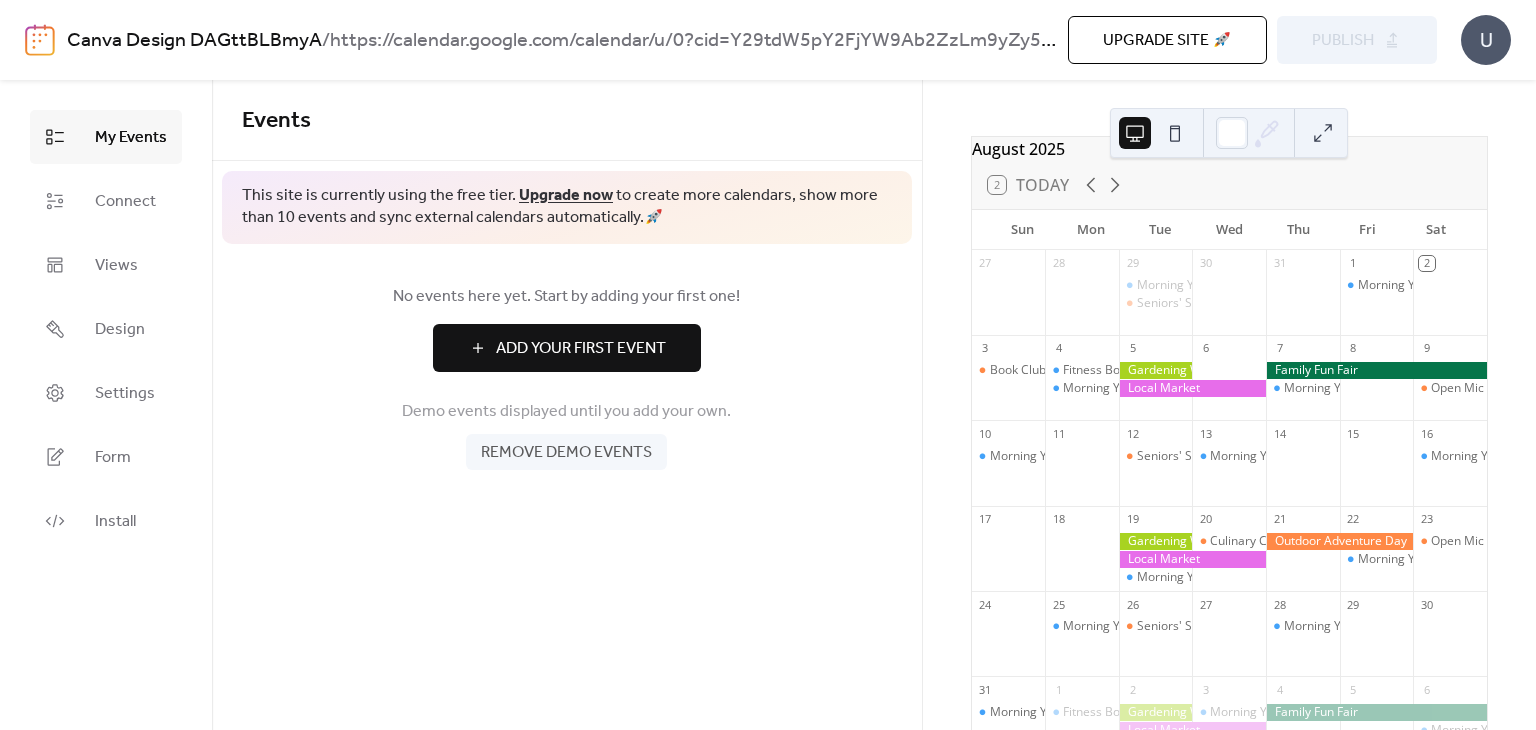 scroll, scrollTop: 0, scrollLeft: 0, axis: both 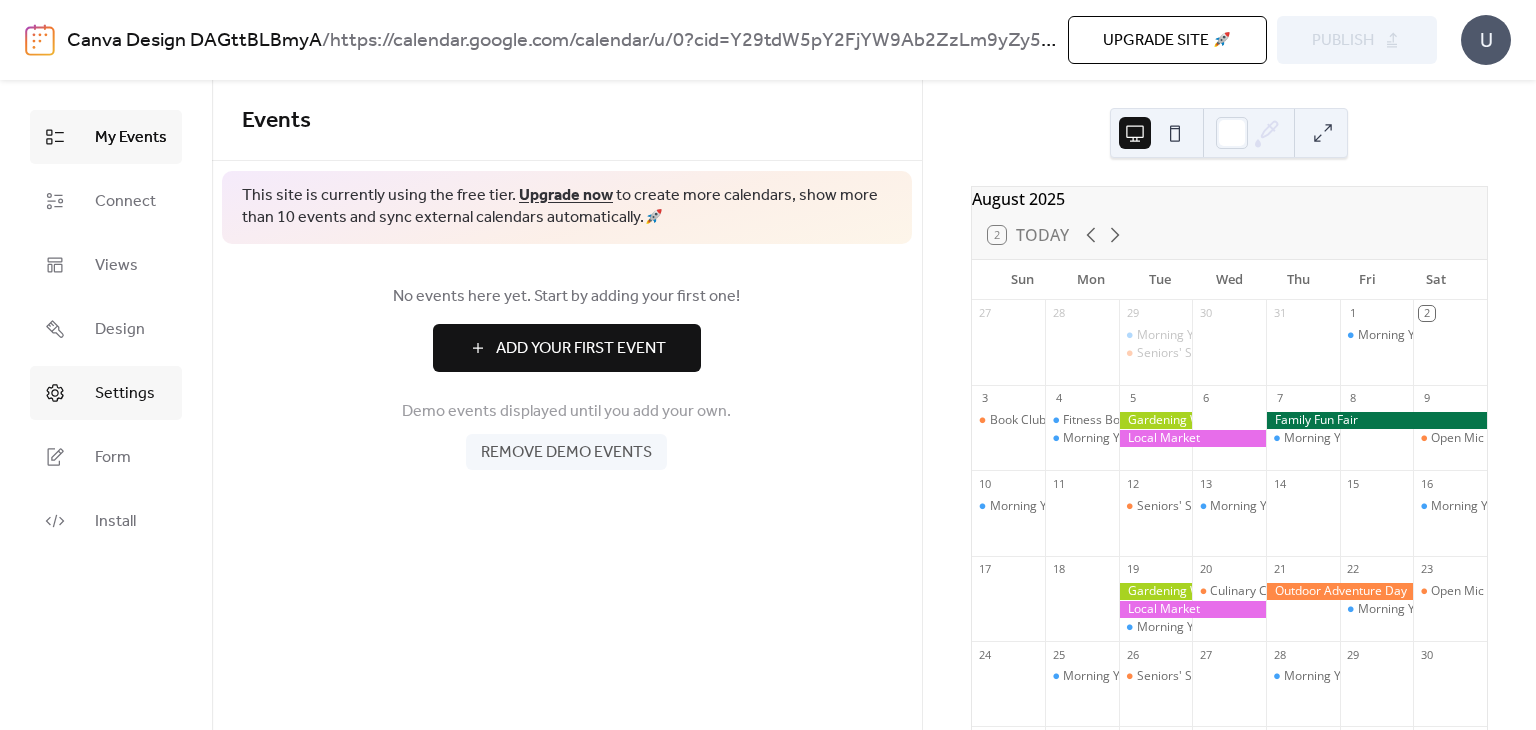 click on "Settings" at bounding box center (125, 394) 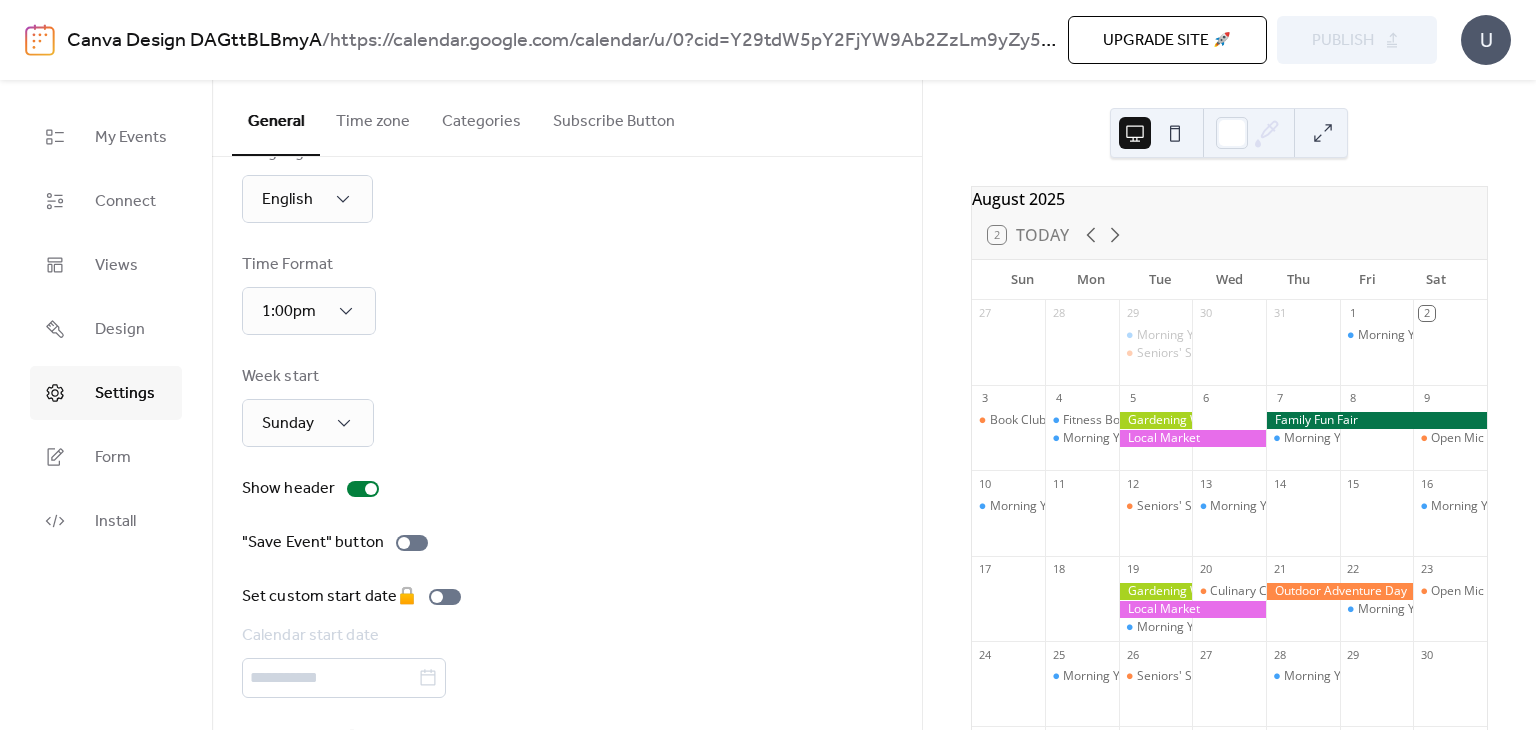 scroll, scrollTop: 0, scrollLeft: 0, axis: both 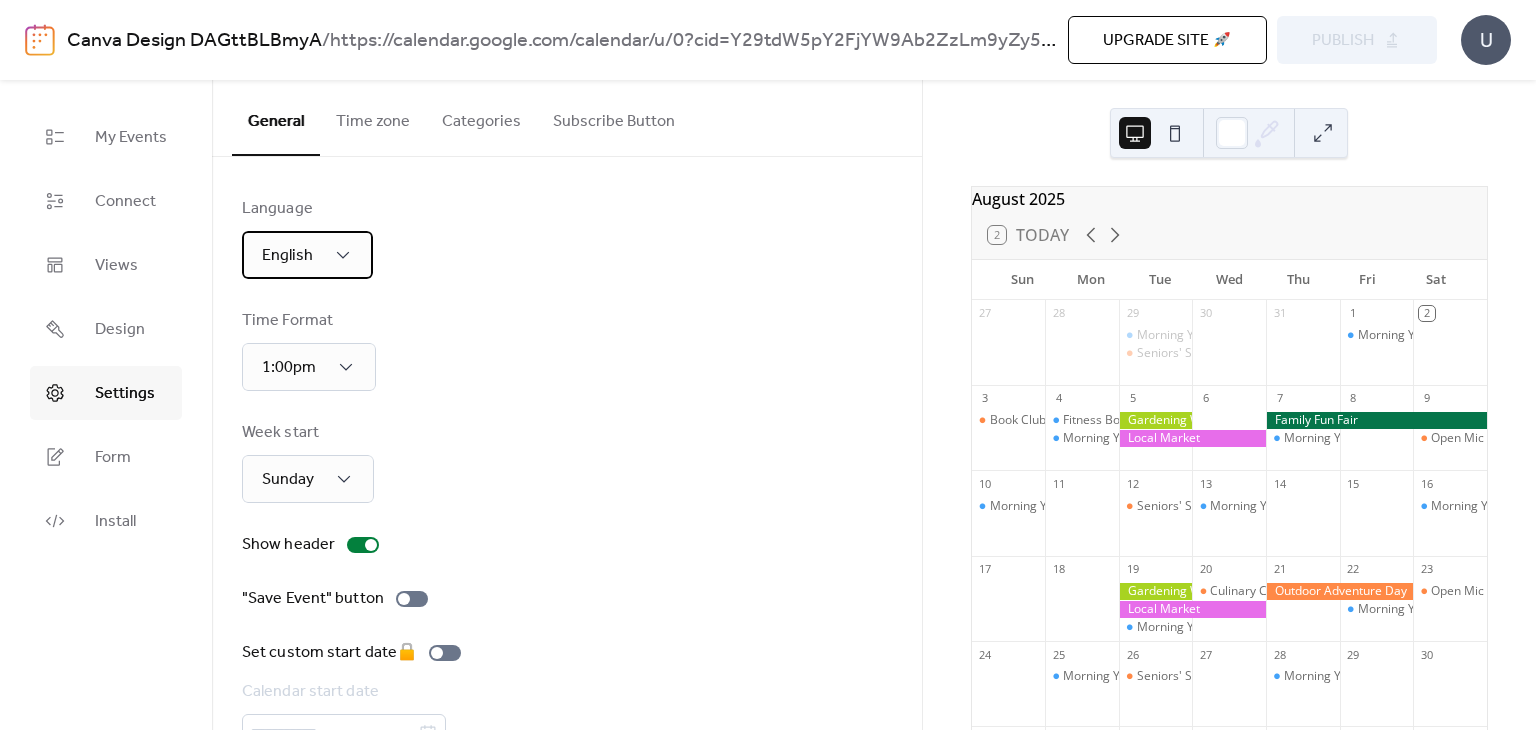 click on "English" at bounding box center [307, 255] 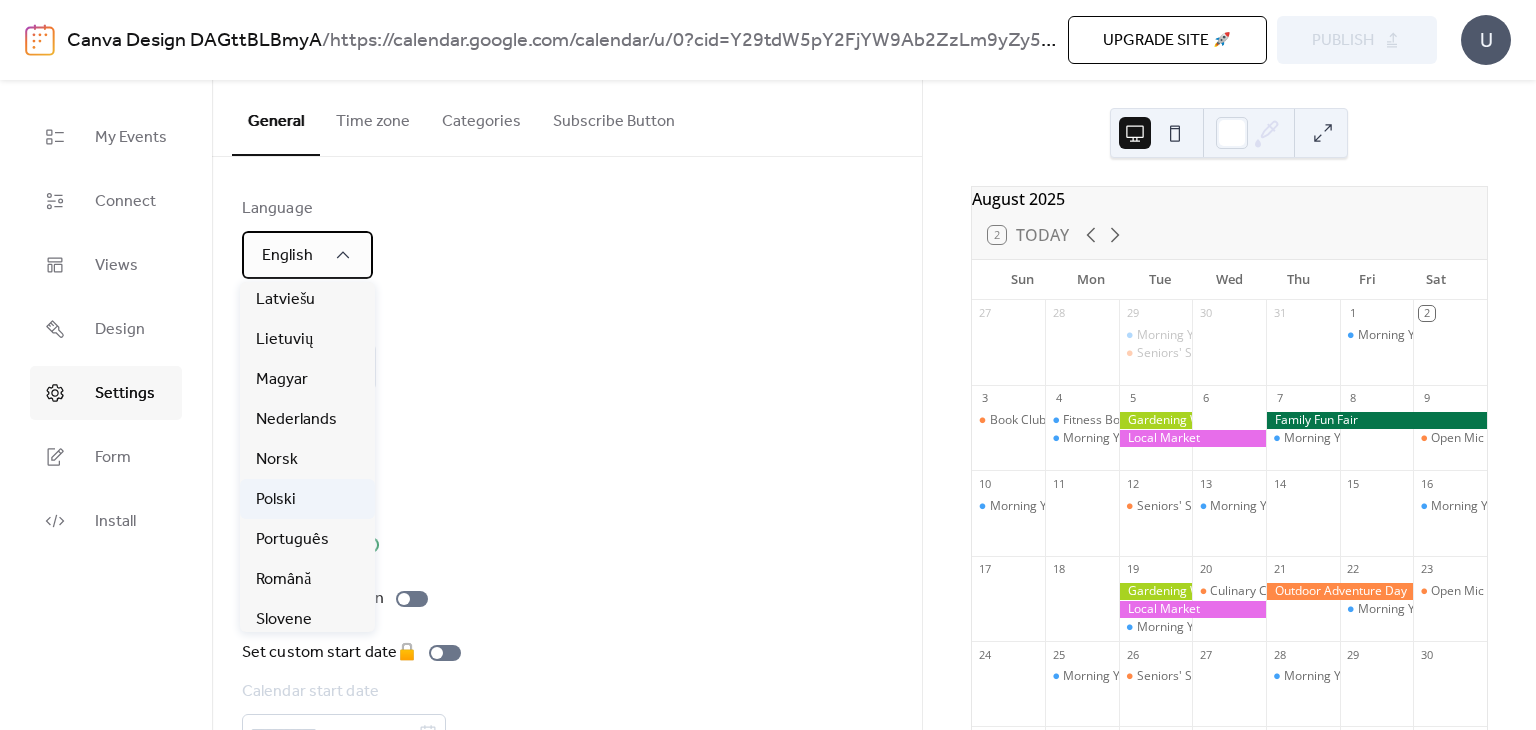scroll, scrollTop: 500, scrollLeft: 0, axis: vertical 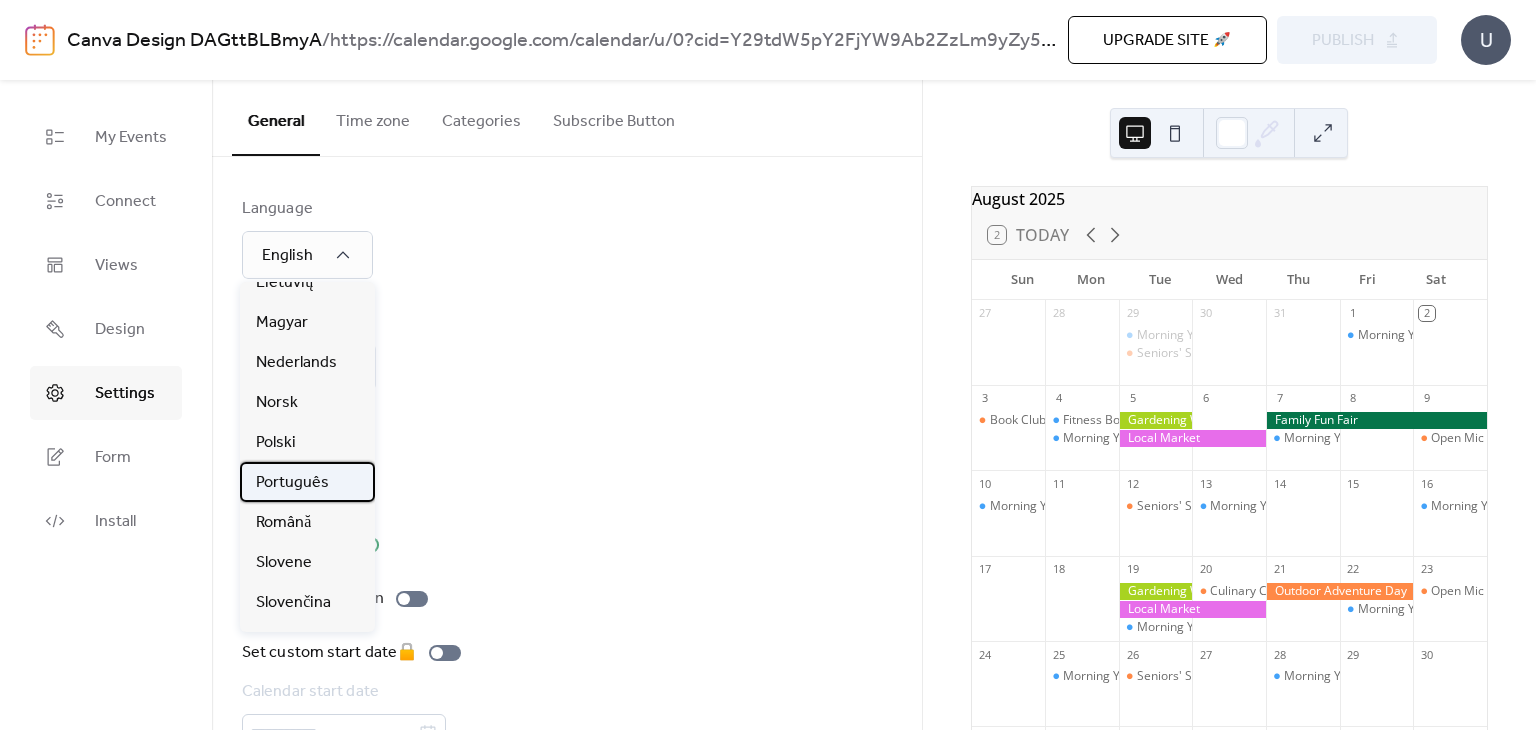 click on "Português" at bounding box center [292, 483] 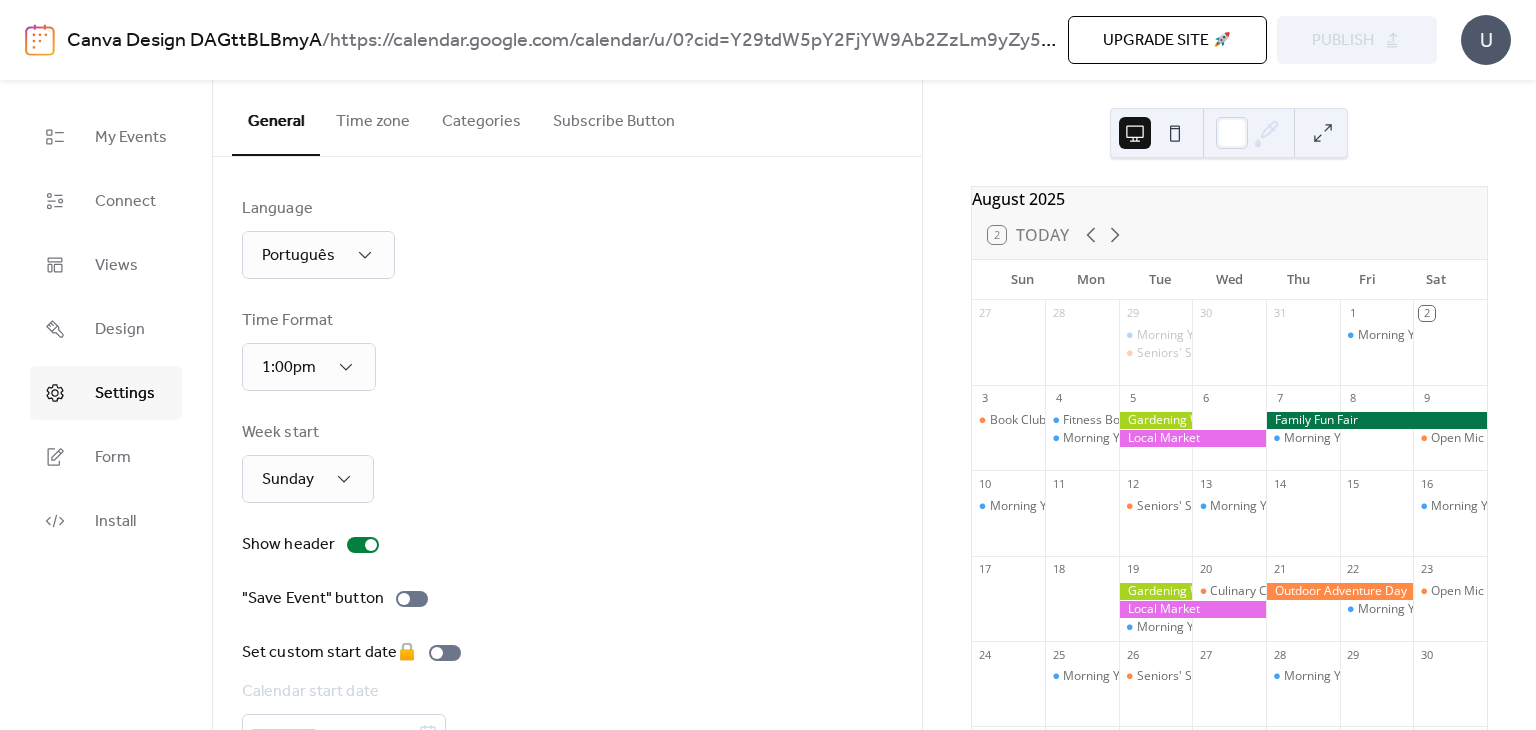 click on "Language Português Time Format 1:00pm Week start Sunday Show header "Save Event" button Set custom start date  🔒 Calendar start date Hide branding  🔒" at bounding box center [567, 502] 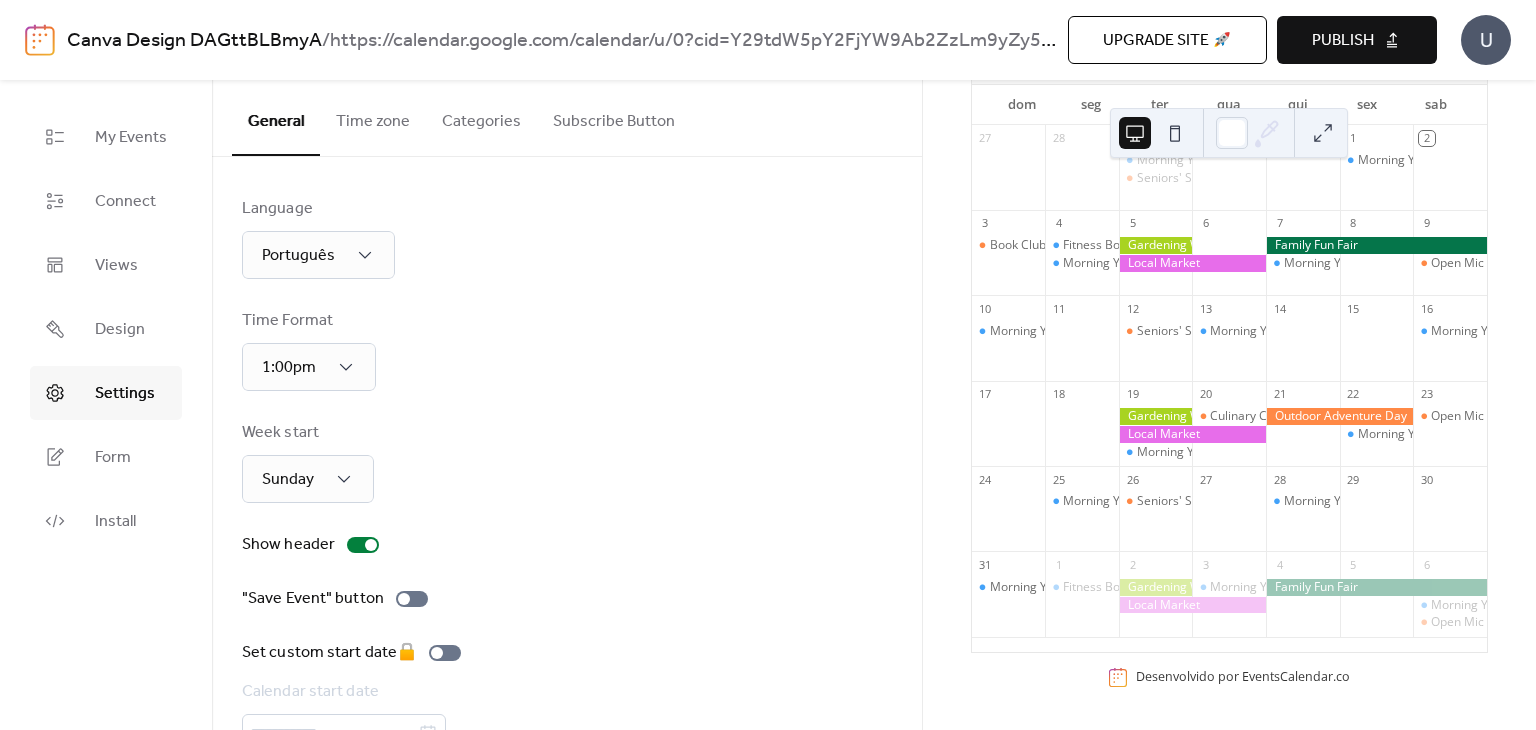 scroll, scrollTop: 86, scrollLeft: 0, axis: vertical 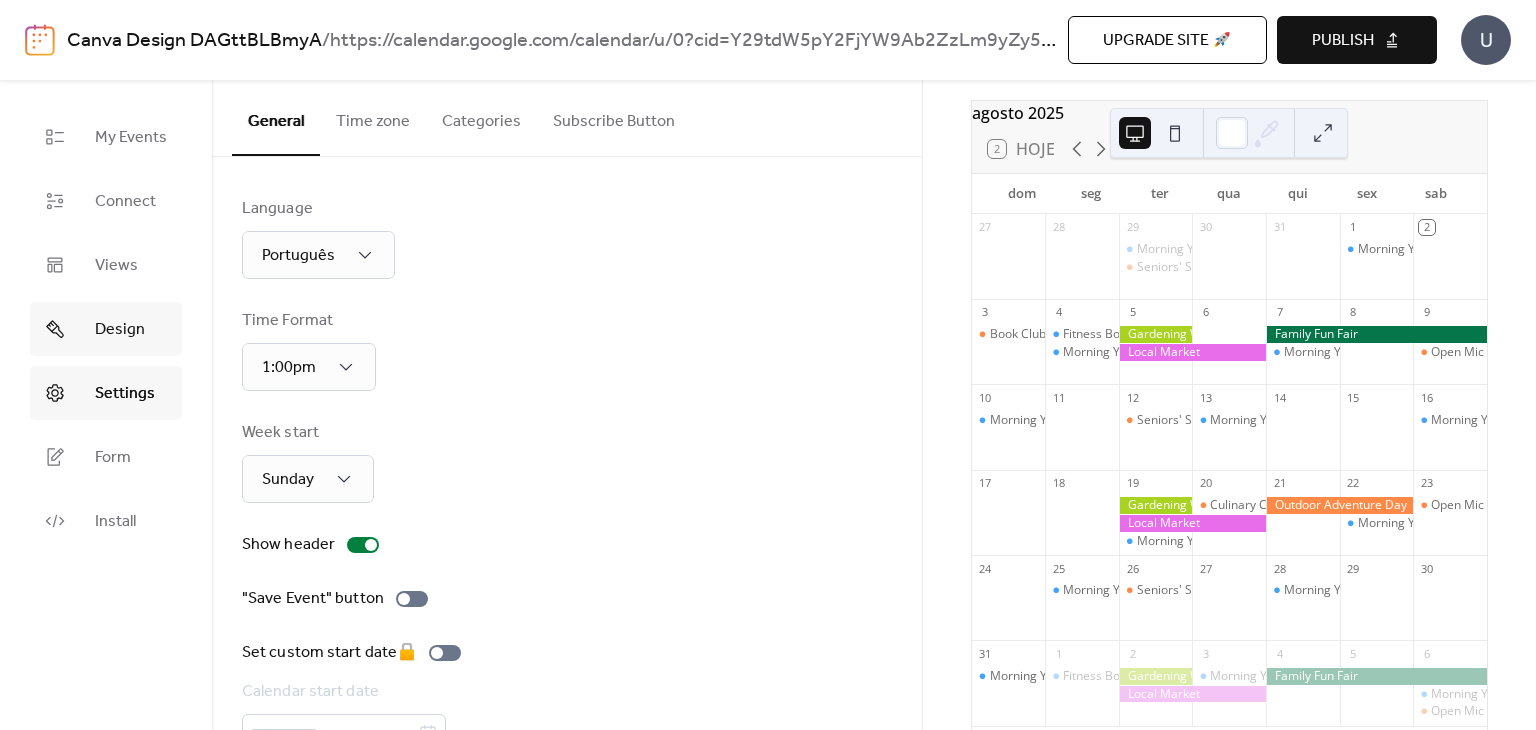 click on "Design" at bounding box center (120, 330) 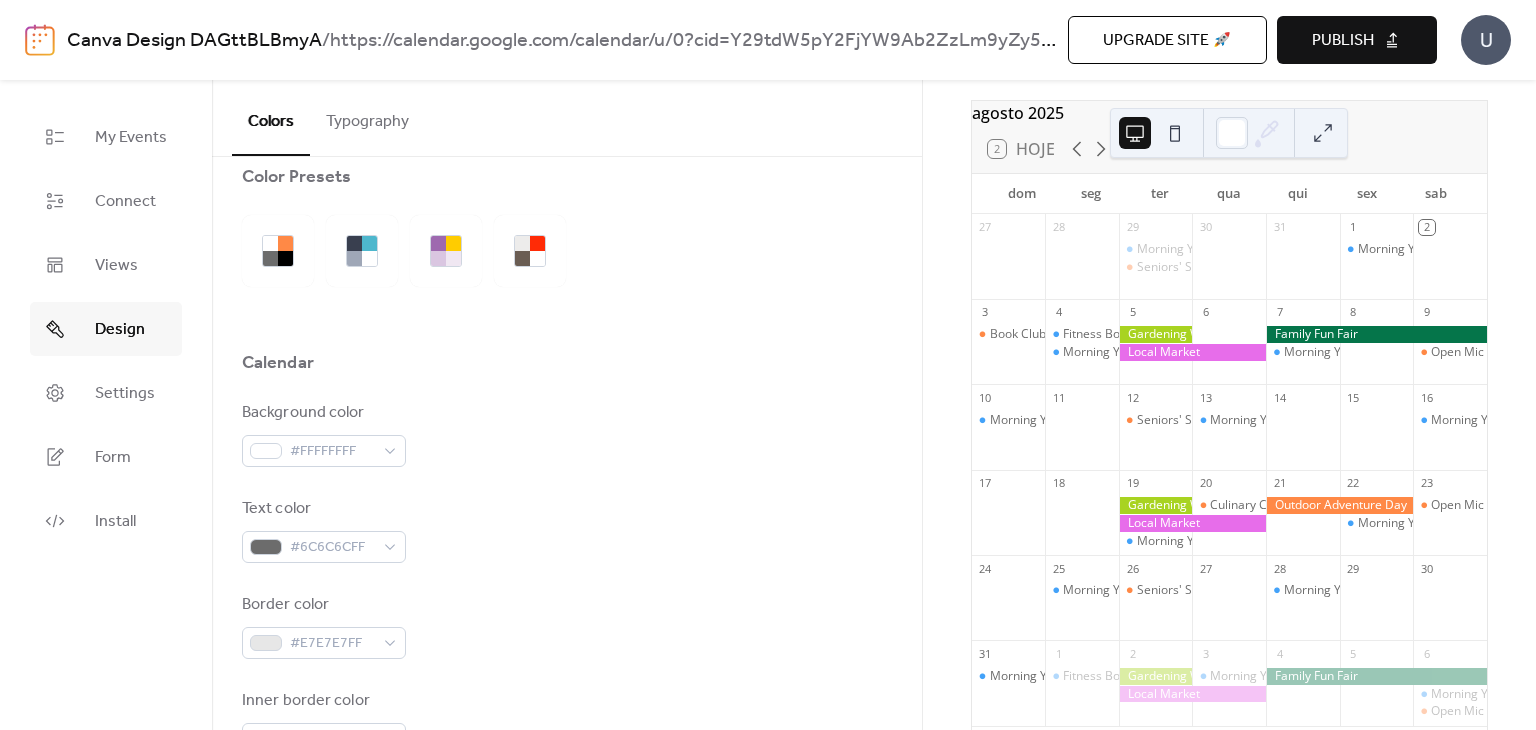 scroll, scrollTop: 0, scrollLeft: 0, axis: both 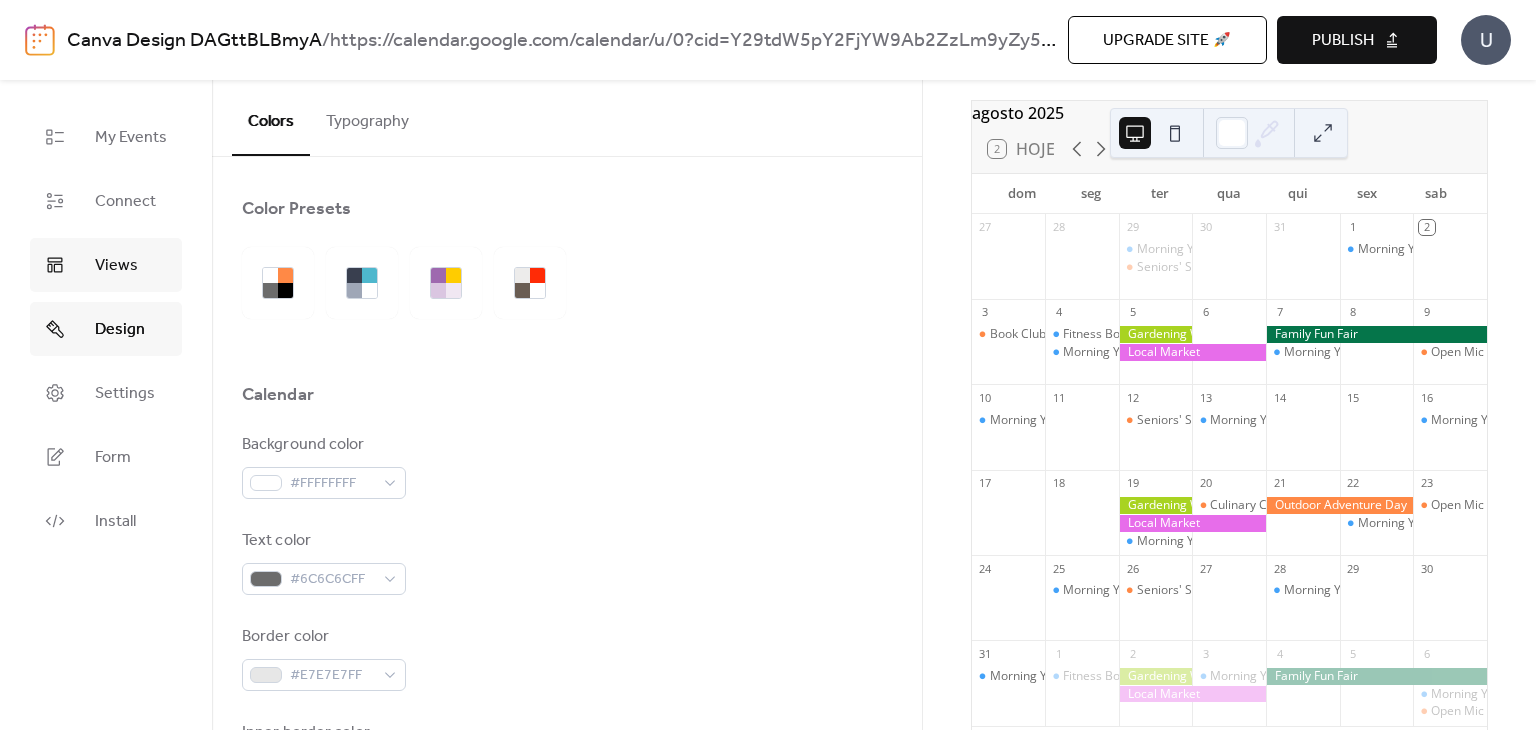click on "Views" at bounding box center (116, 266) 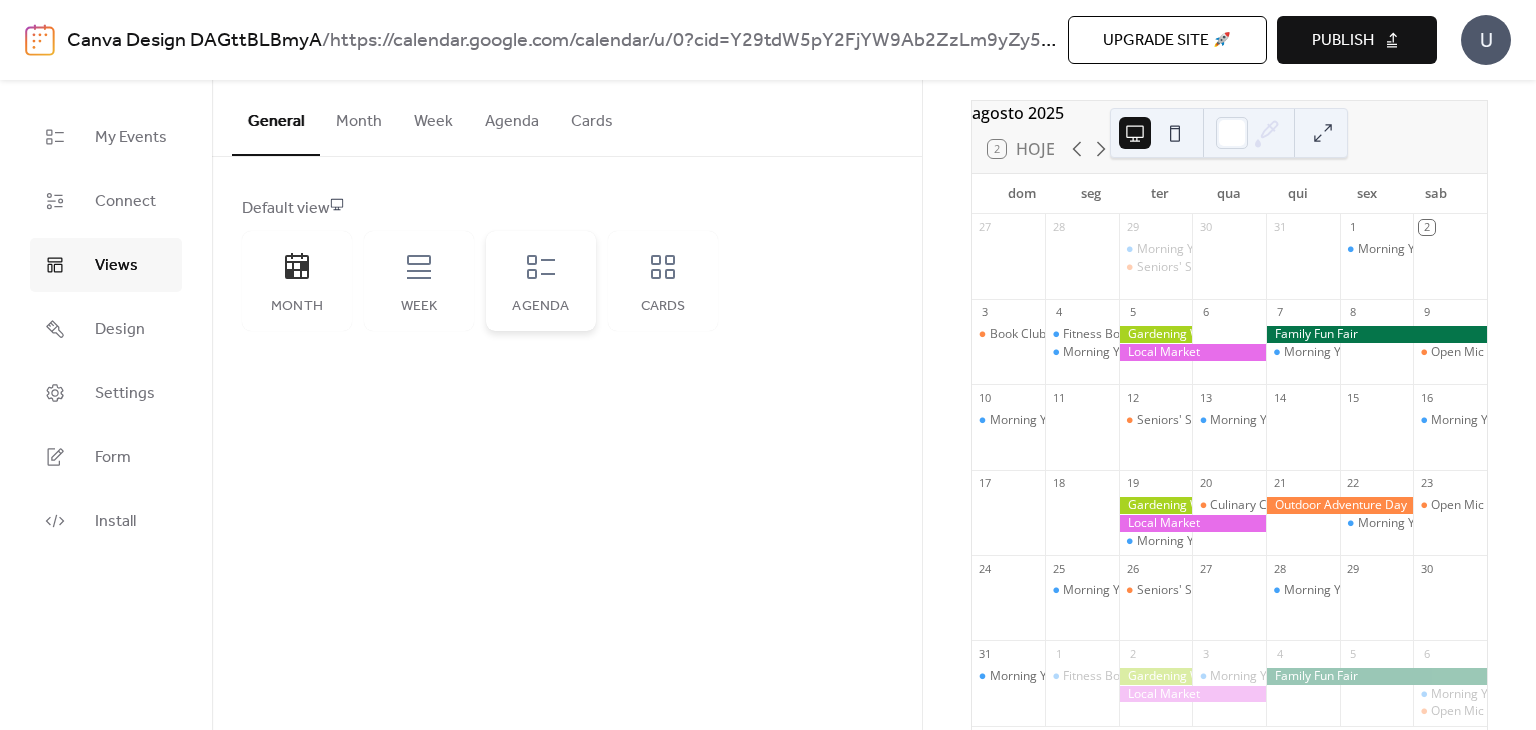 click on "Agenda" at bounding box center (541, 307) 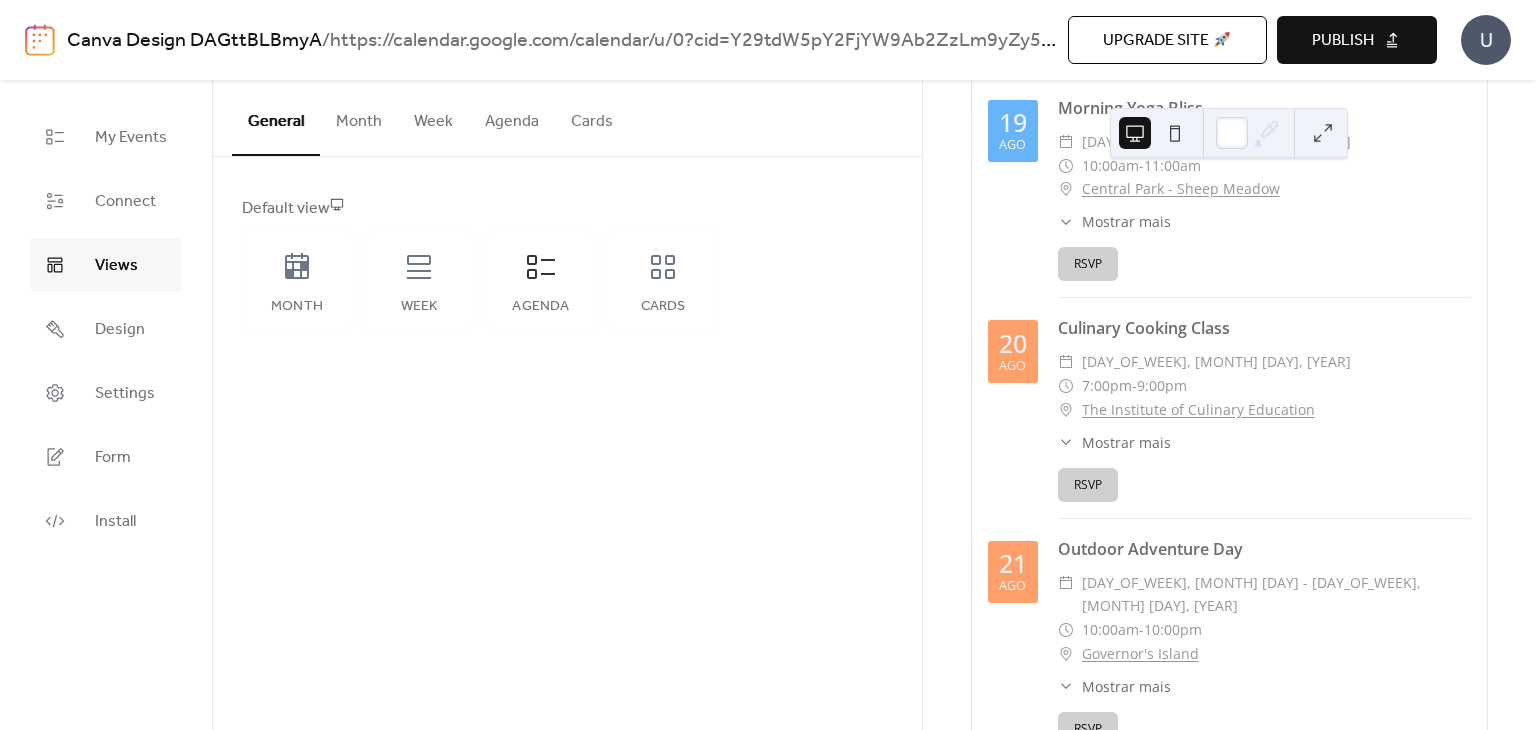 scroll, scrollTop: 3331, scrollLeft: 0, axis: vertical 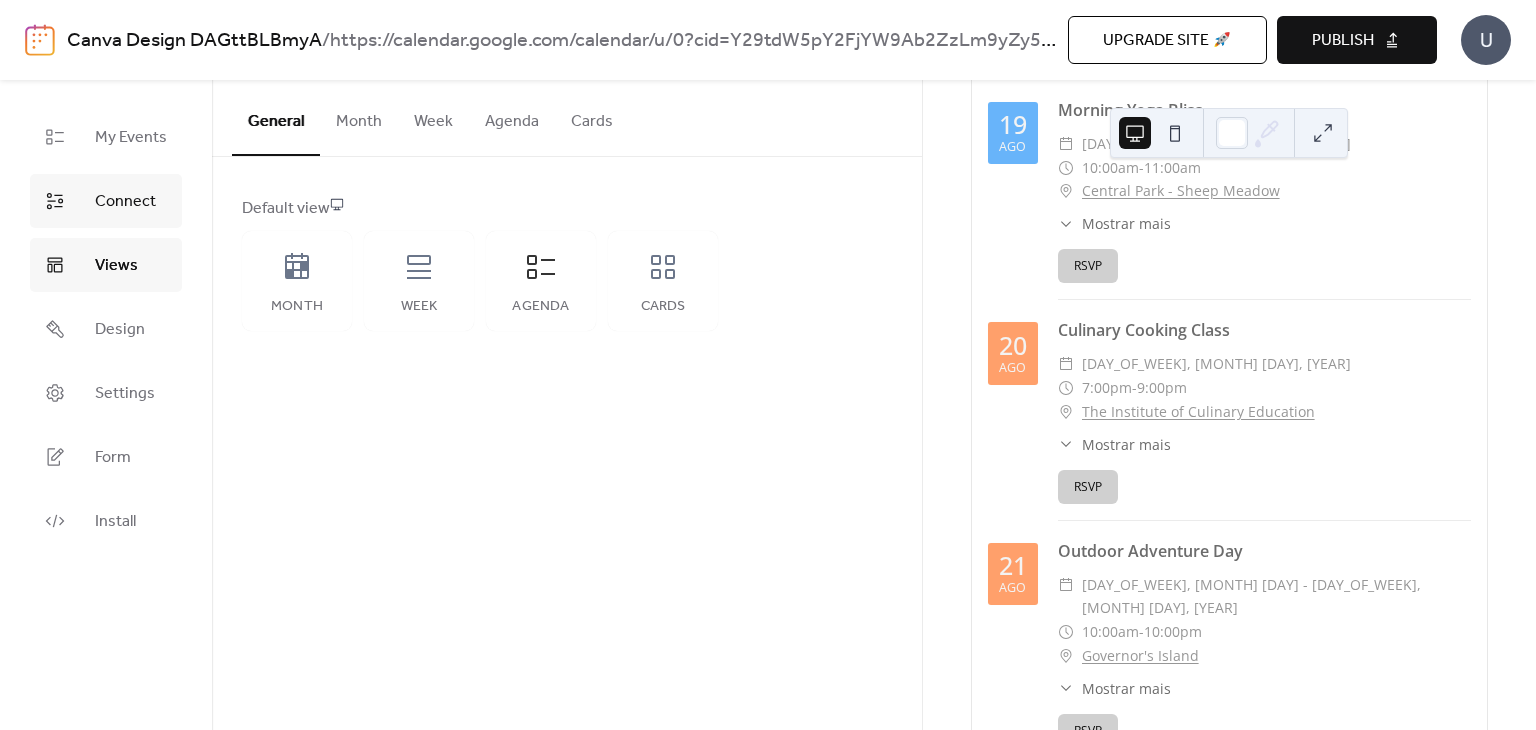 click on "Connect" at bounding box center [125, 202] 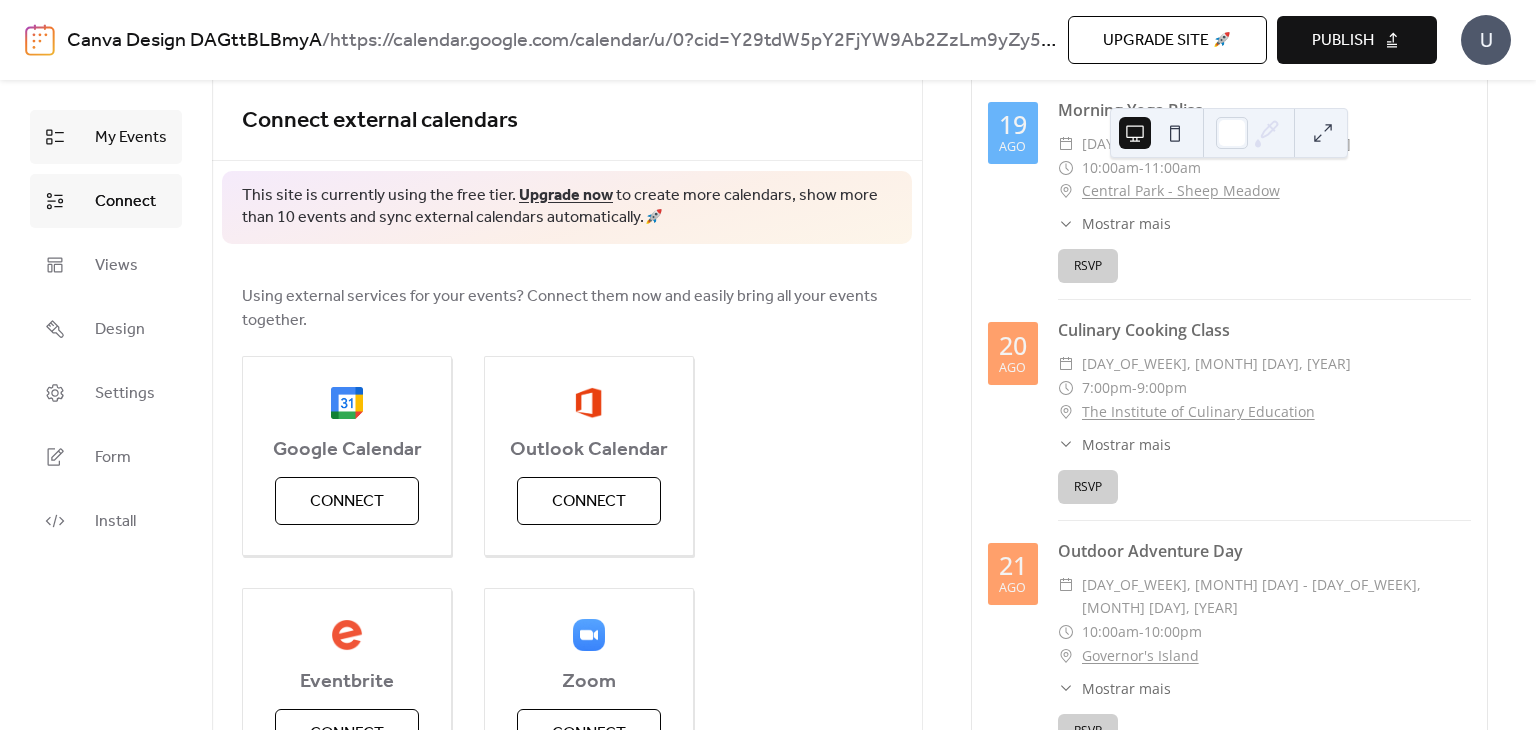 click on "My Events" at bounding box center [131, 138] 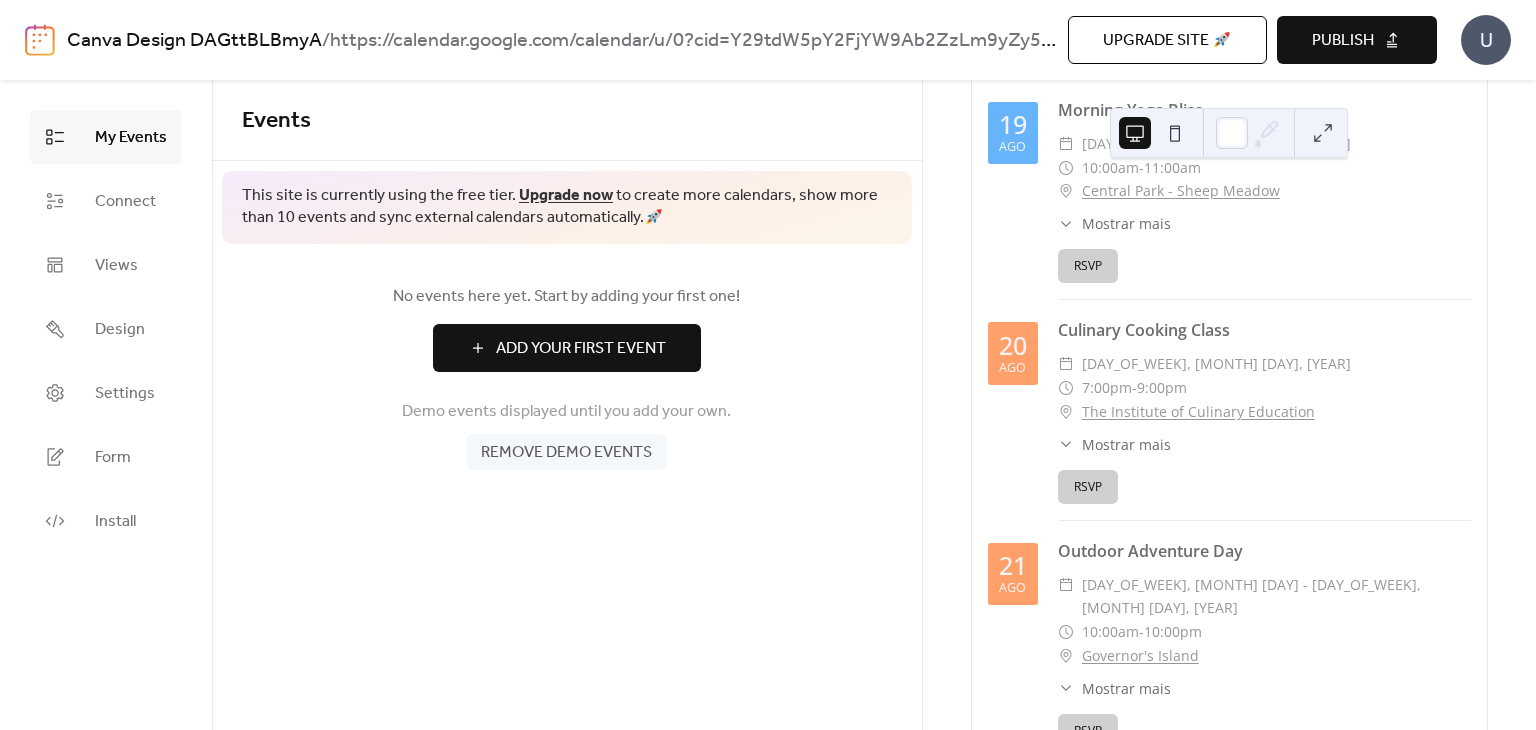 click on "Add Your First Event" at bounding box center [581, 349] 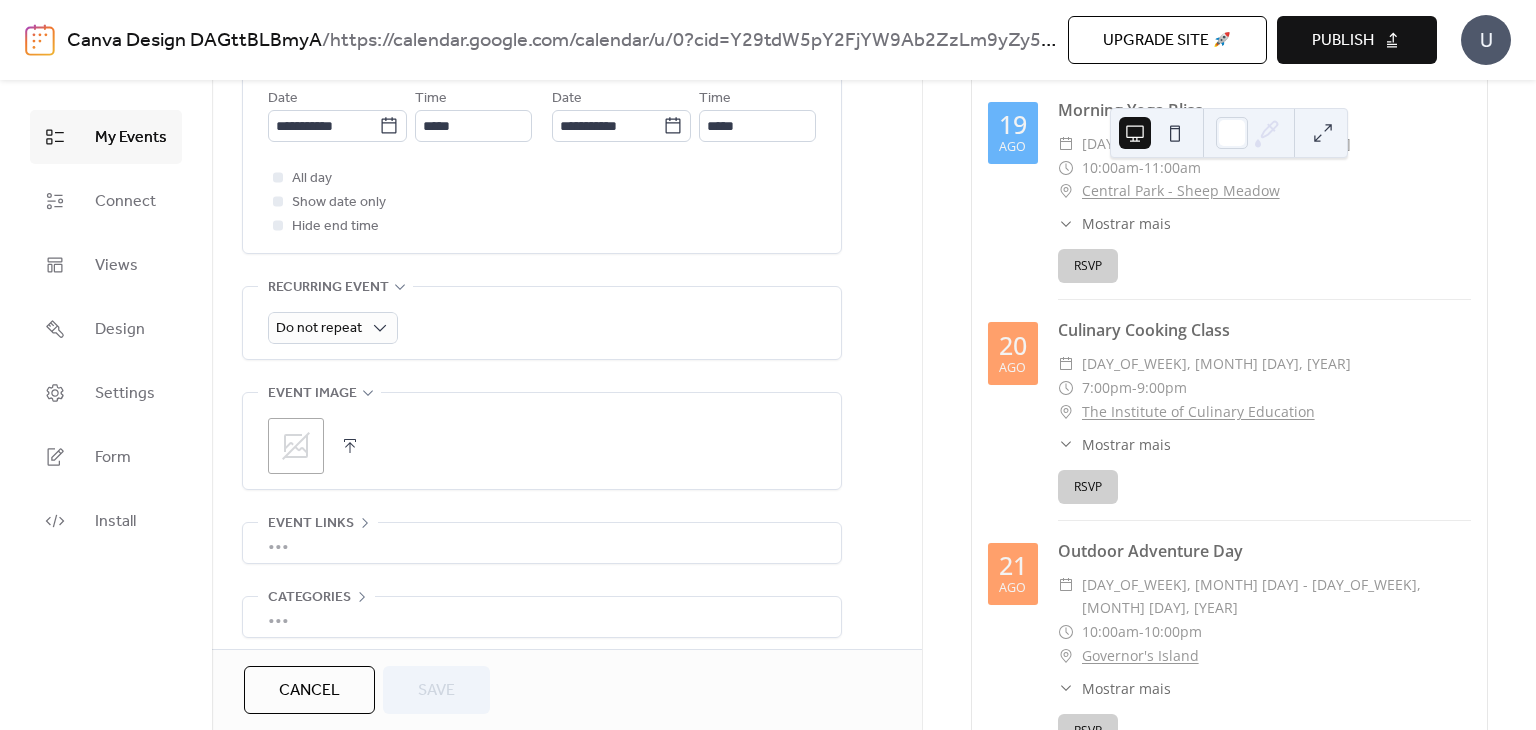 scroll, scrollTop: 824, scrollLeft: 0, axis: vertical 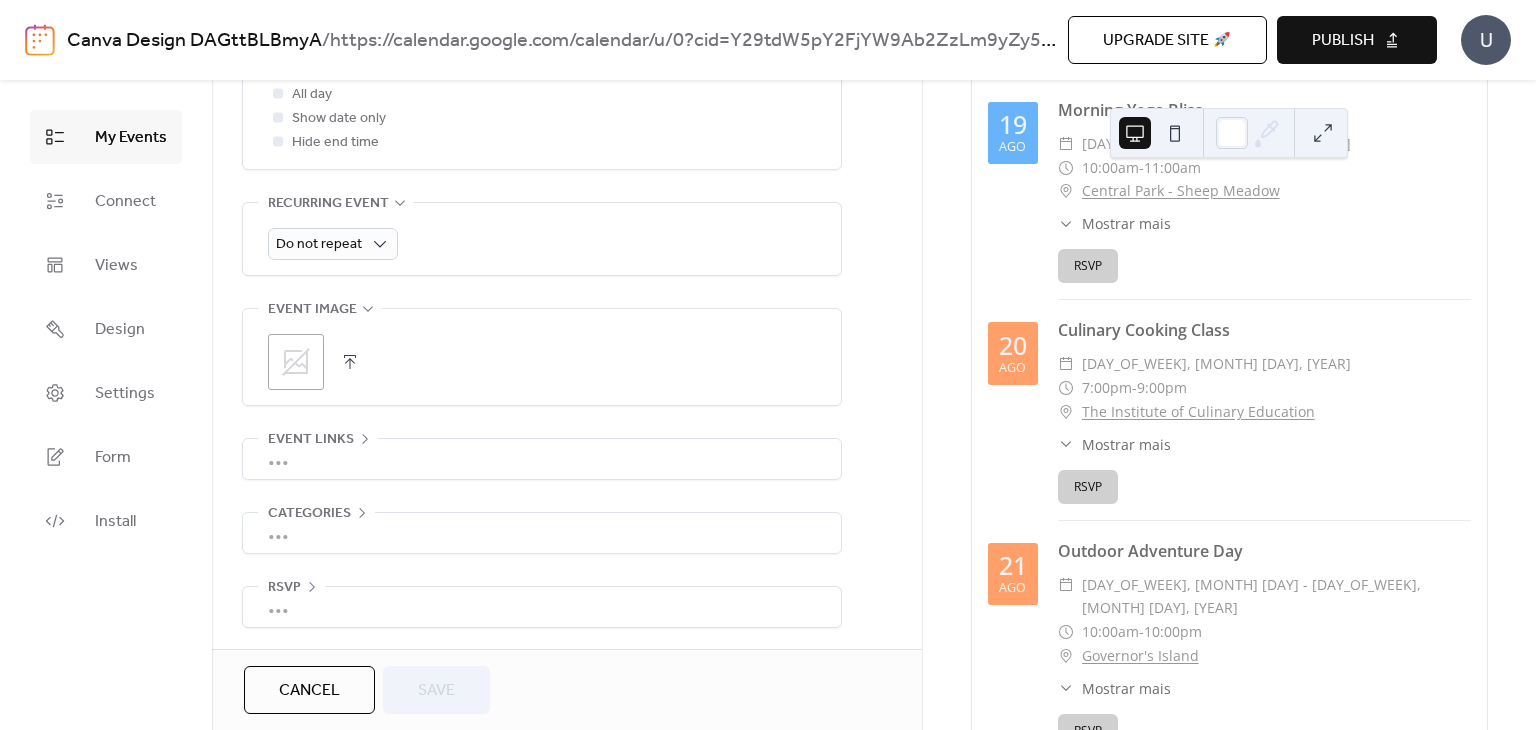 click on "Cancel" at bounding box center (309, 691) 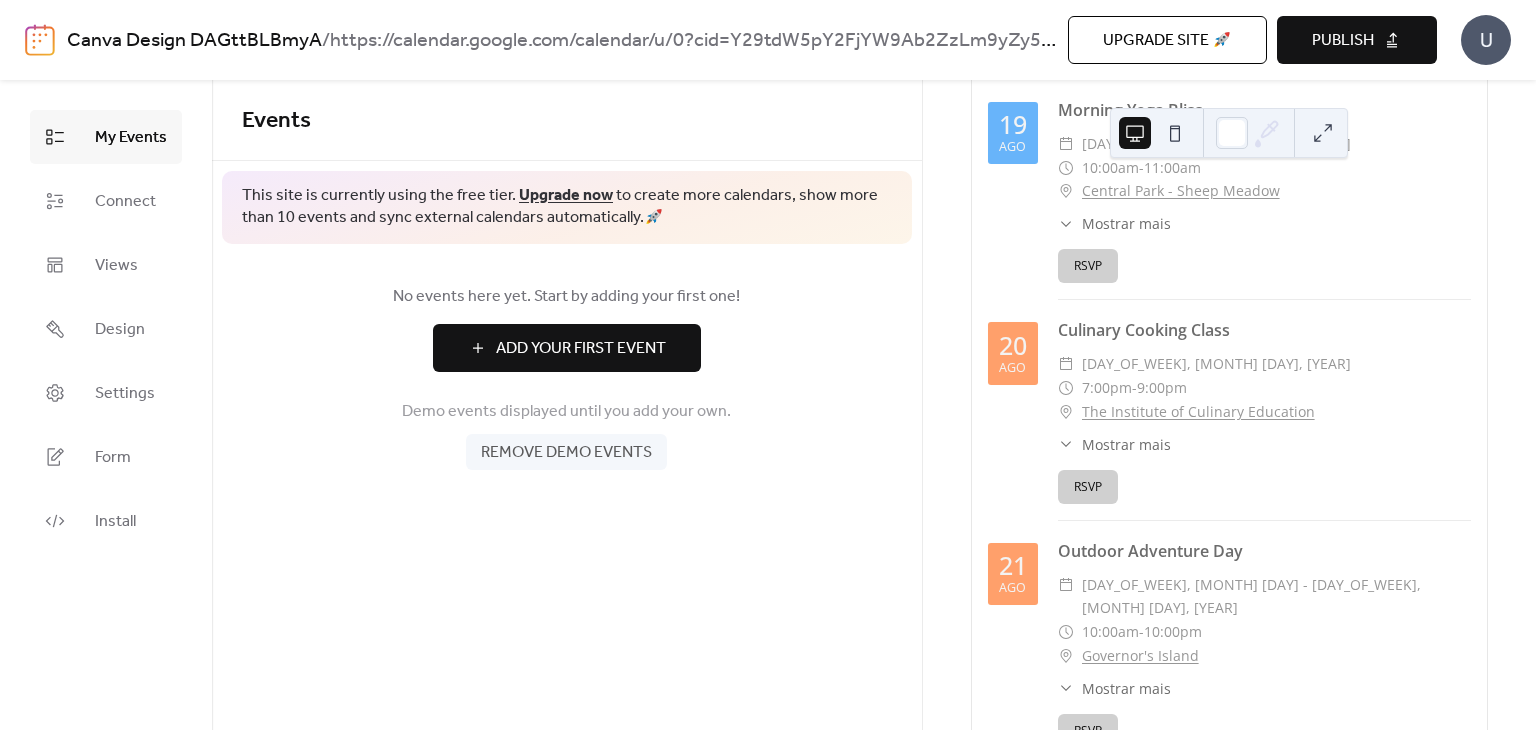 click on "Remove demo events" at bounding box center [566, 453] 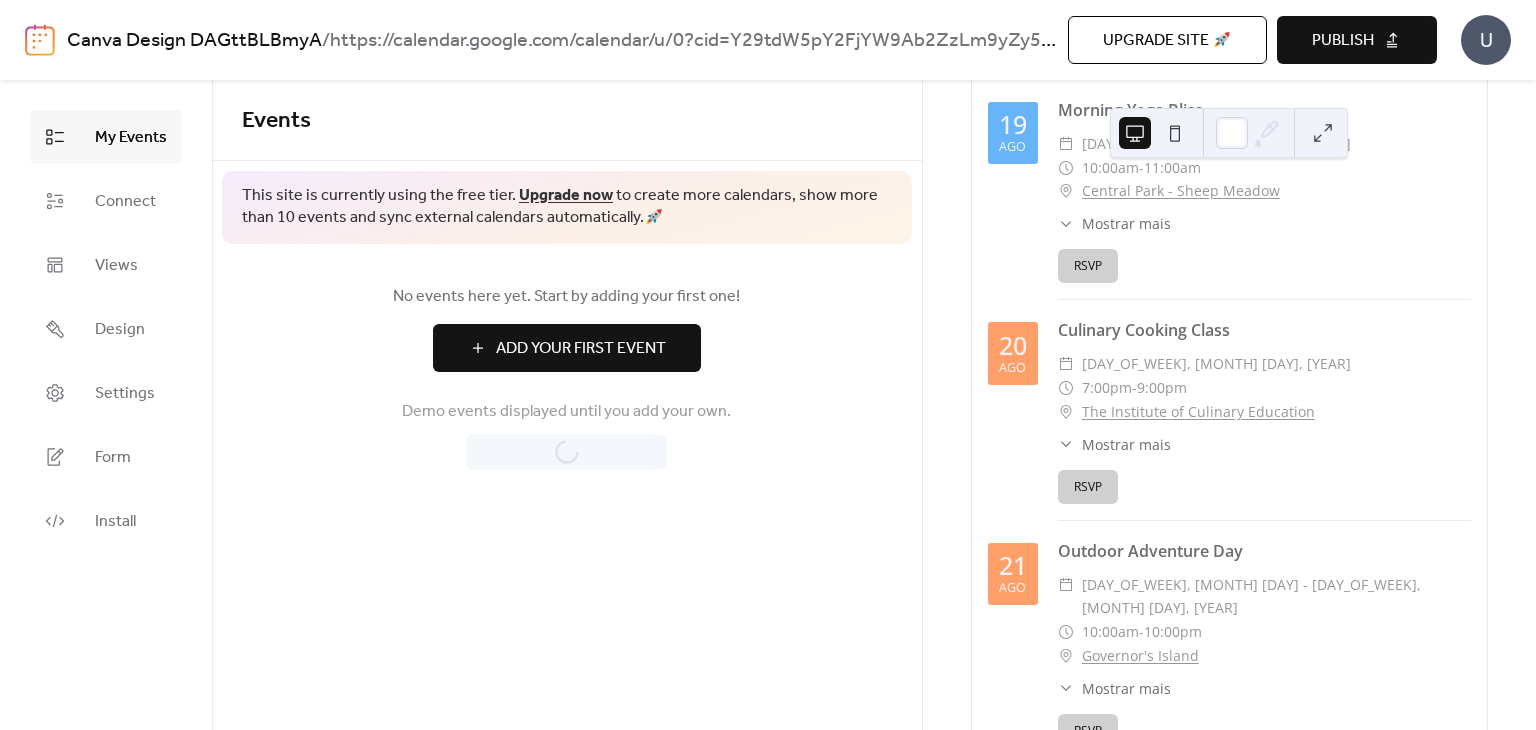 scroll, scrollTop: 0, scrollLeft: 0, axis: both 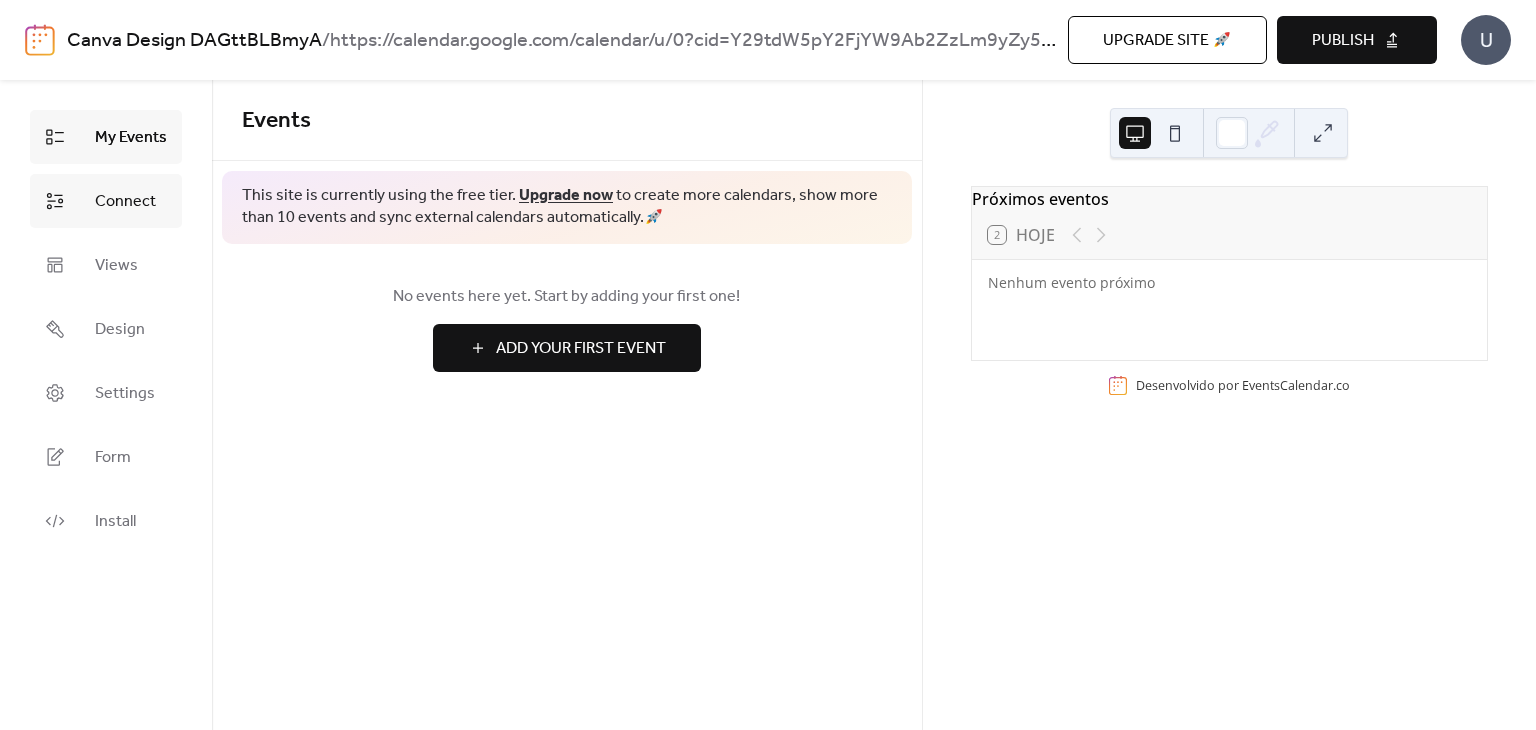 click on "Connect" at bounding box center (125, 202) 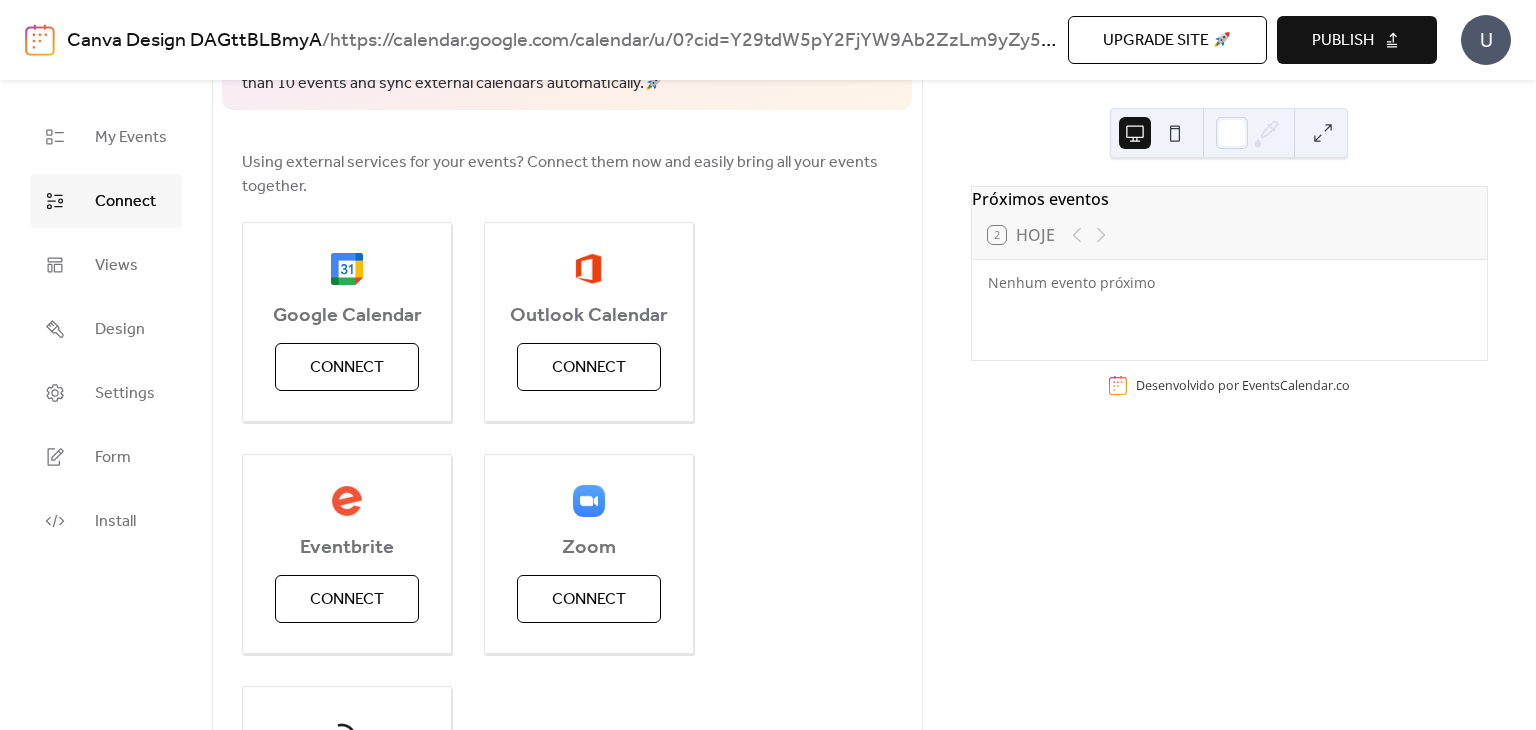 scroll, scrollTop: 0, scrollLeft: 0, axis: both 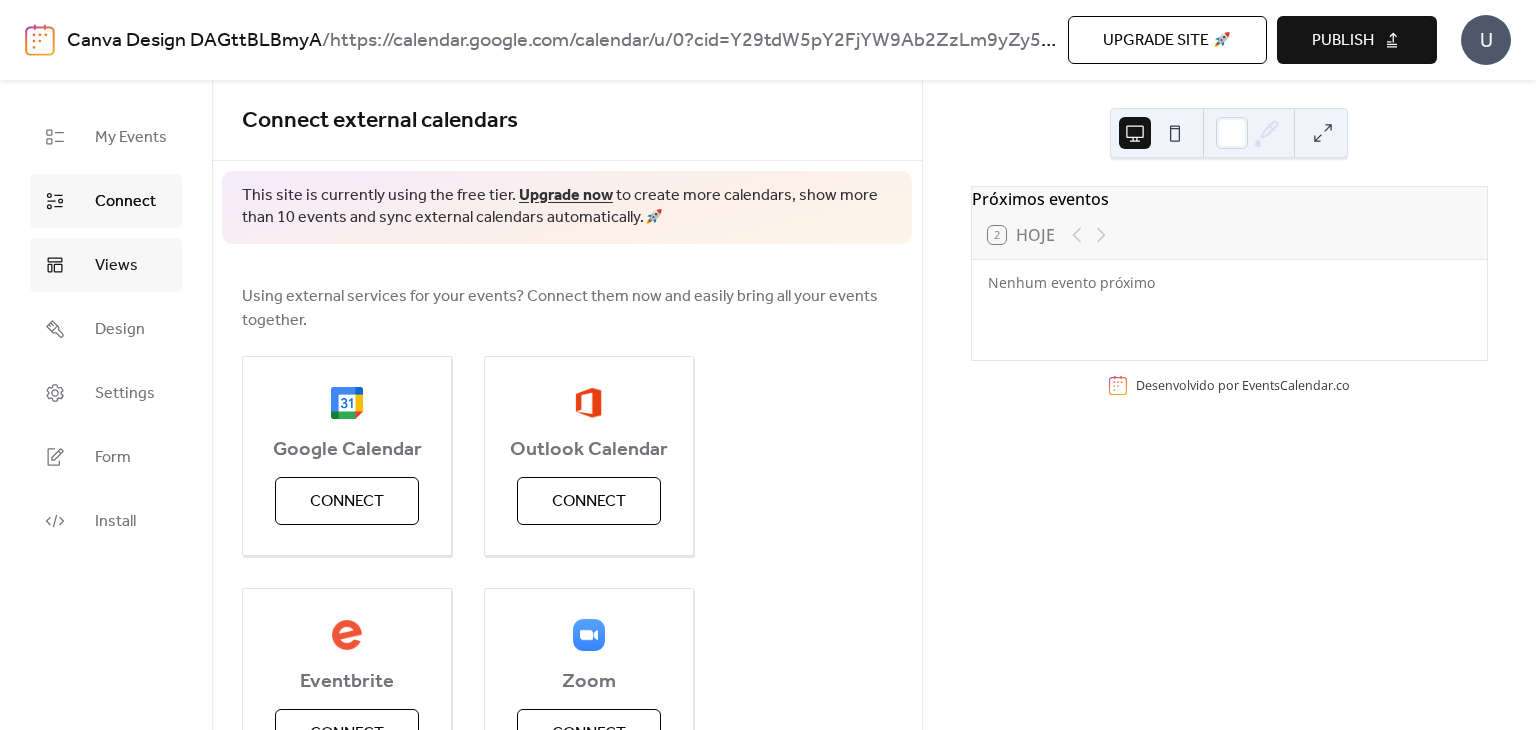 click on "Views" at bounding box center [106, 265] 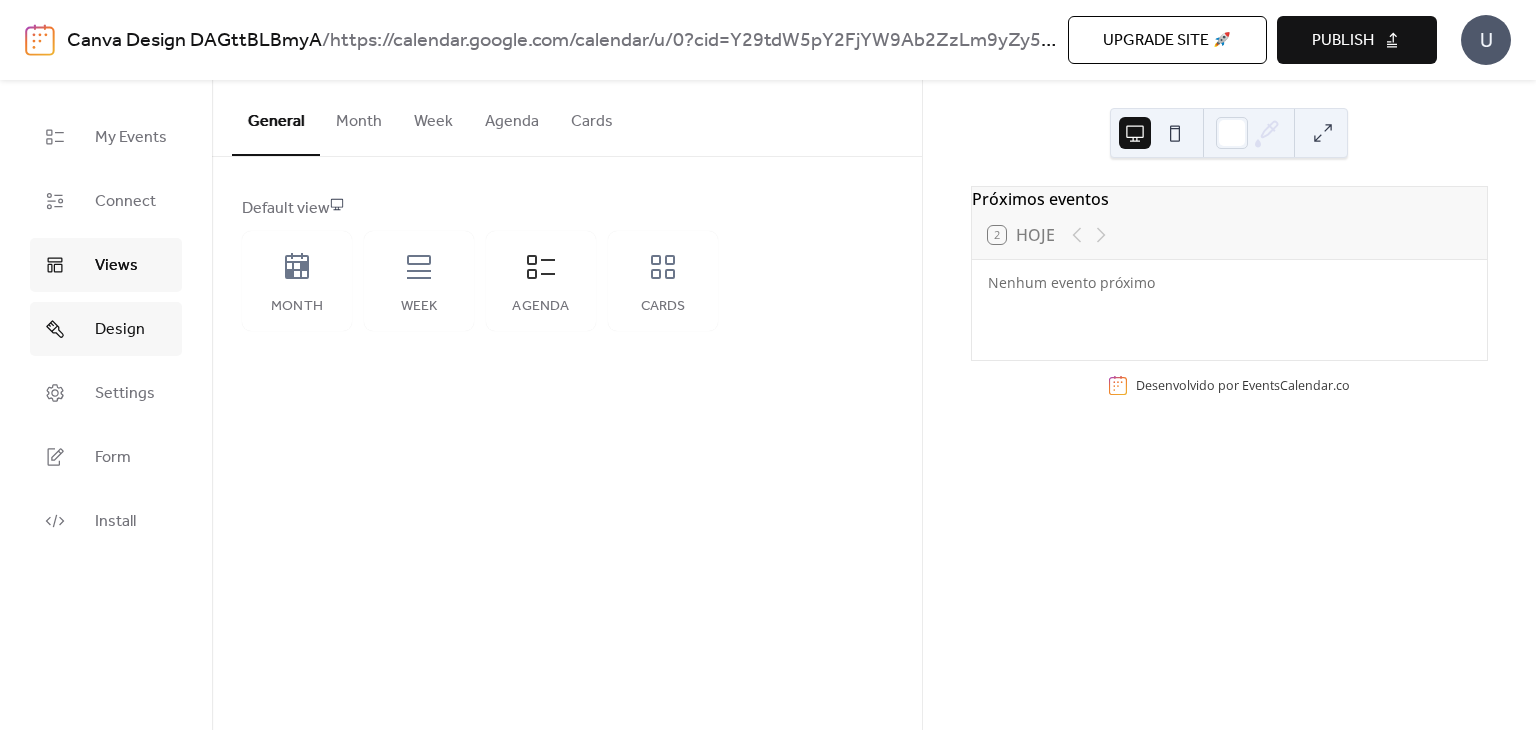 click on "Design" at bounding box center [120, 330] 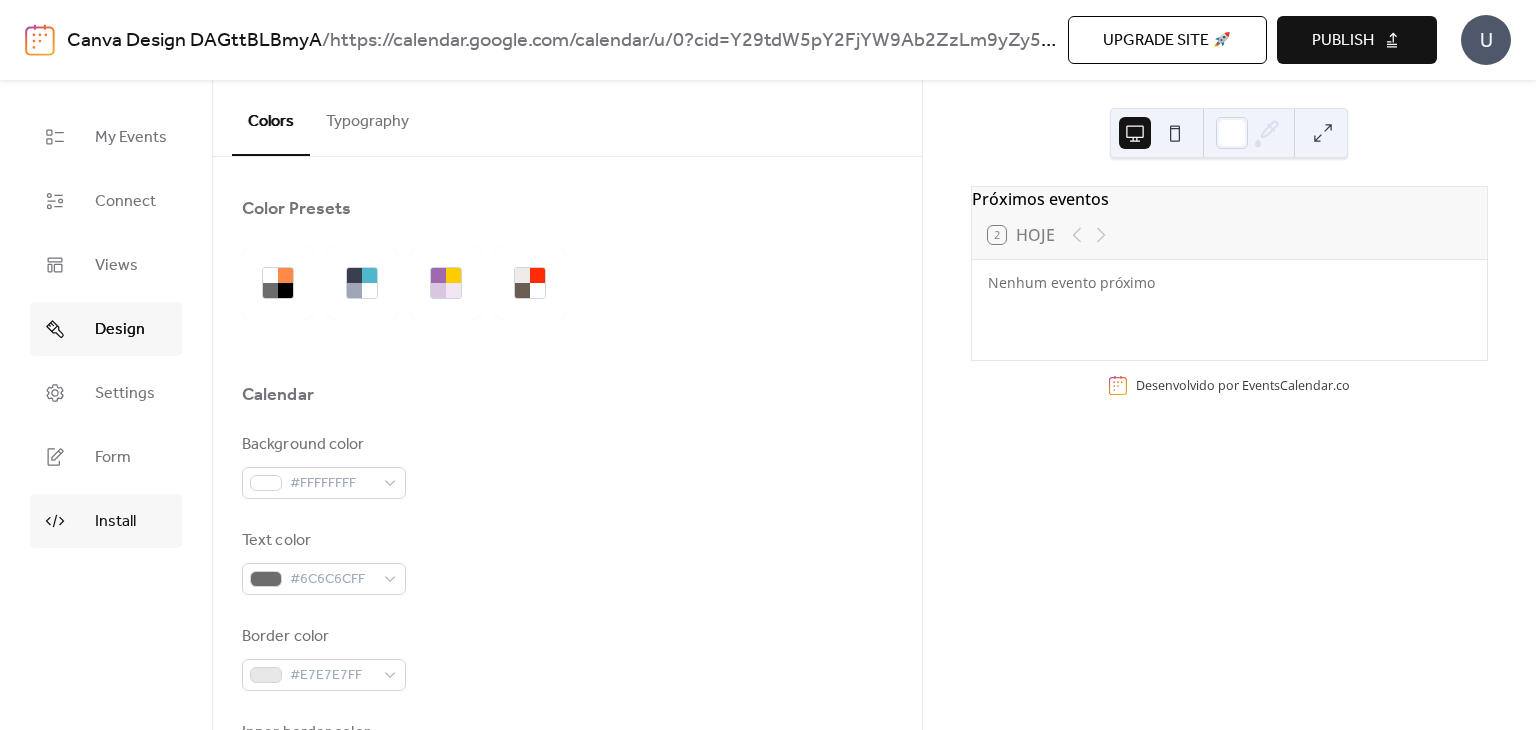 click on "Install" at bounding box center (115, 522) 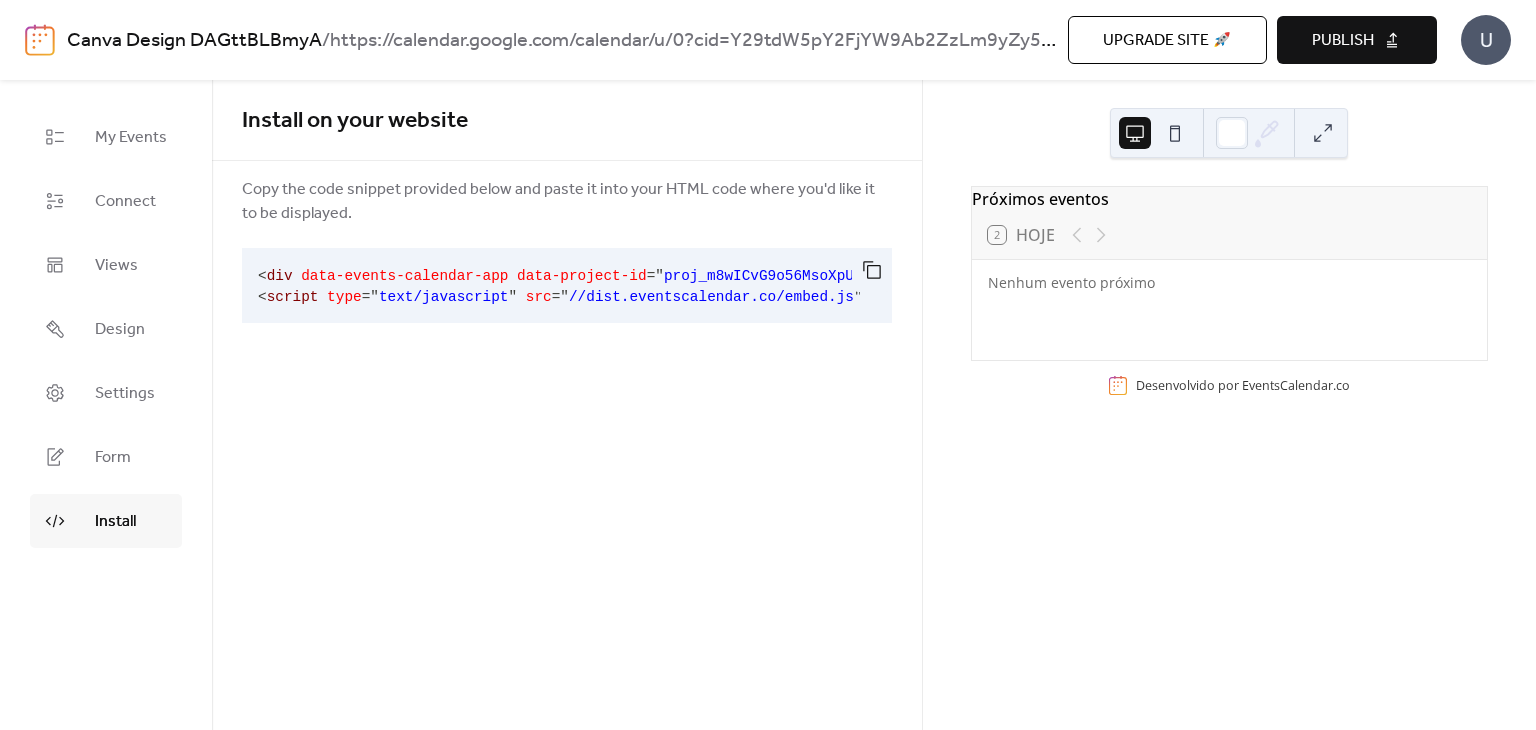 click on "//dist.eventscalendar.co/embed.js" at bounding box center [711, 297] 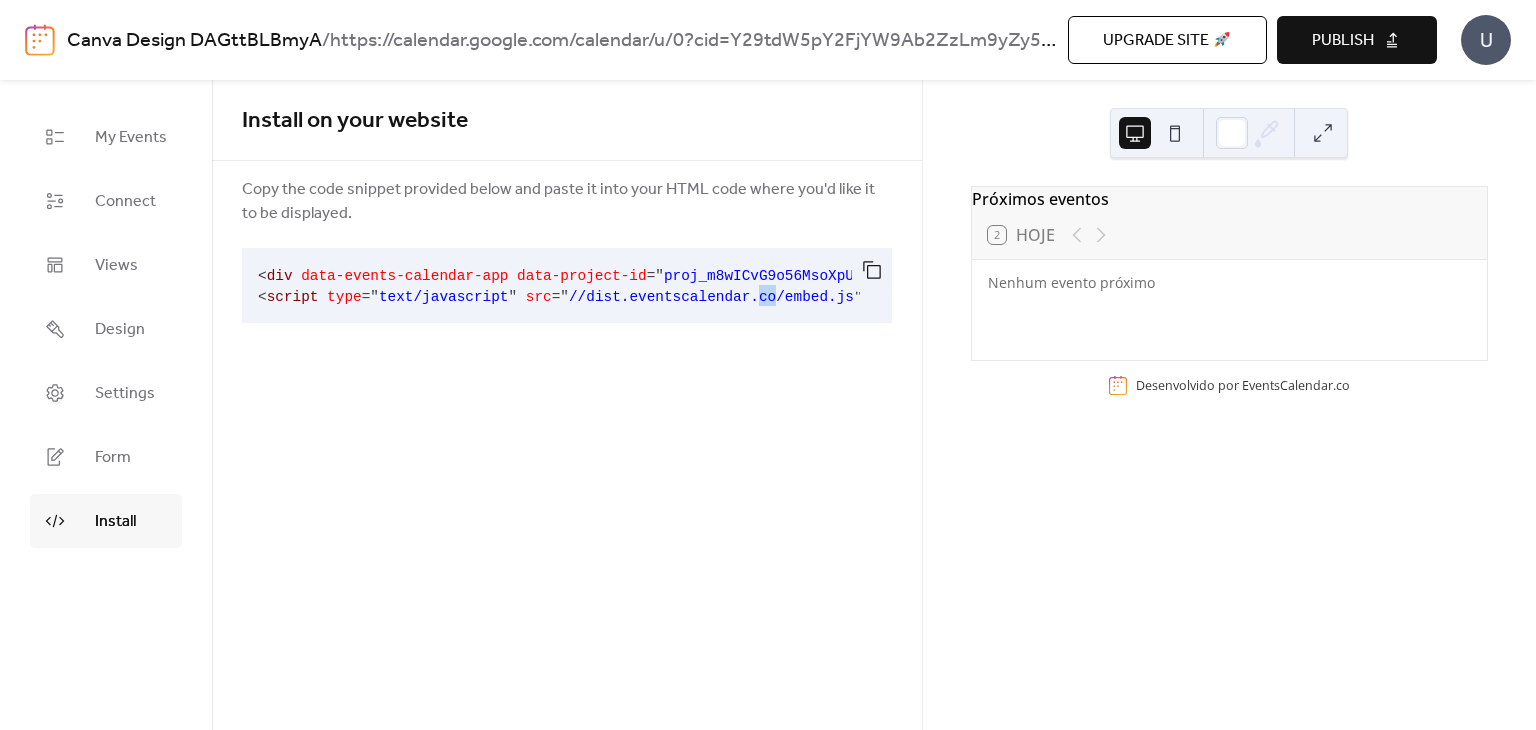 click on "//dist.eventscalendar.co/embed.js" at bounding box center (711, 297) 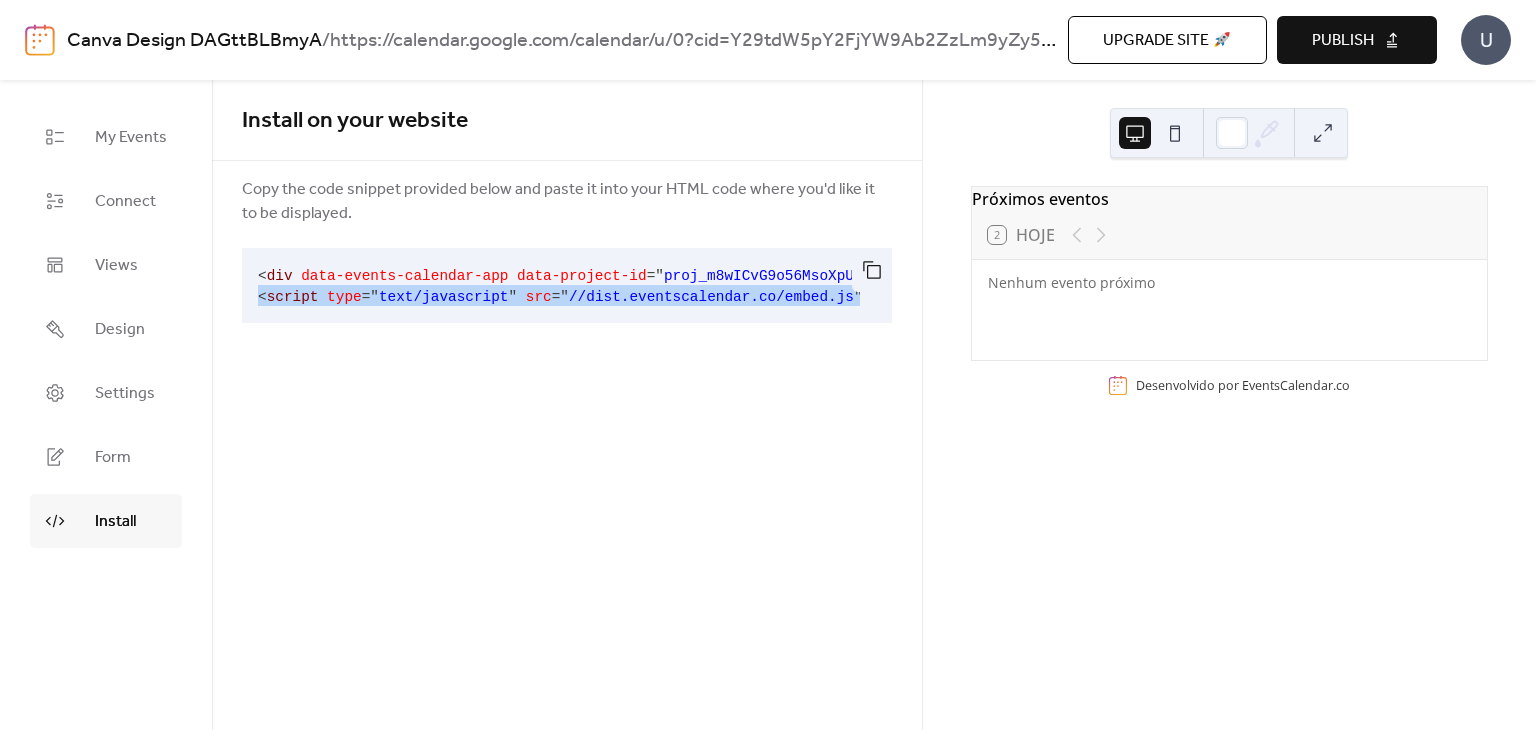 click on "//dist.eventscalendar.co/embed.js" at bounding box center (711, 297) 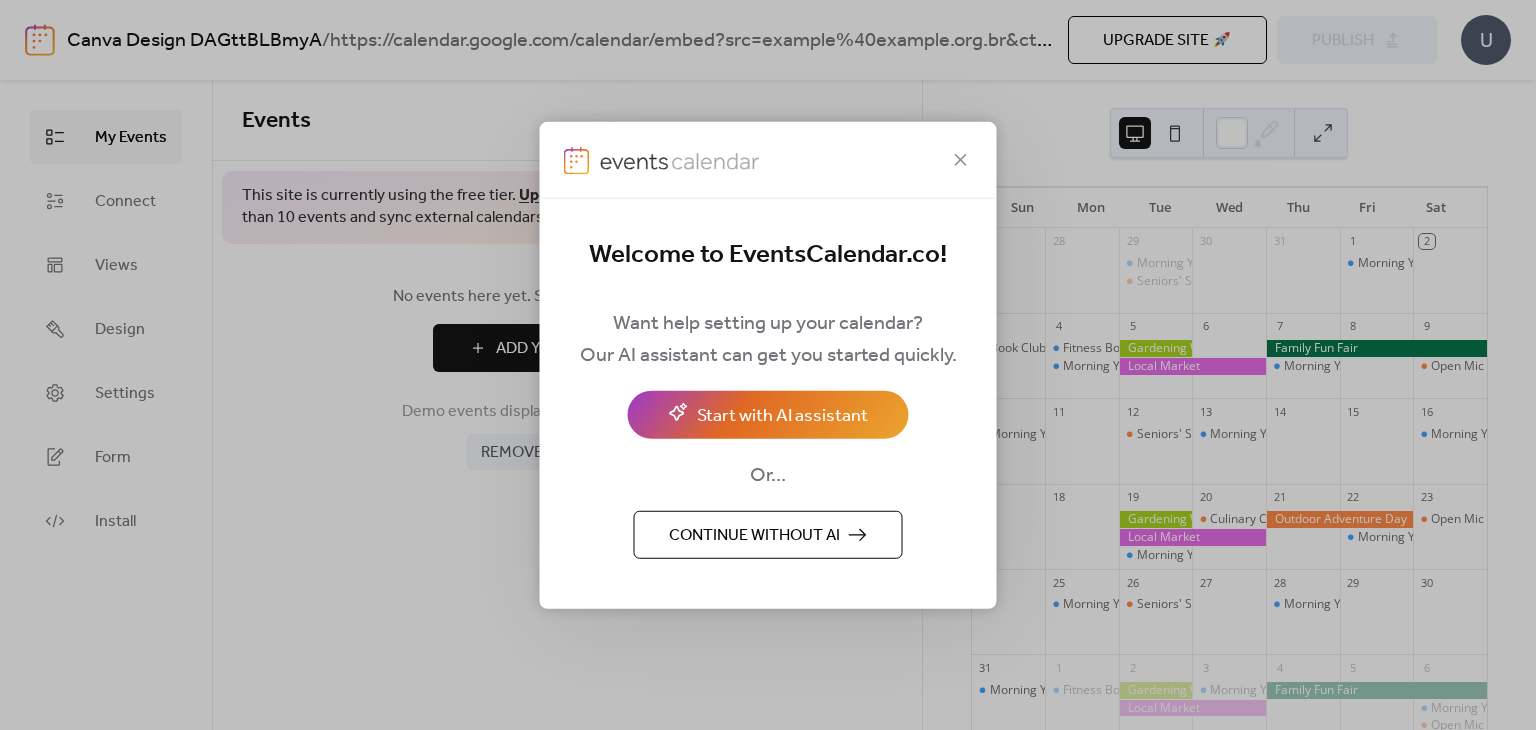 scroll, scrollTop: 0, scrollLeft: 0, axis: both 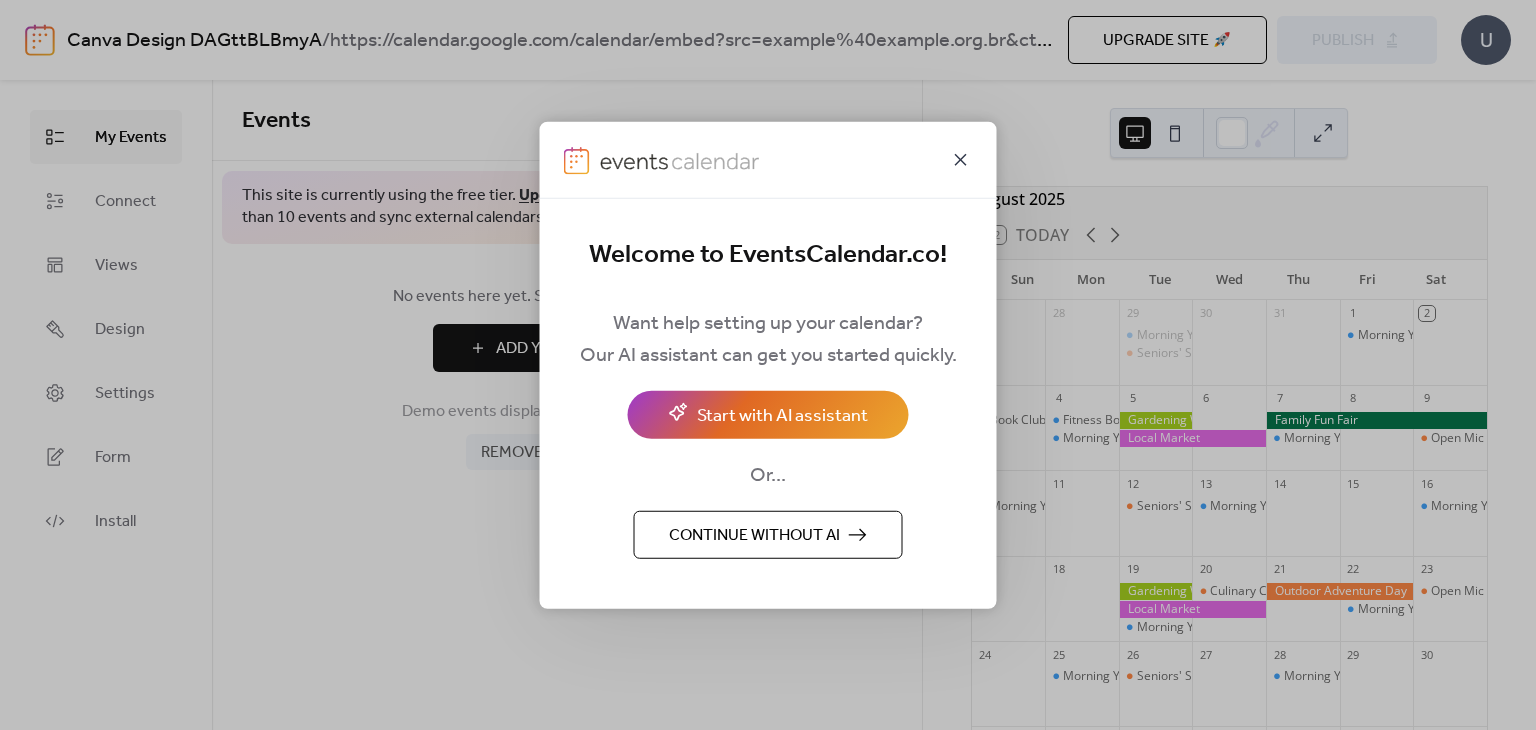 click 